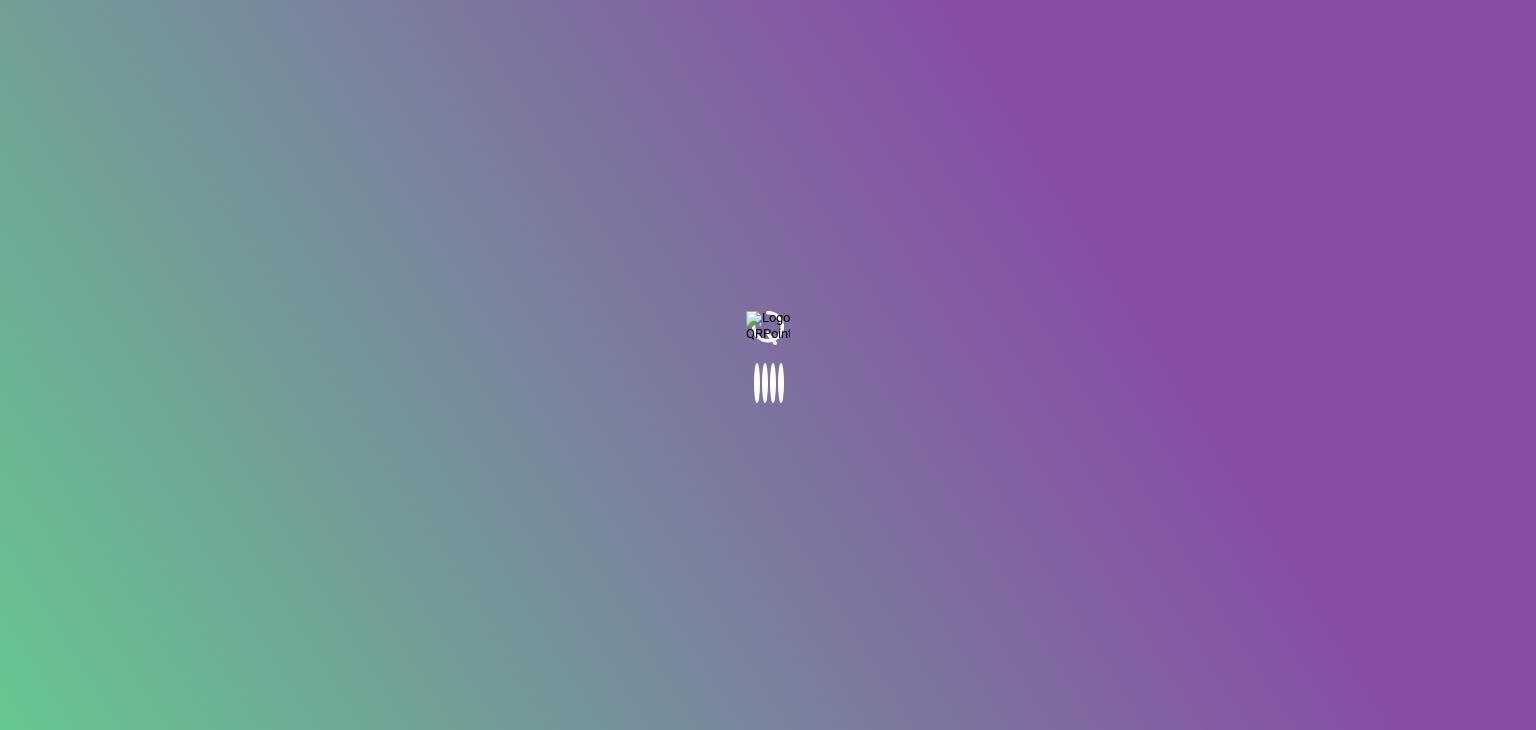 scroll, scrollTop: 0, scrollLeft: 0, axis: both 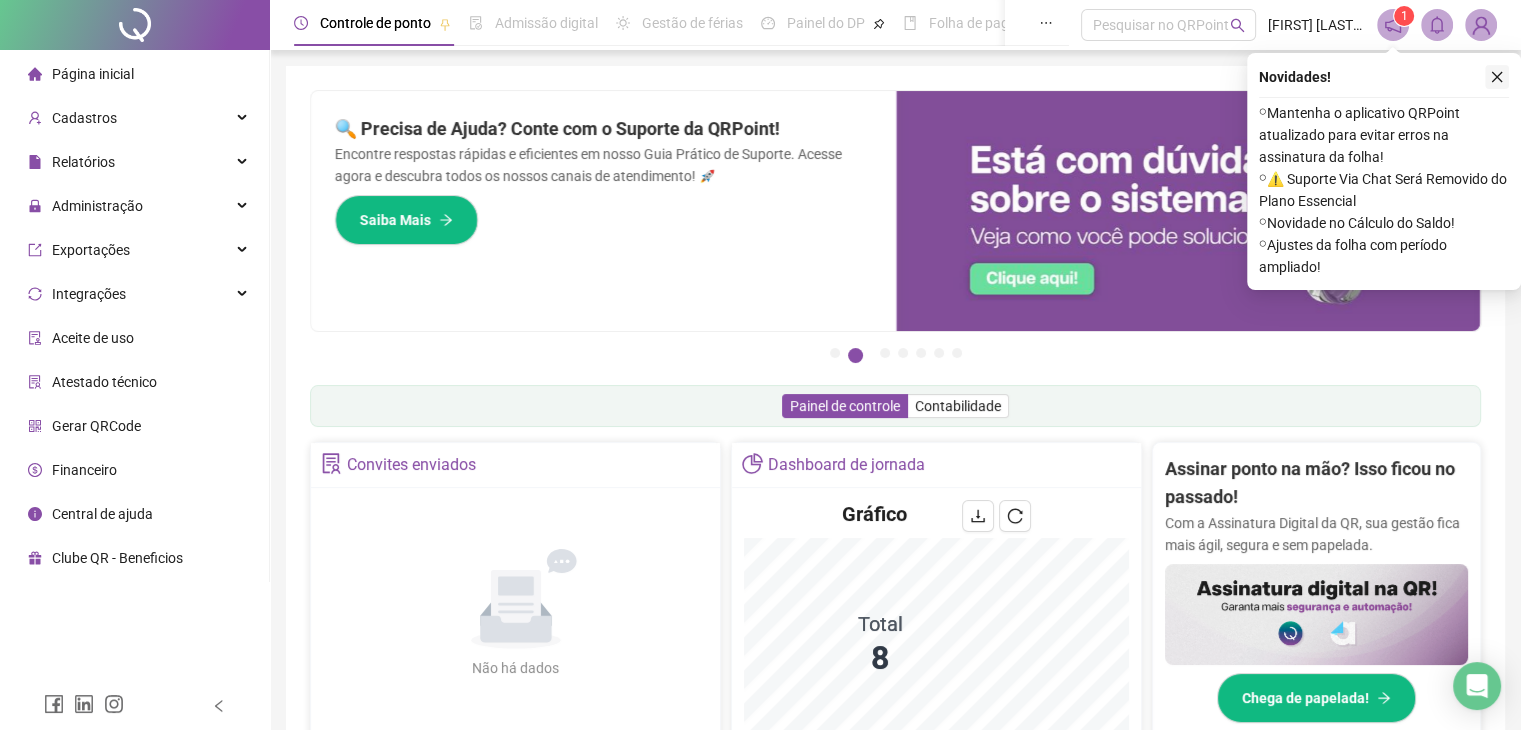 click at bounding box center (1497, 77) 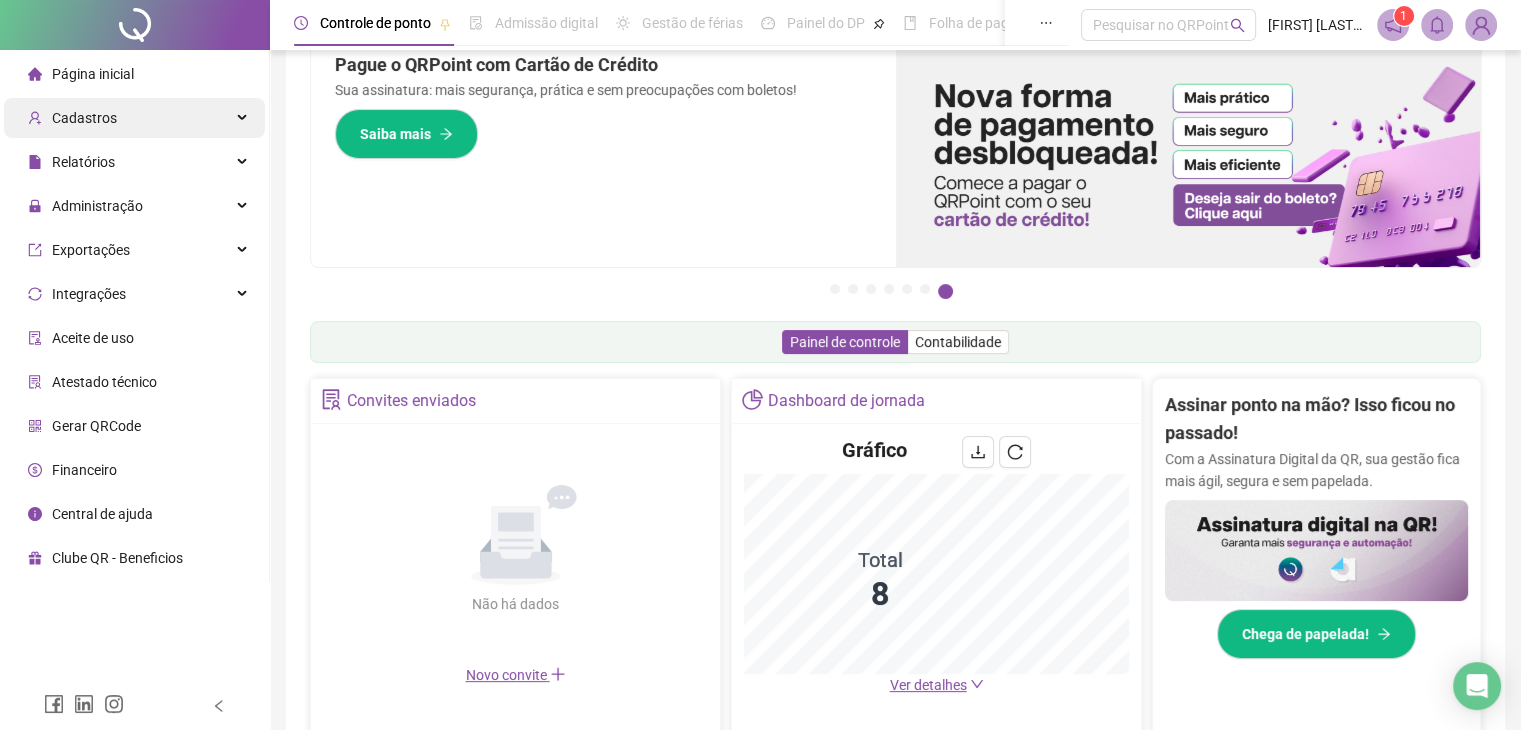 scroll, scrollTop: 100, scrollLeft: 0, axis: vertical 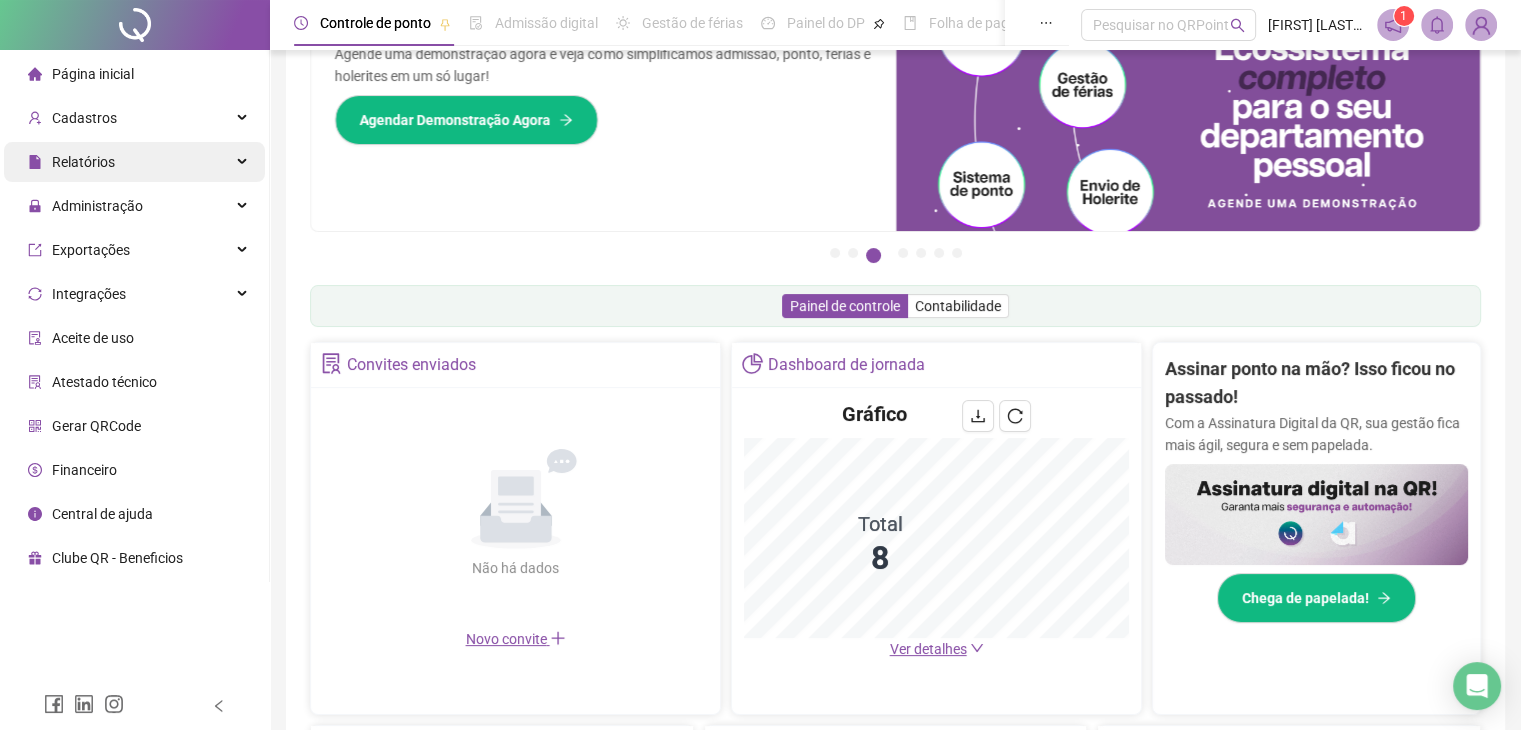 click on "Relatórios" at bounding box center [83, 162] 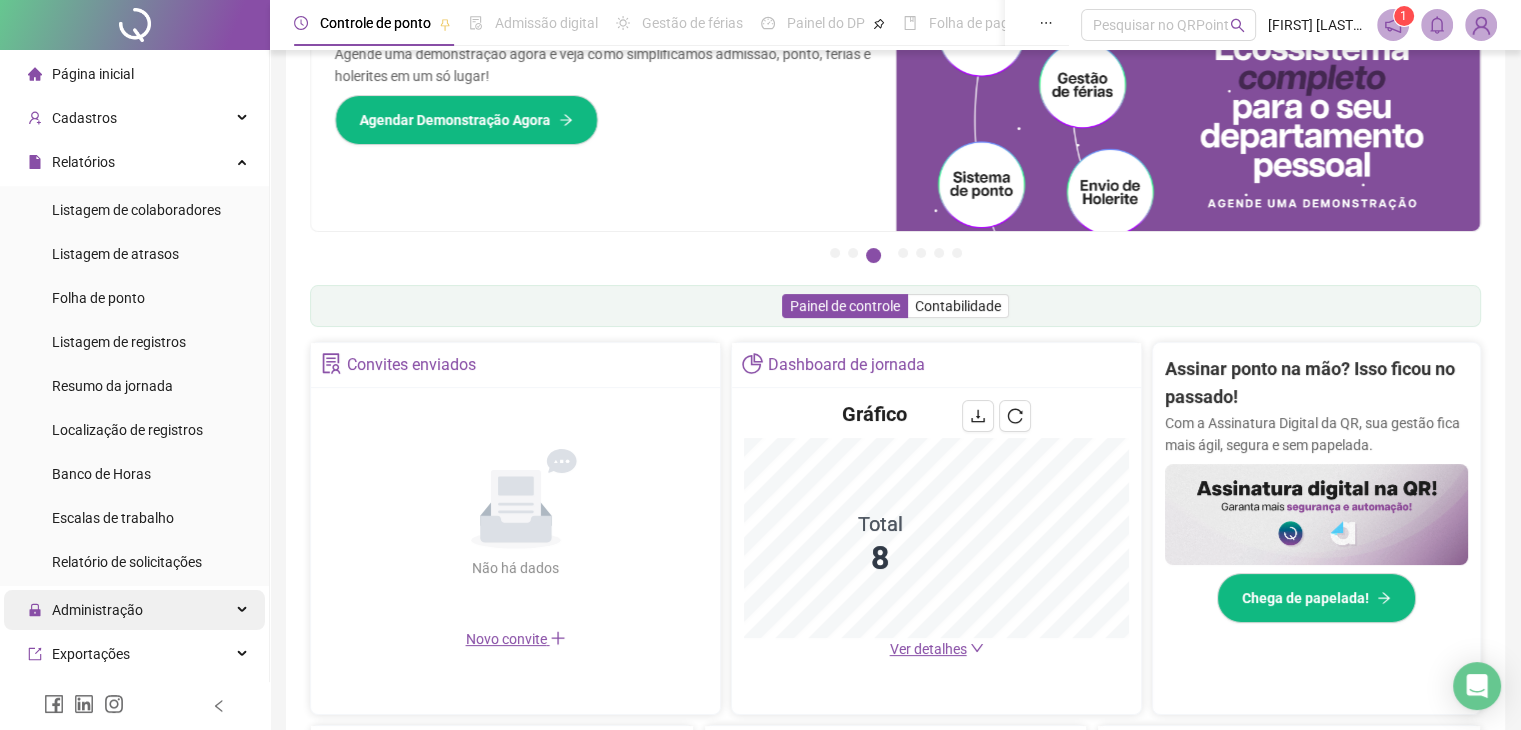 click on "Administração" at bounding box center (97, 610) 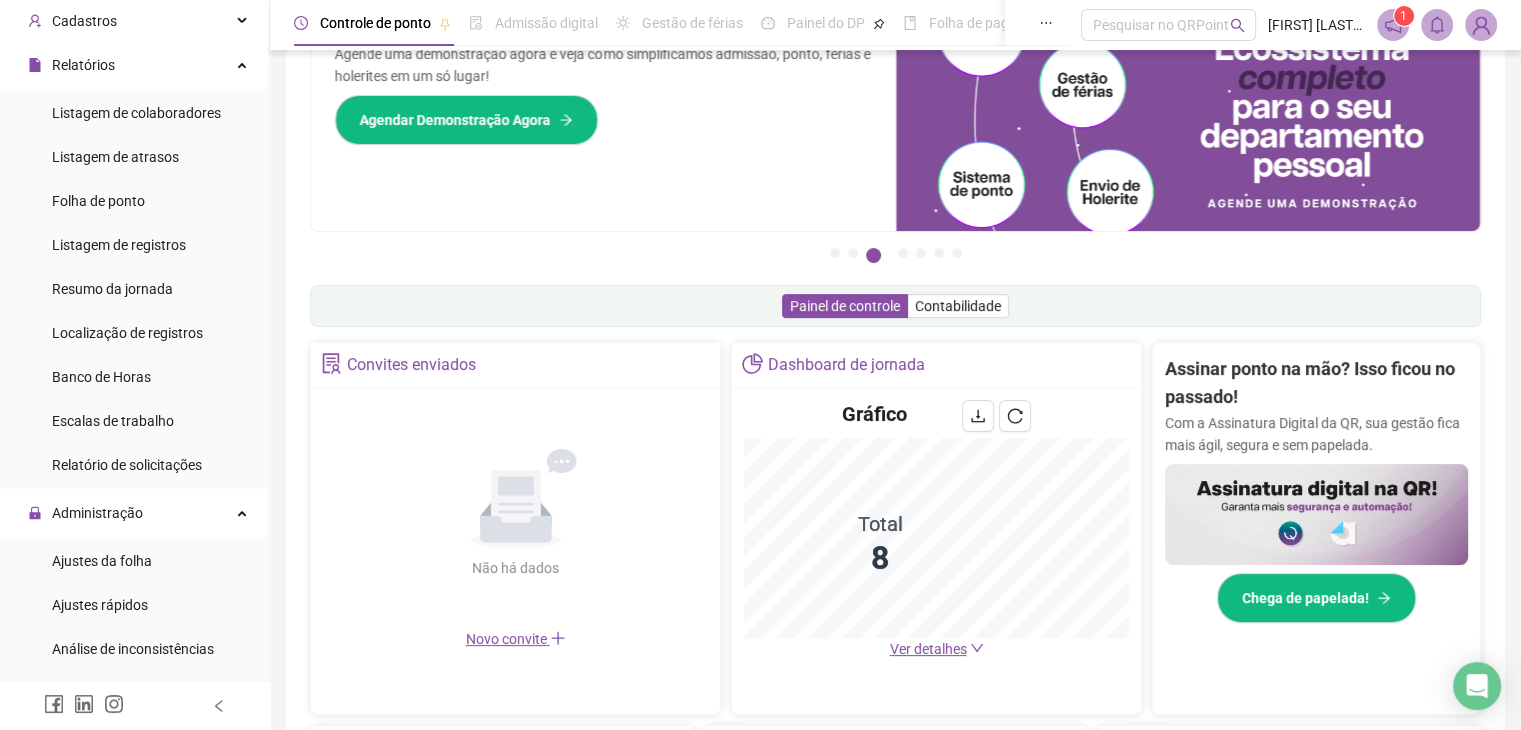 scroll, scrollTop: 100, scrollLeft: 0, axis: vertical 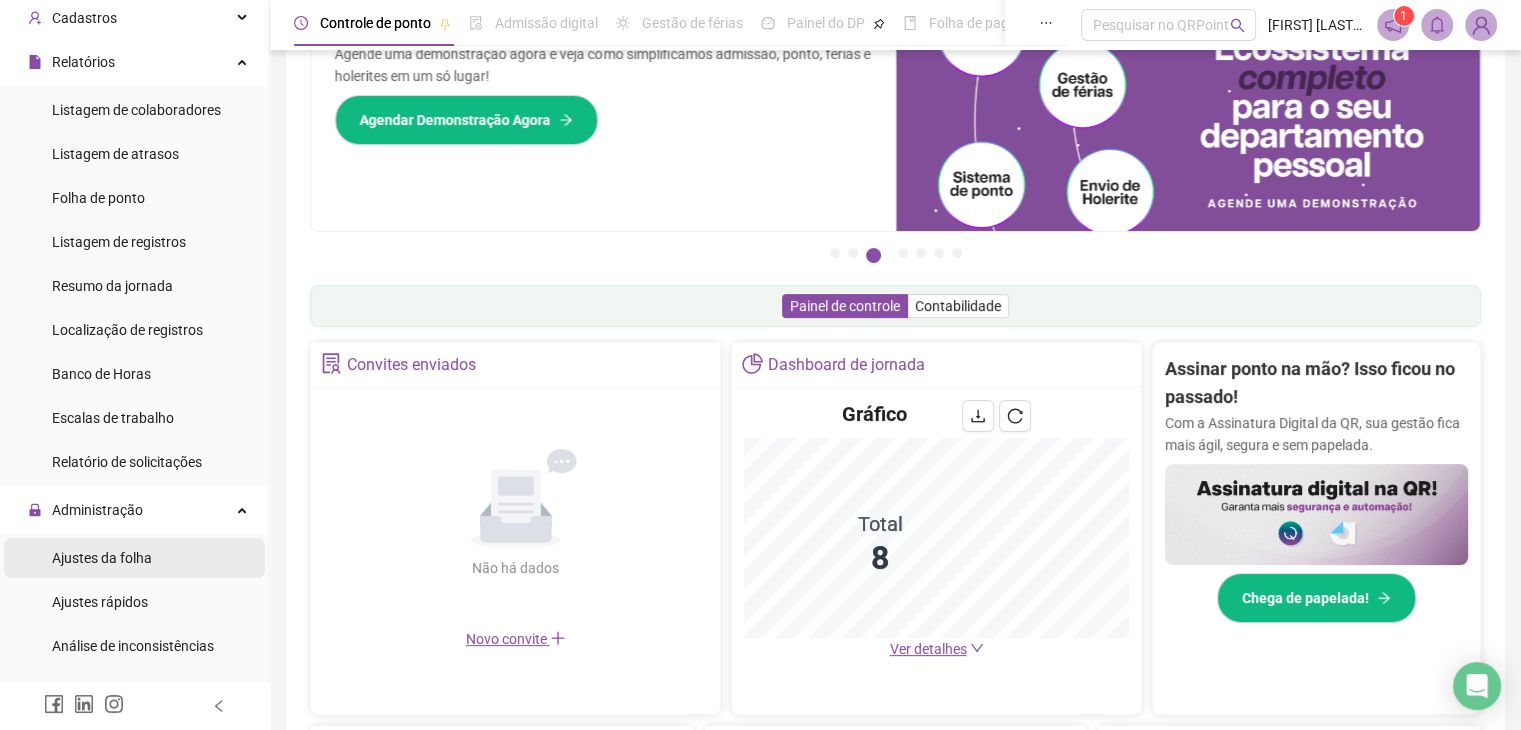 click on "Ajustes da folha" at bounding box center [102, 558] 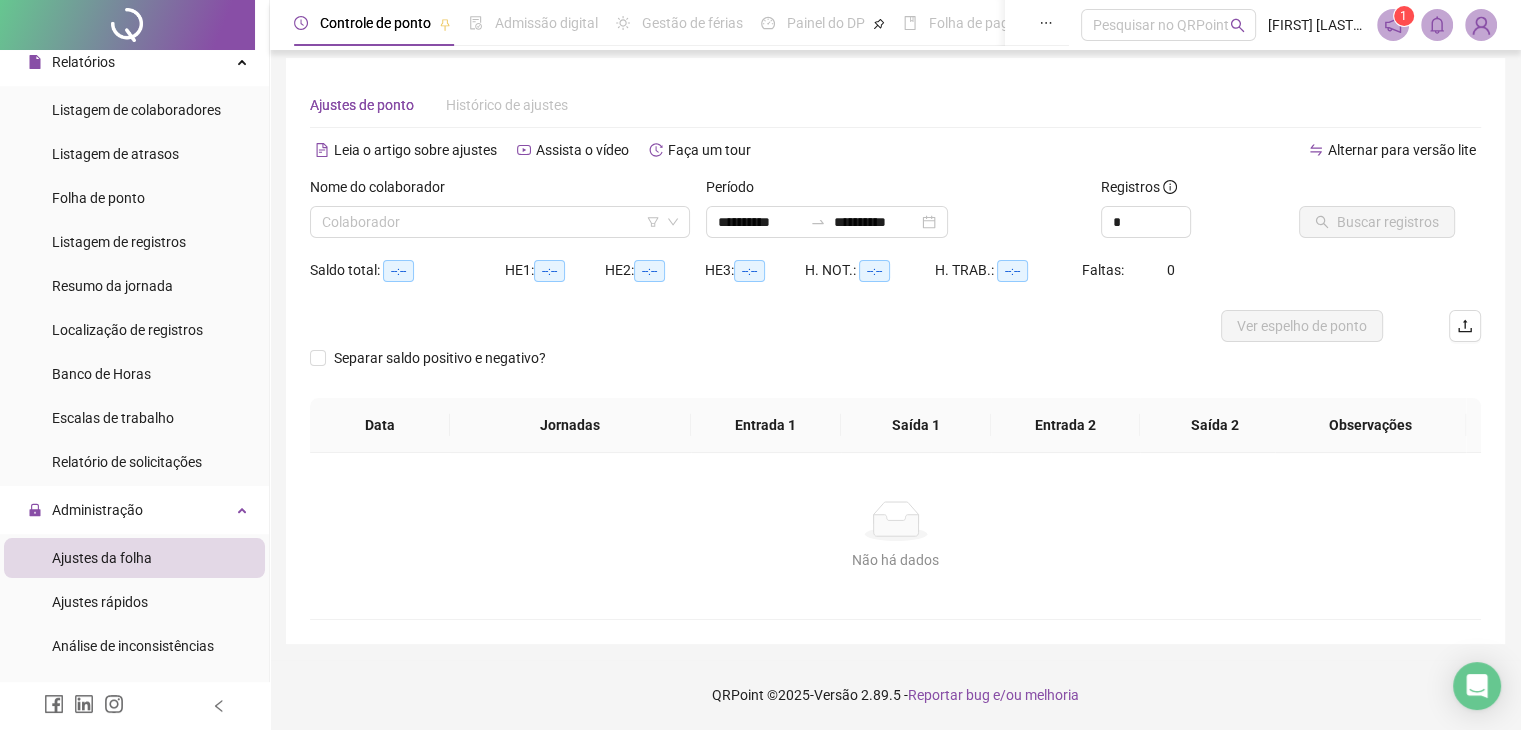 scroll, scrollTop: 8, scrollLeft: 0, axis: vertical 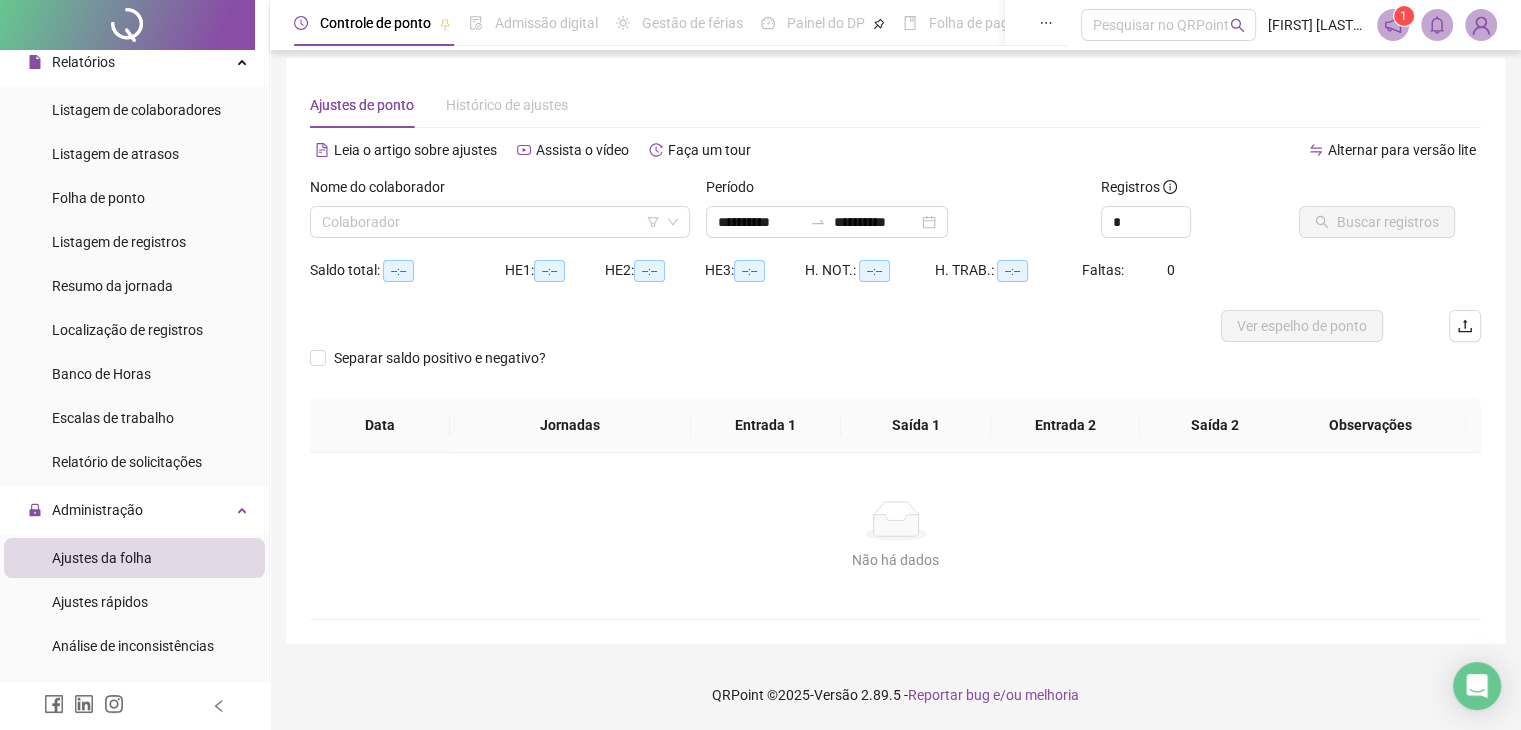 click on "Nome do colaborador Colaborador" at bounding box center (500, 215) 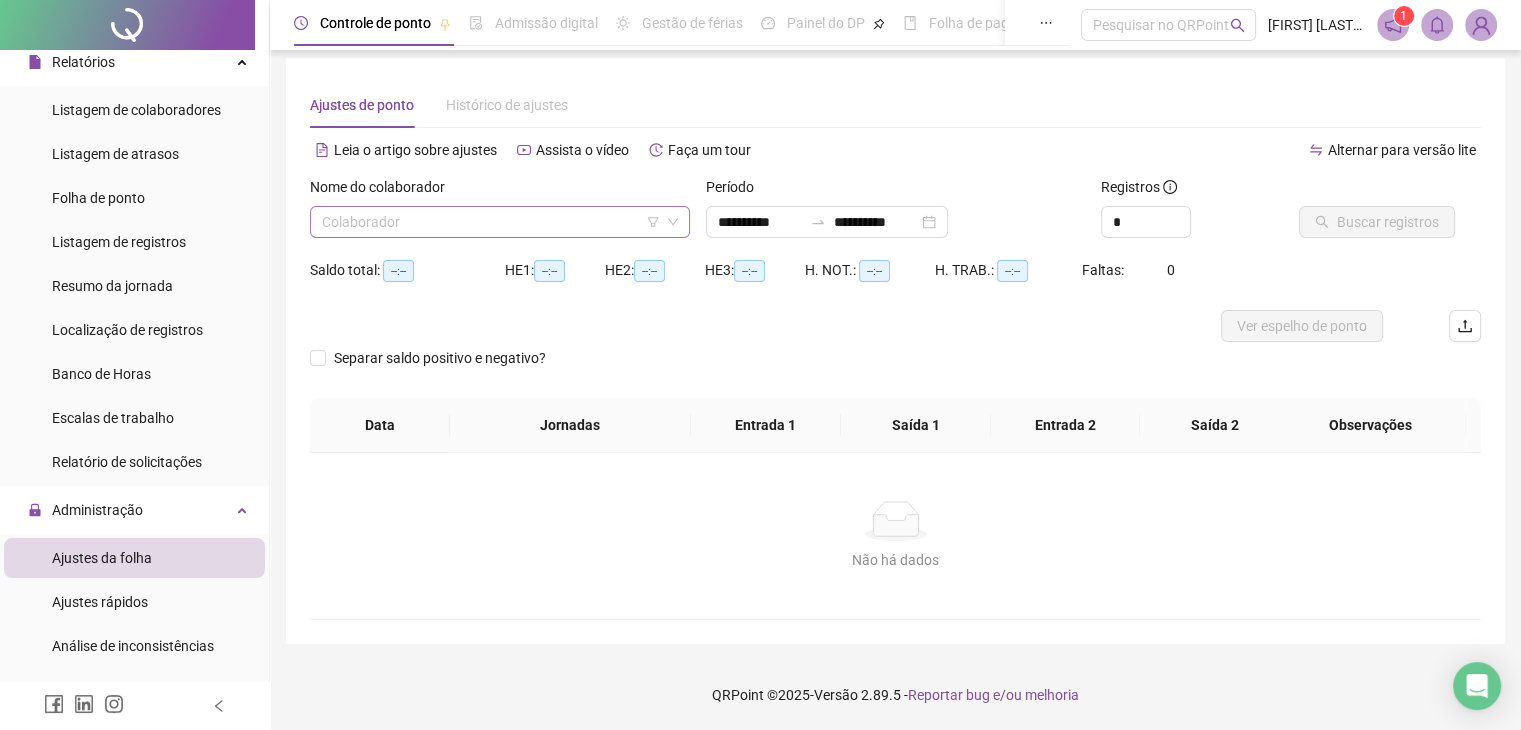 click at bounding box center (491, 222) 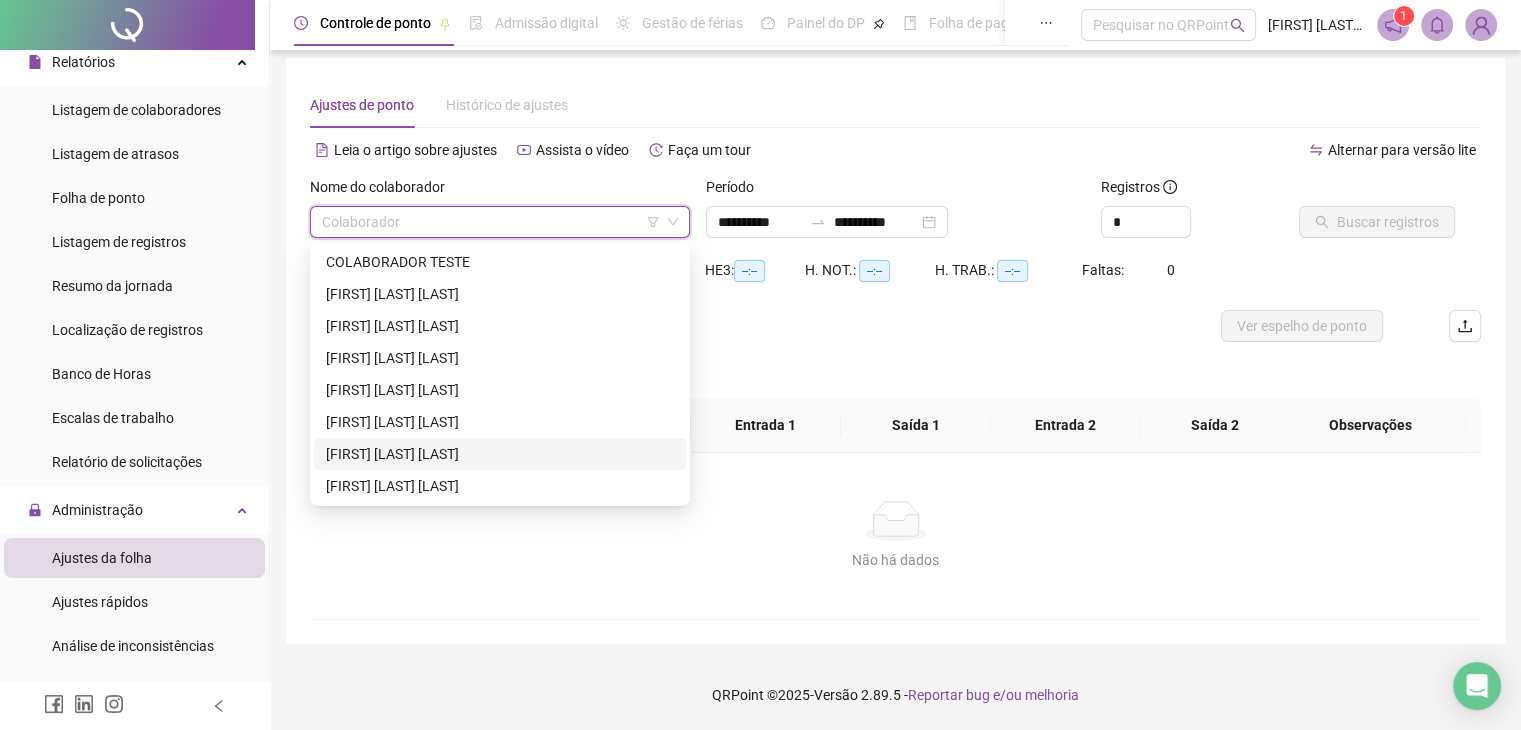 click on "[FIRST] [LAST] [LAST]" at bounding box center [500, 454] 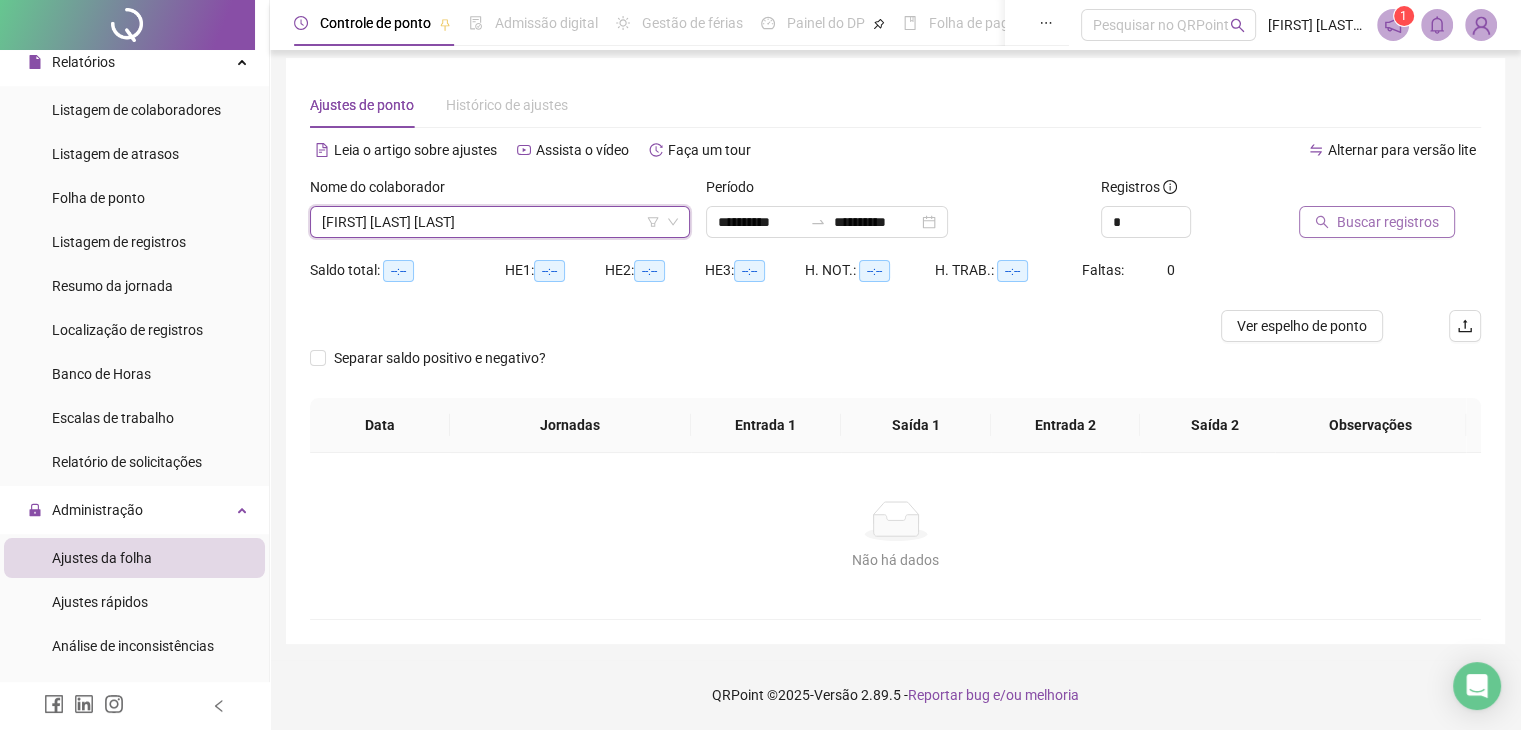 click on "Buscar registros" at bounding box center [1388, 222] 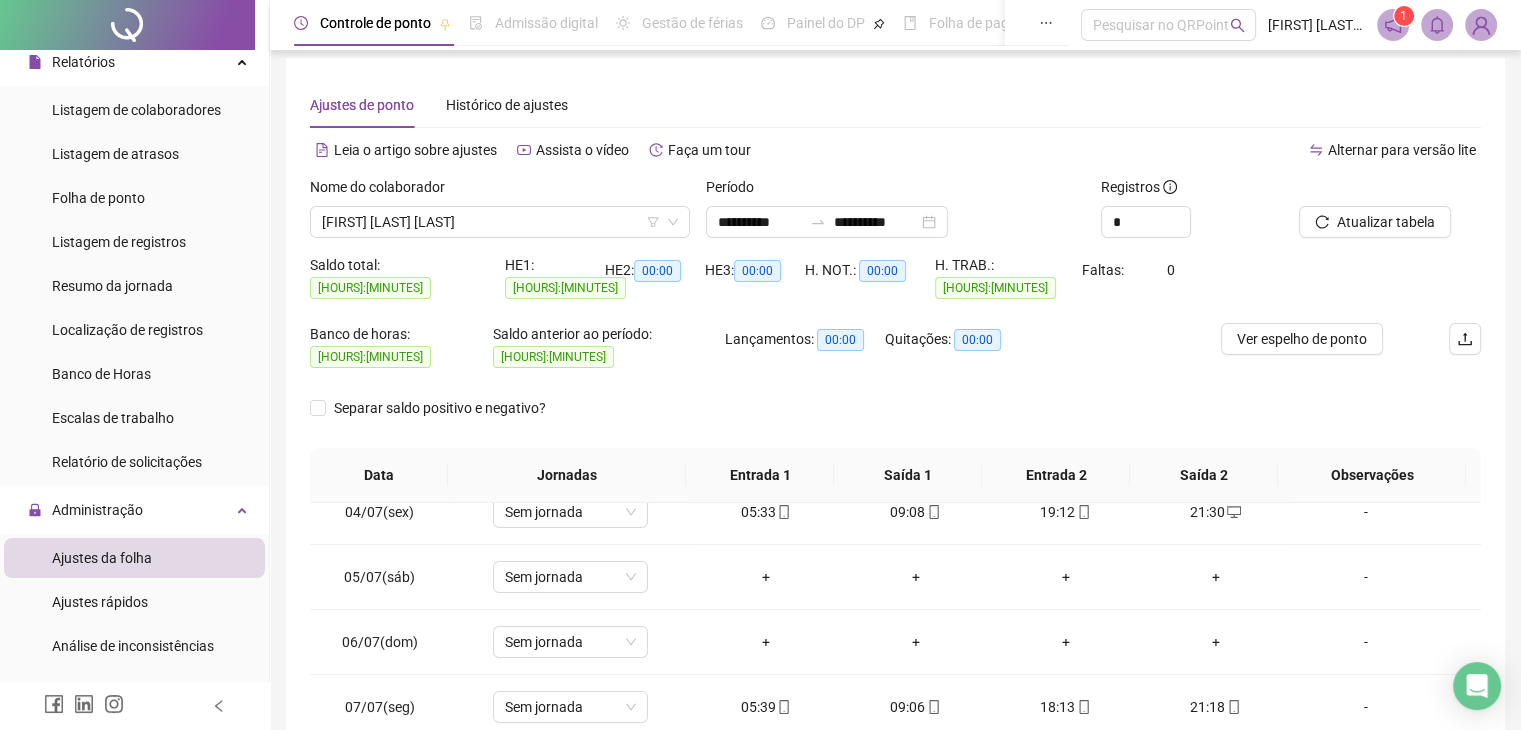 scroll, scrollTop: 0, scrollLeft: 0, axis: both 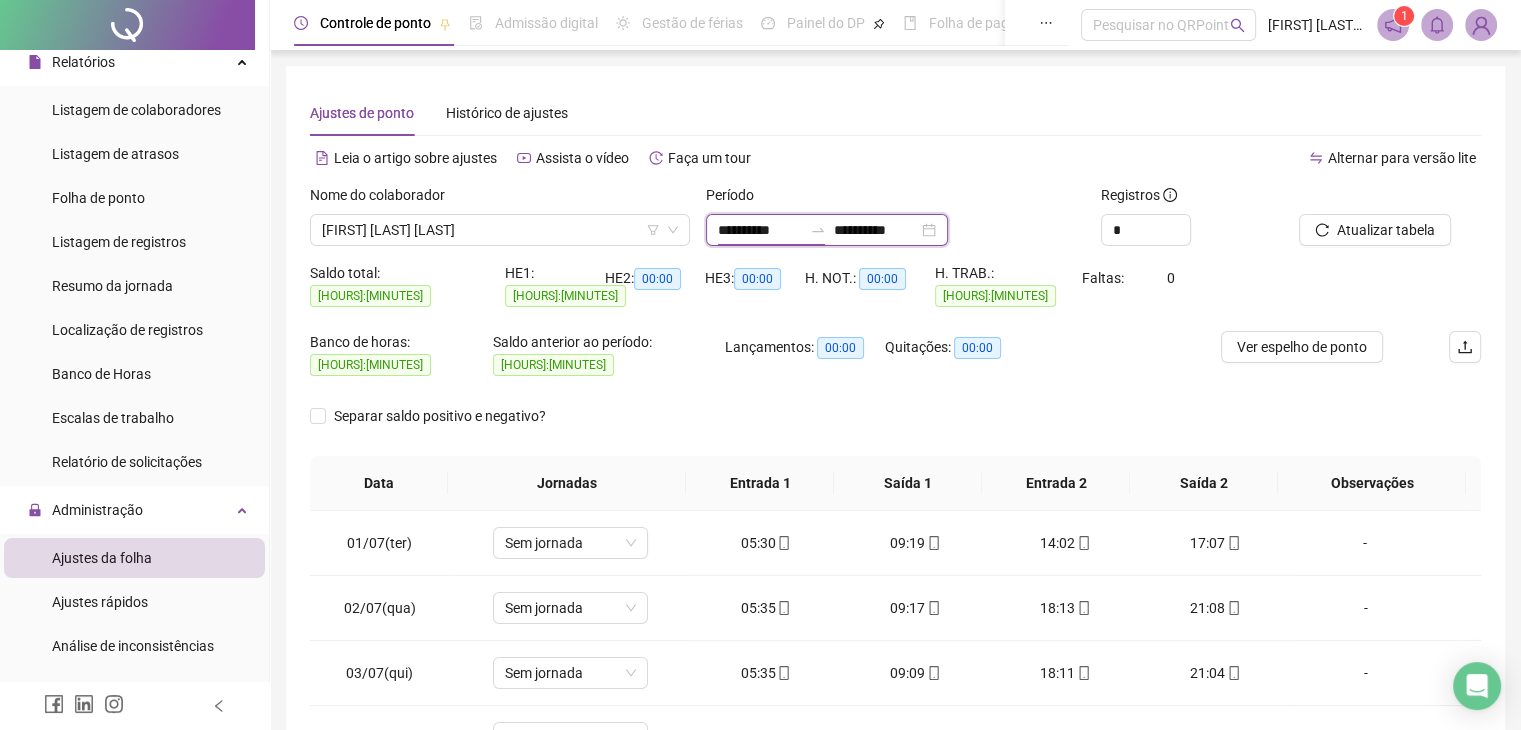 drag, startPoint x: 737, startPoint y: 226, endPoint x: 744, endPoint y: 235, distance: 11.401754 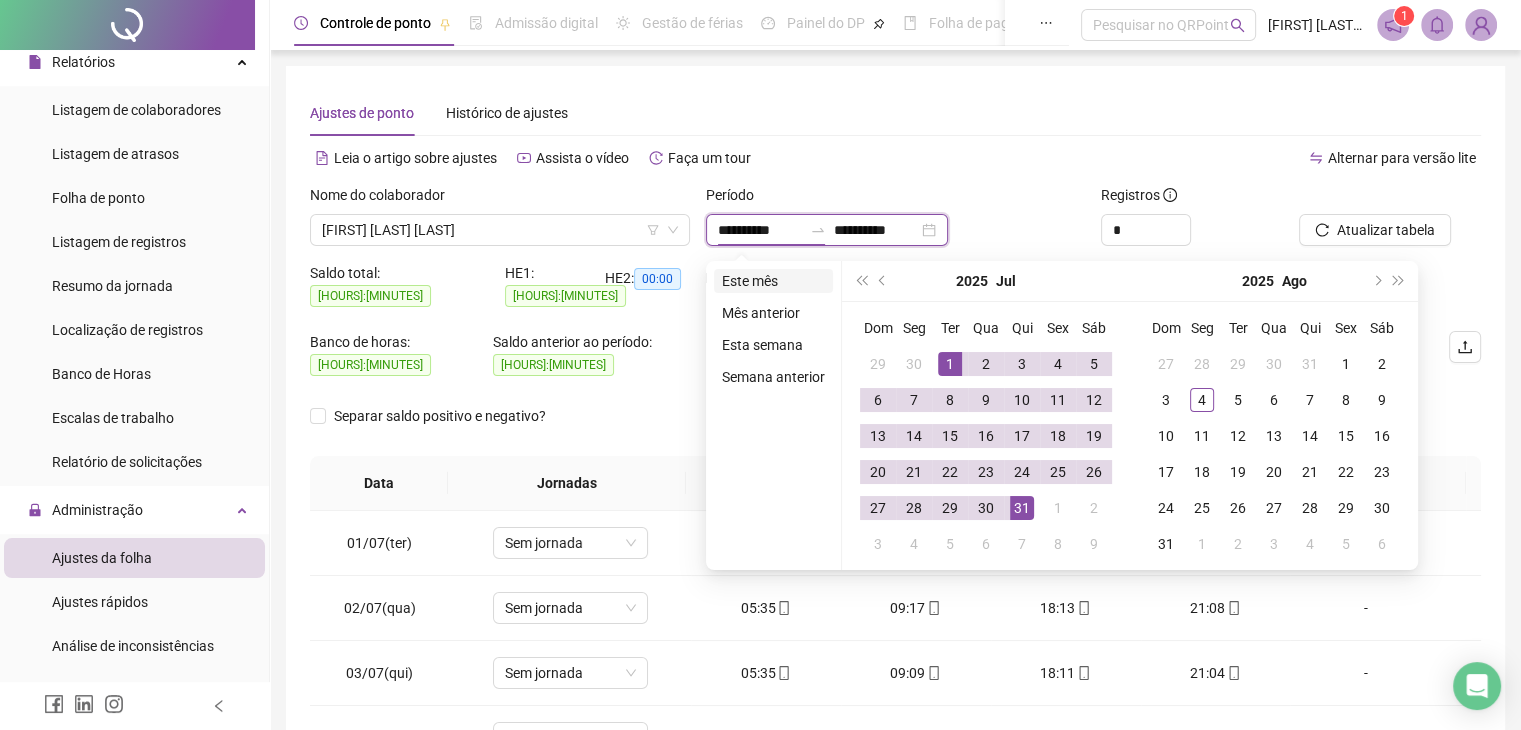 type on "**********" 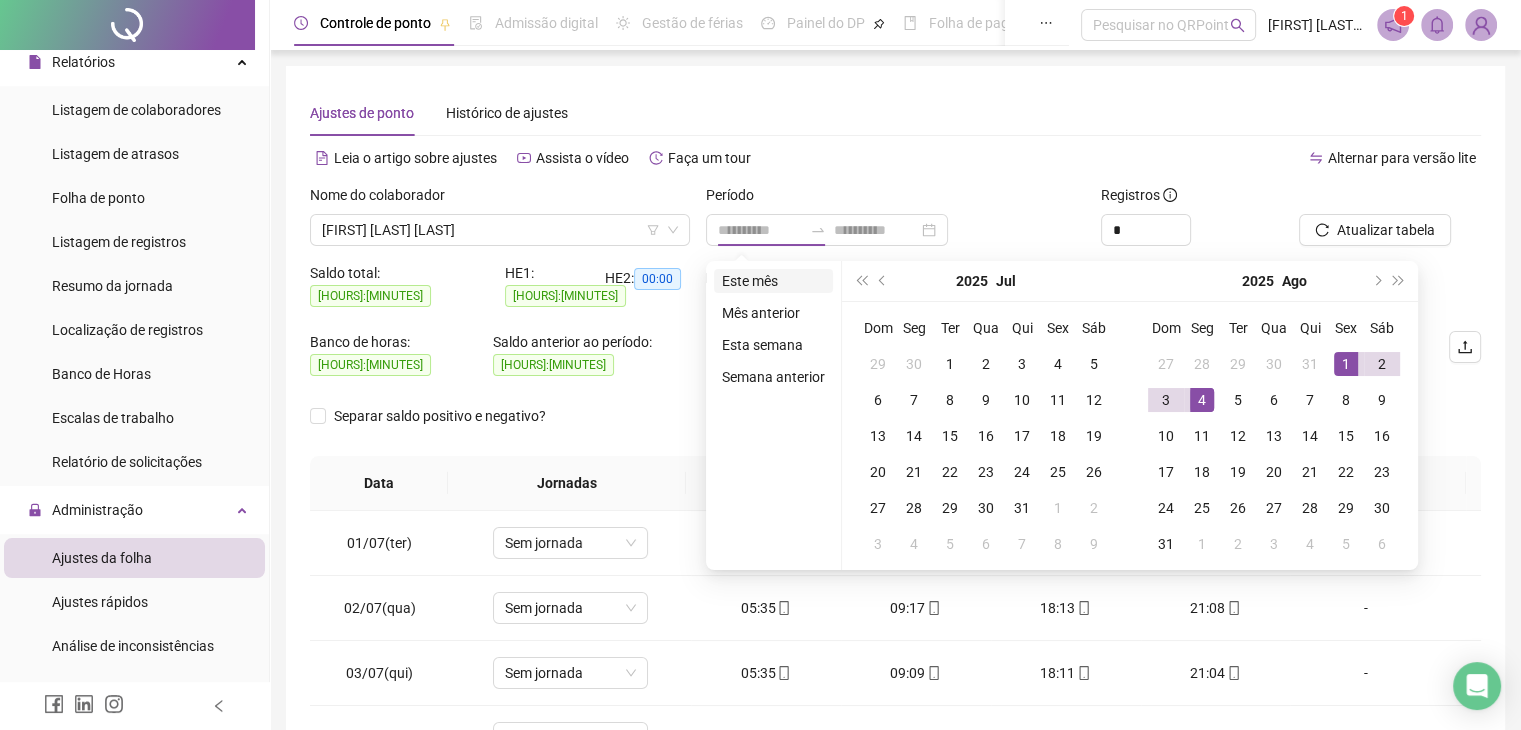 click on "Este mês" at bounding box center [773, 281] 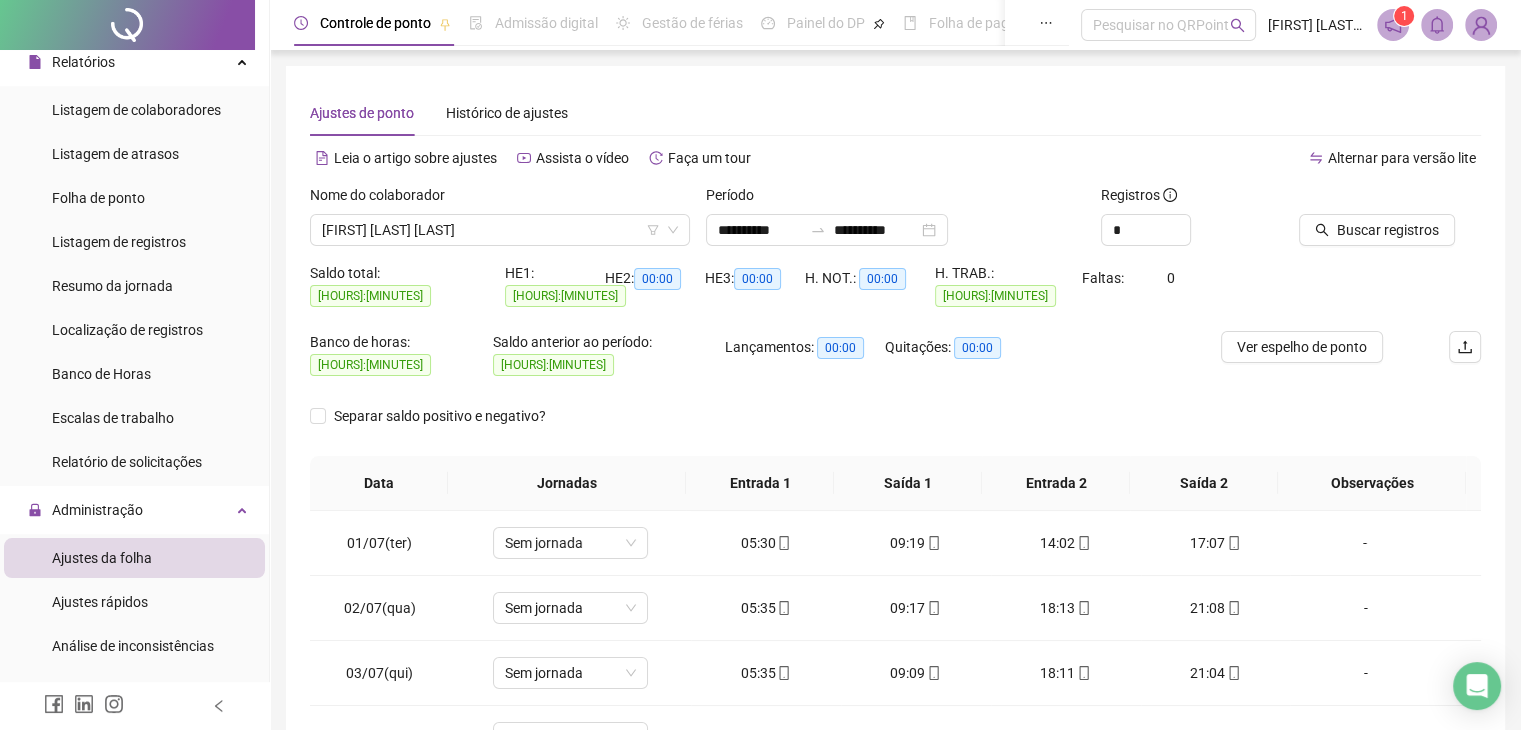 click at bounding box center (1365, 199) 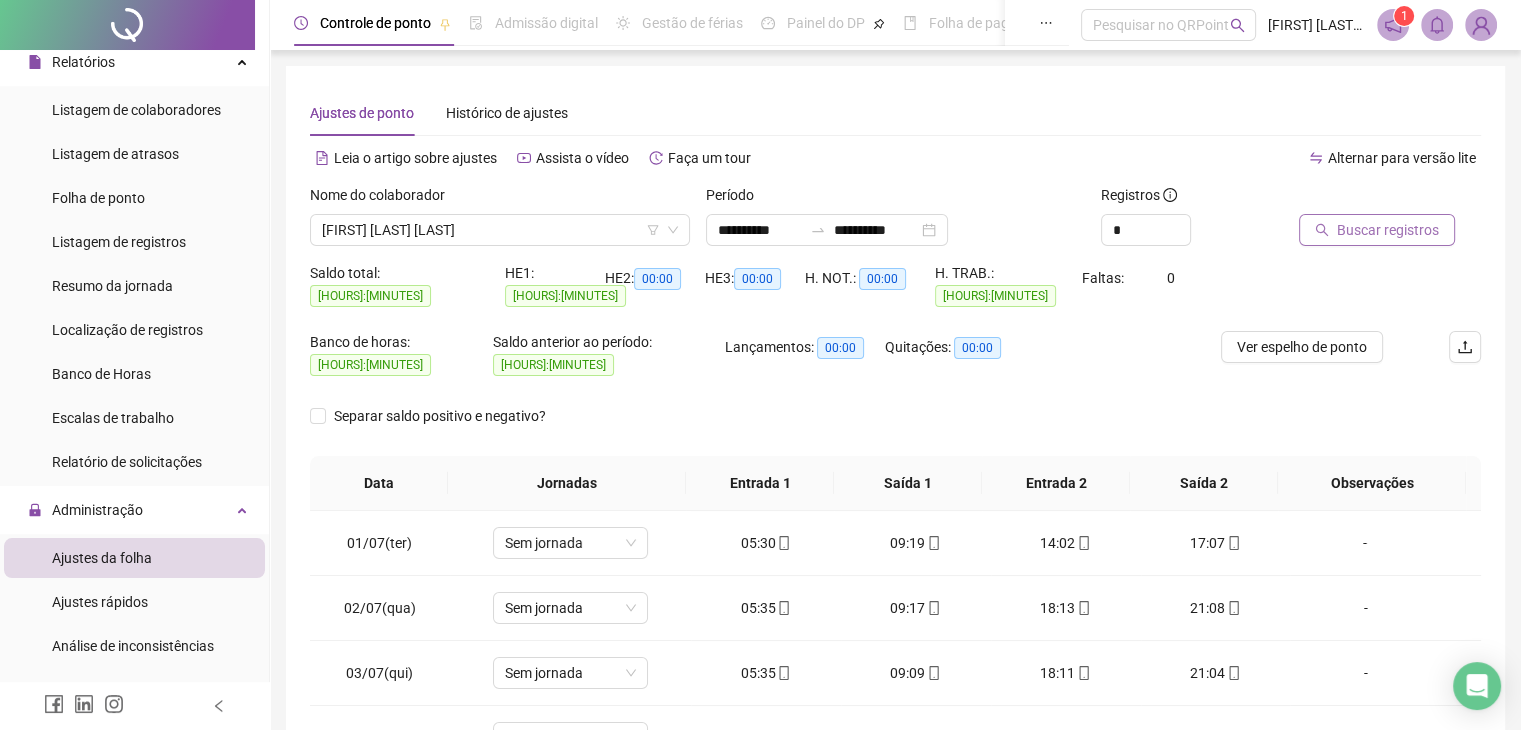 click on "Buscar registros" at bounding box center [1388, 230] 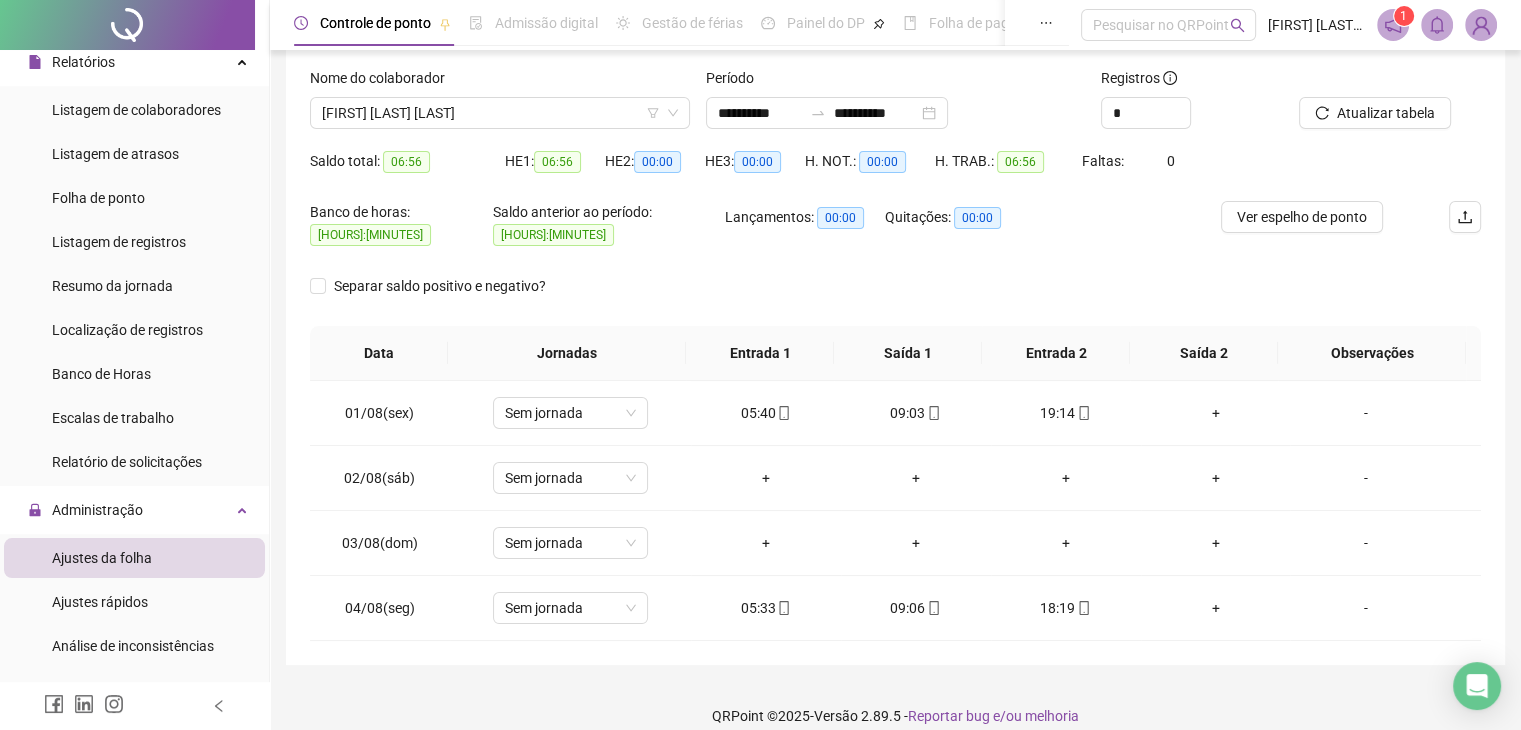 scroll, scrollTop: 124, scrollLeft: 0, axis: vertical 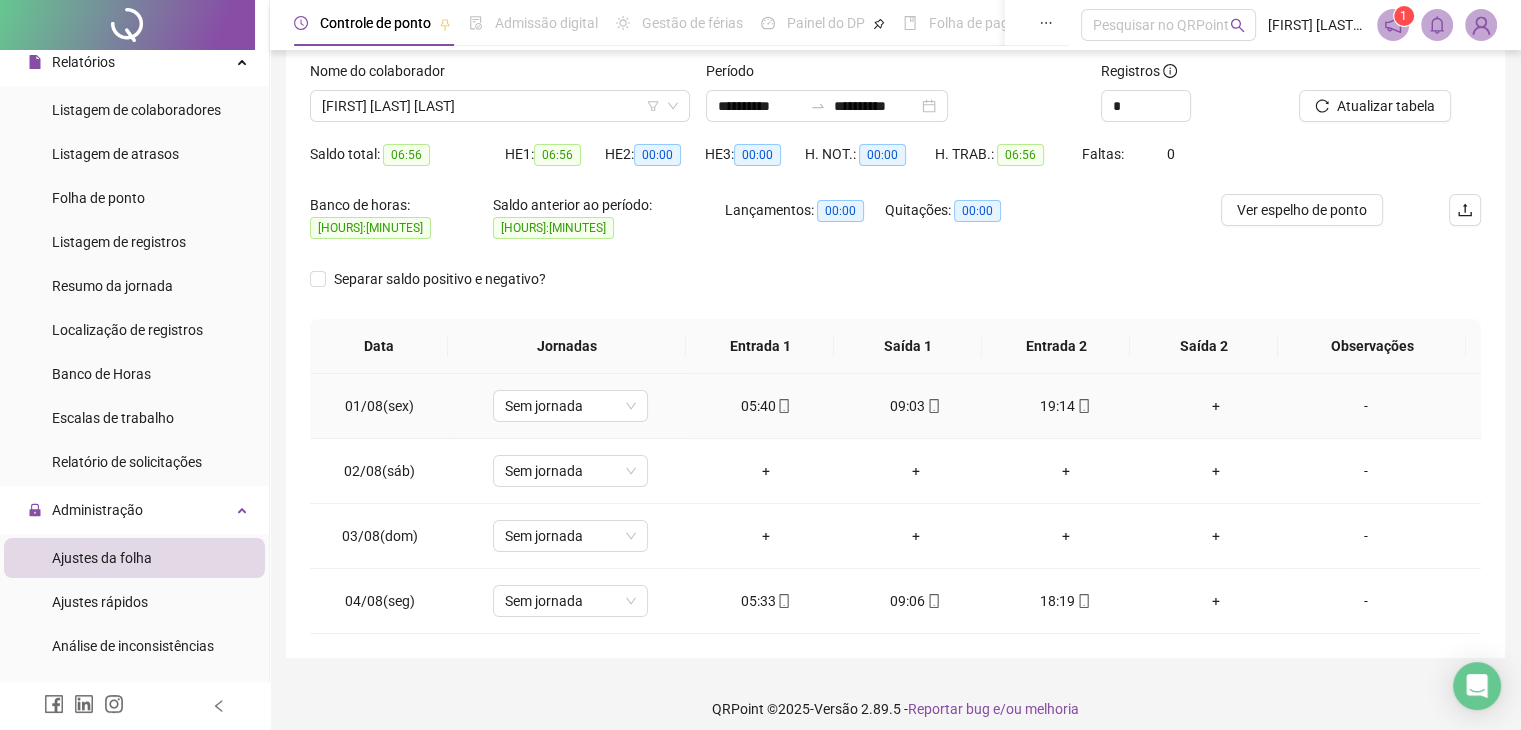 click on "+" at bounding box center (1216, 406) 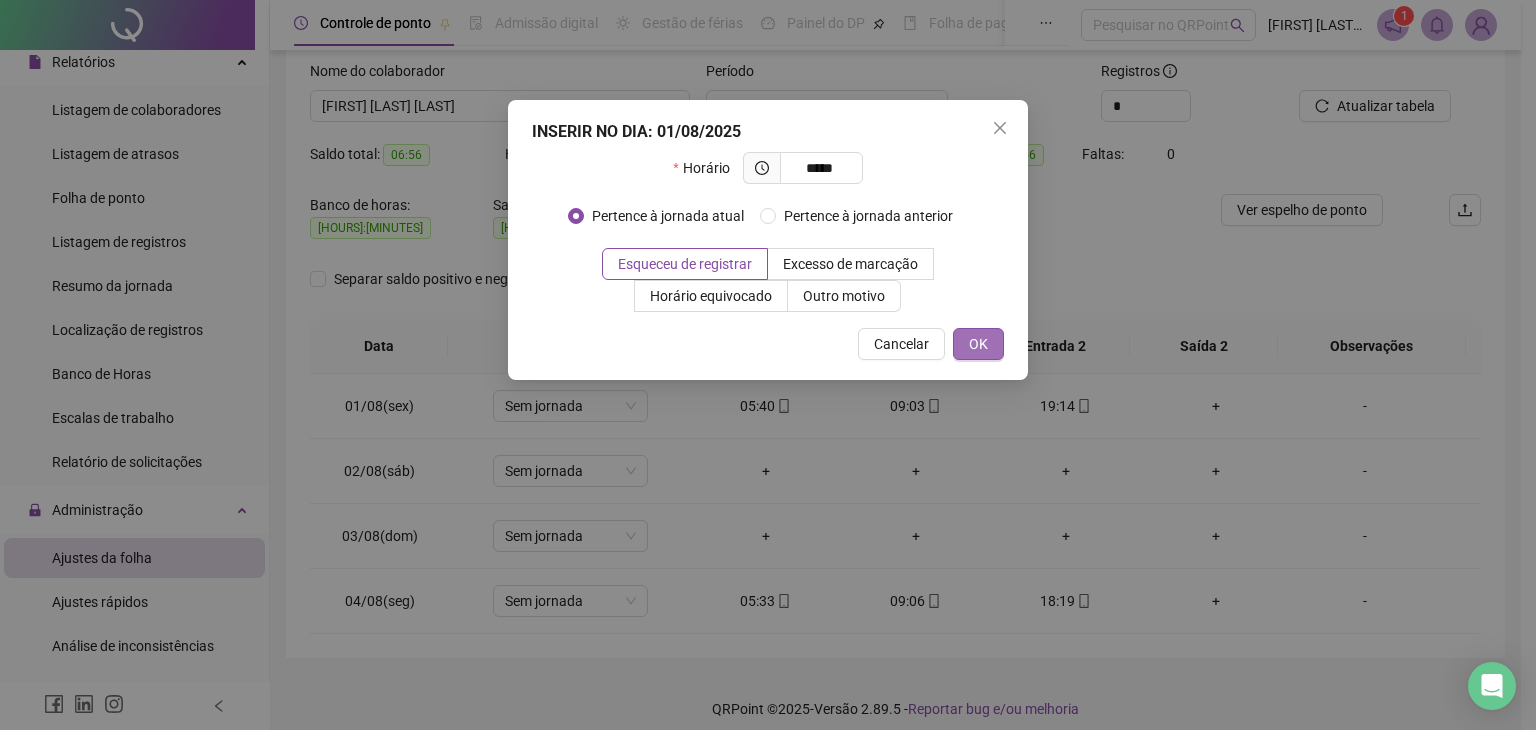 type on "*****" 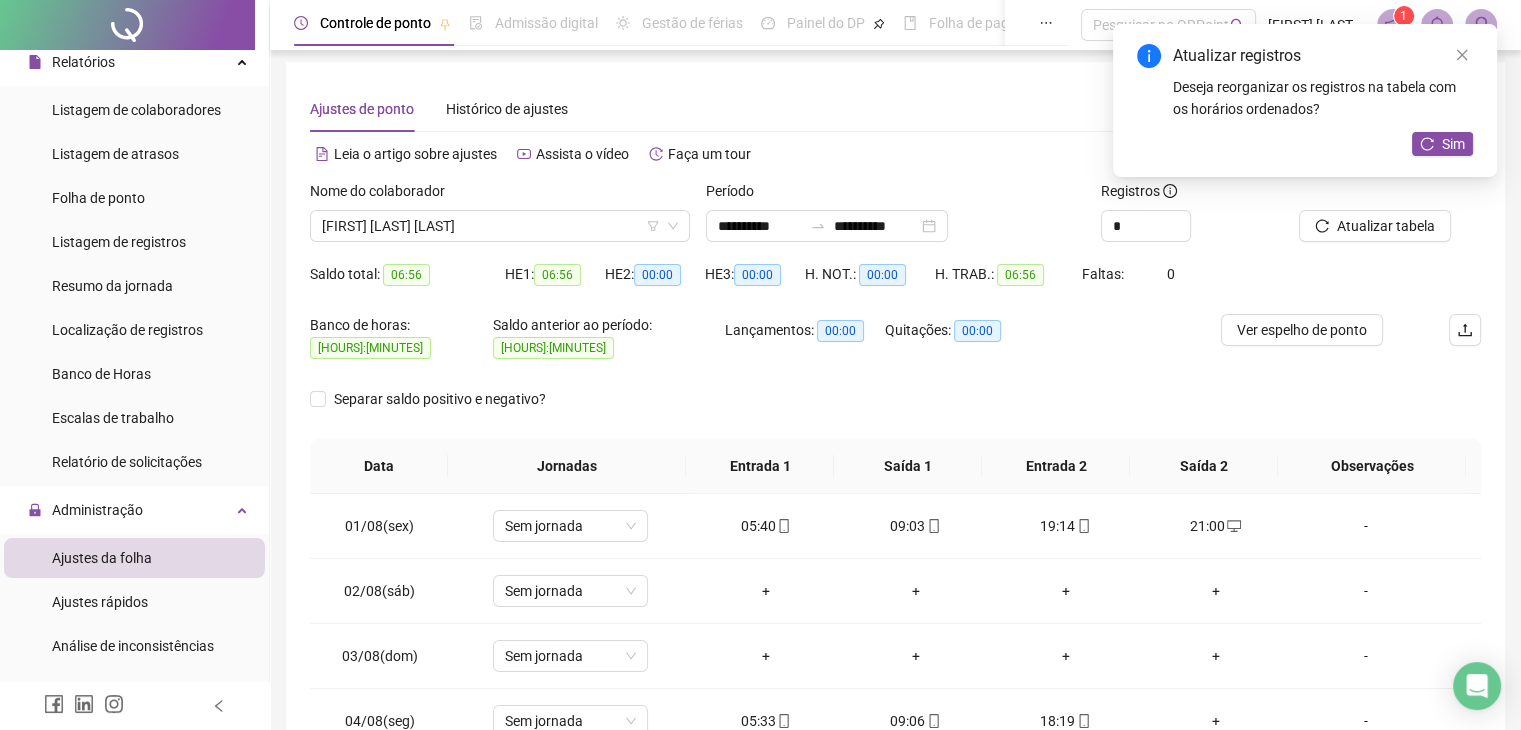 scroll, scrollTop: 0, scrollLeft: 0, axis: both 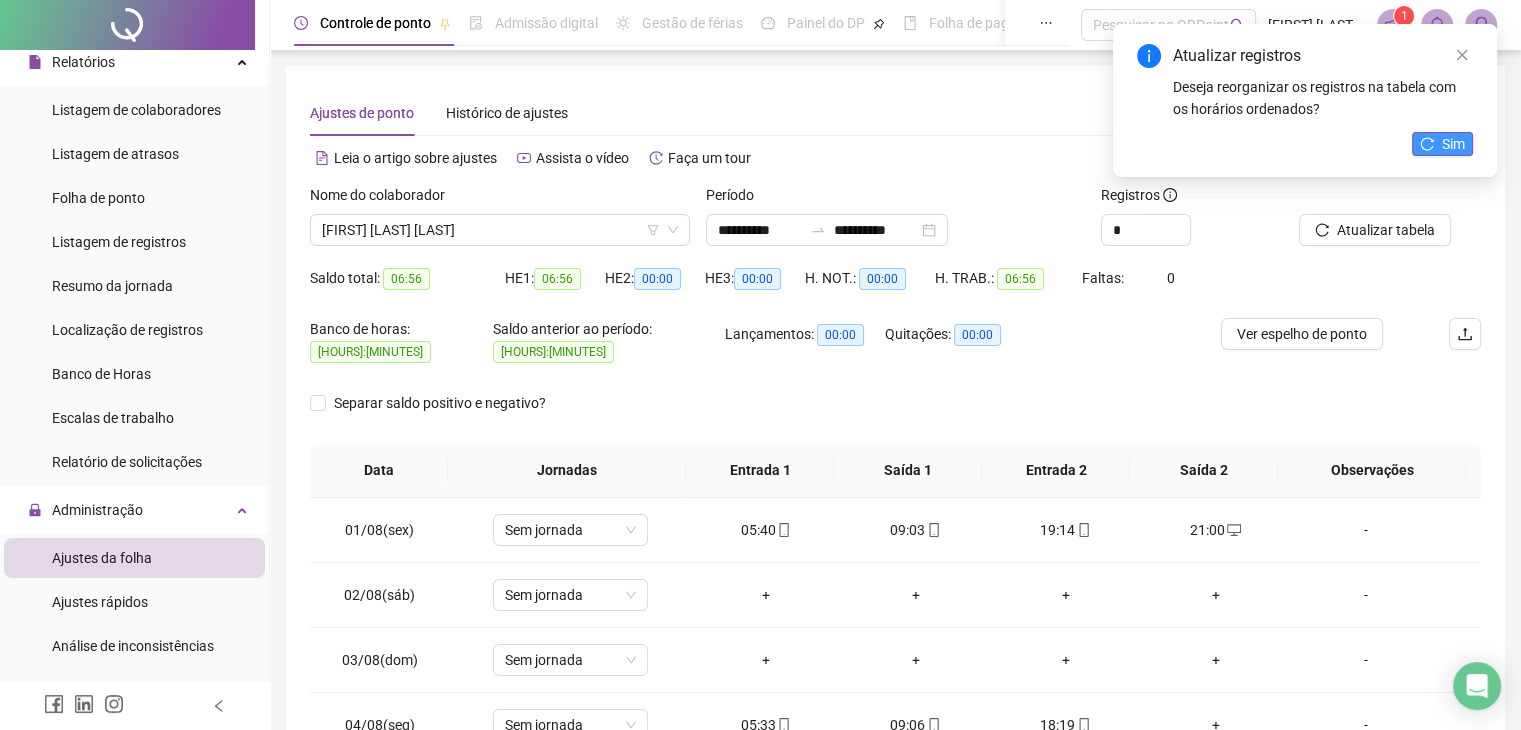 click on "Sim" at bounding box center [1442, 144] 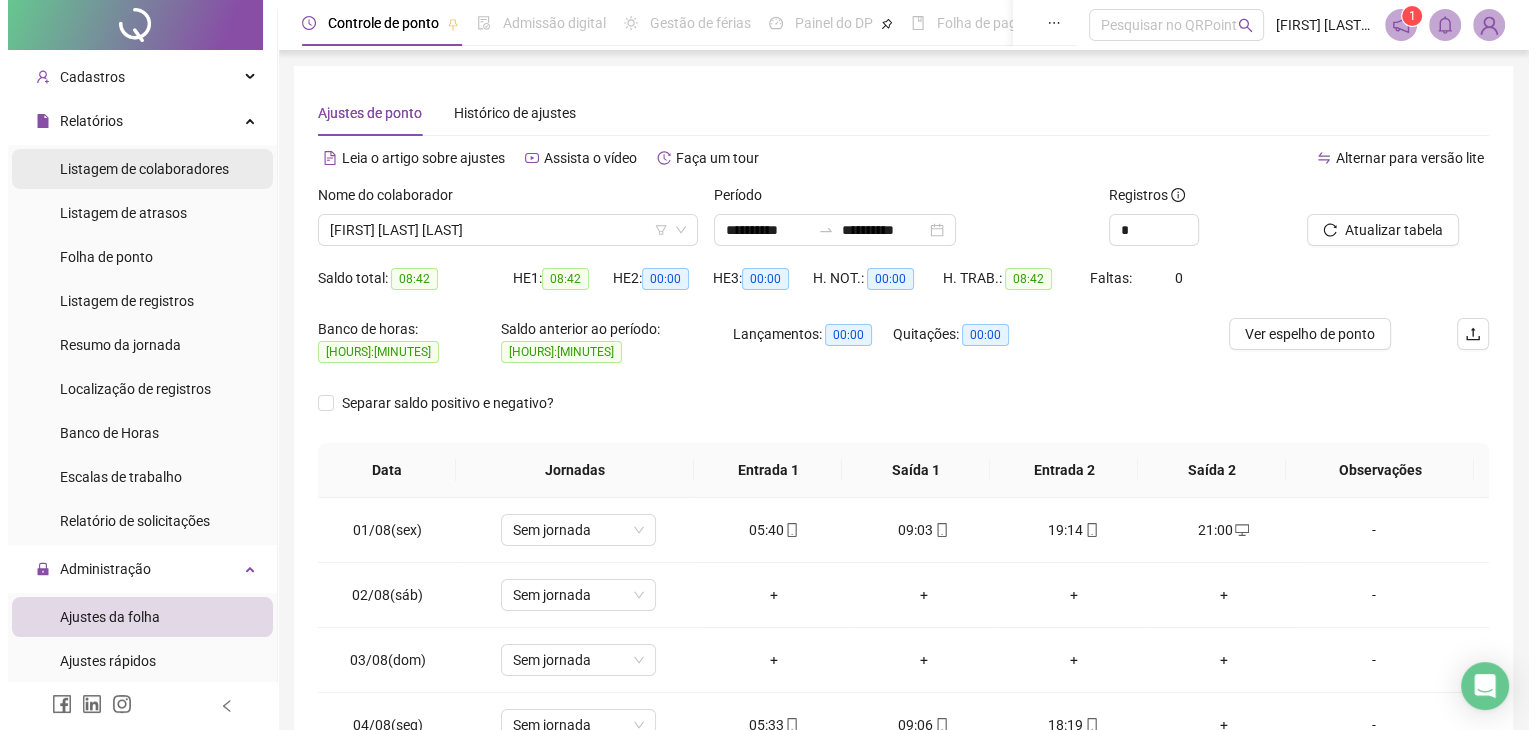 scroll, scrollTop: 0, scrollLeft: 0, axis: both 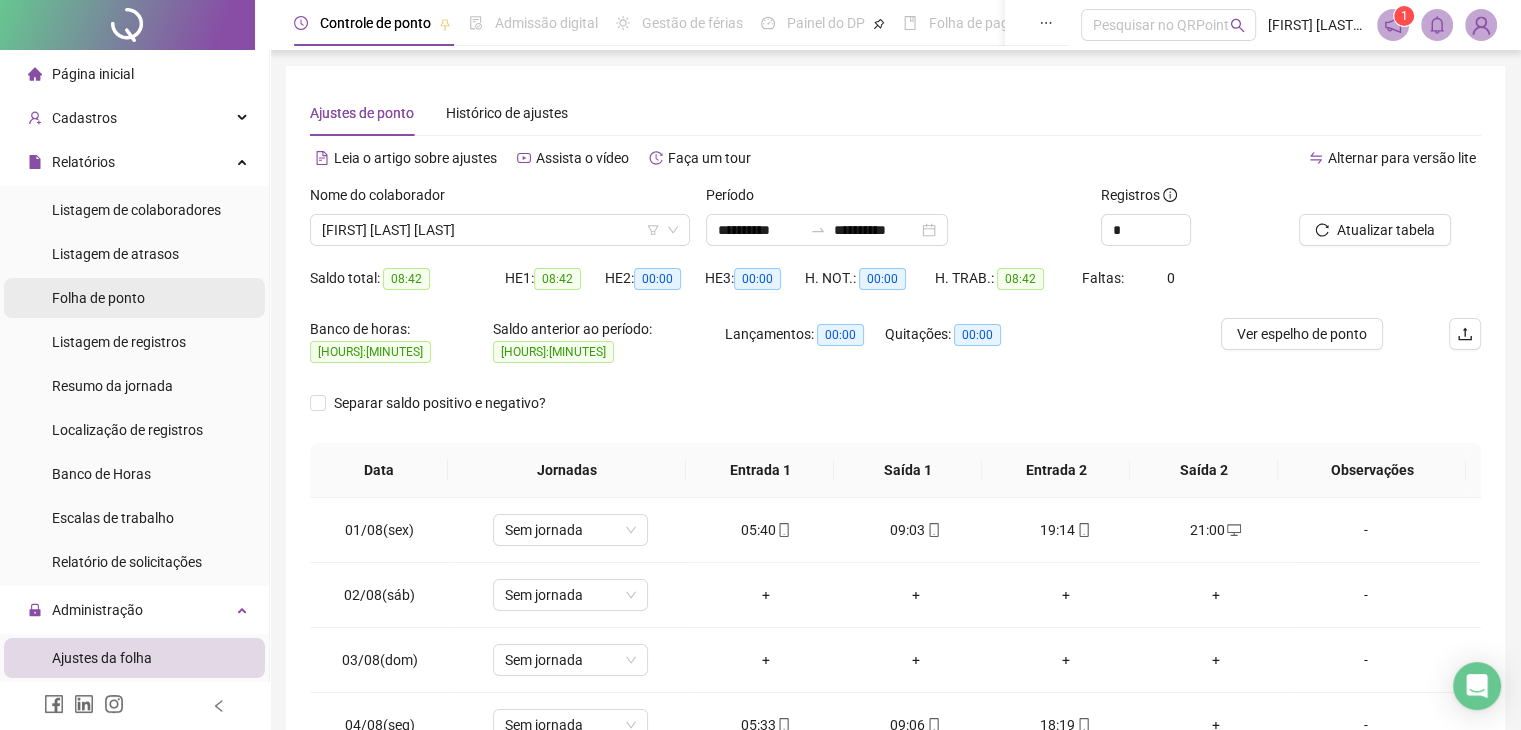 click on "Folha de ponto" at bounding box center (98, 298) 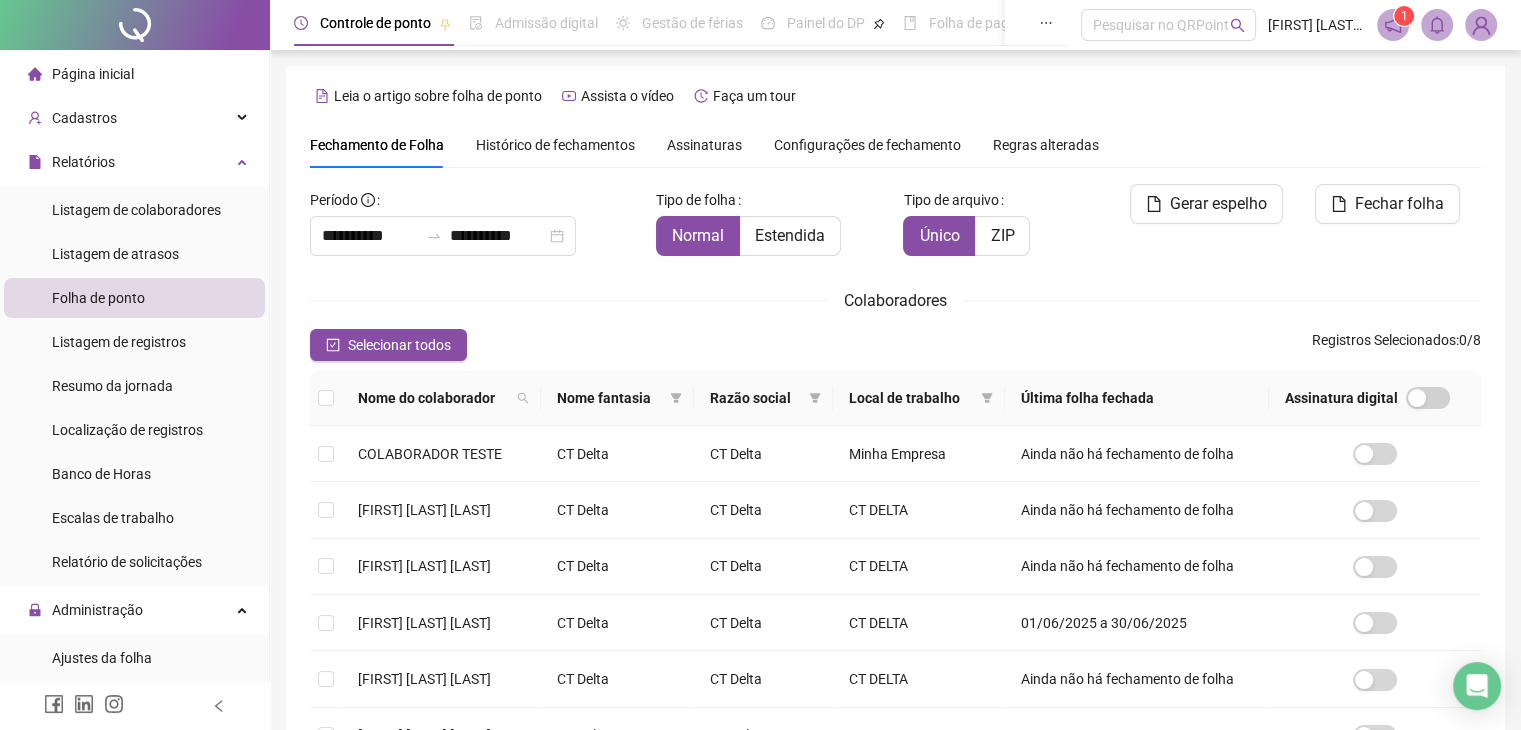 scroll, scrollTop: 0, scrollLeft: 0, axis: both 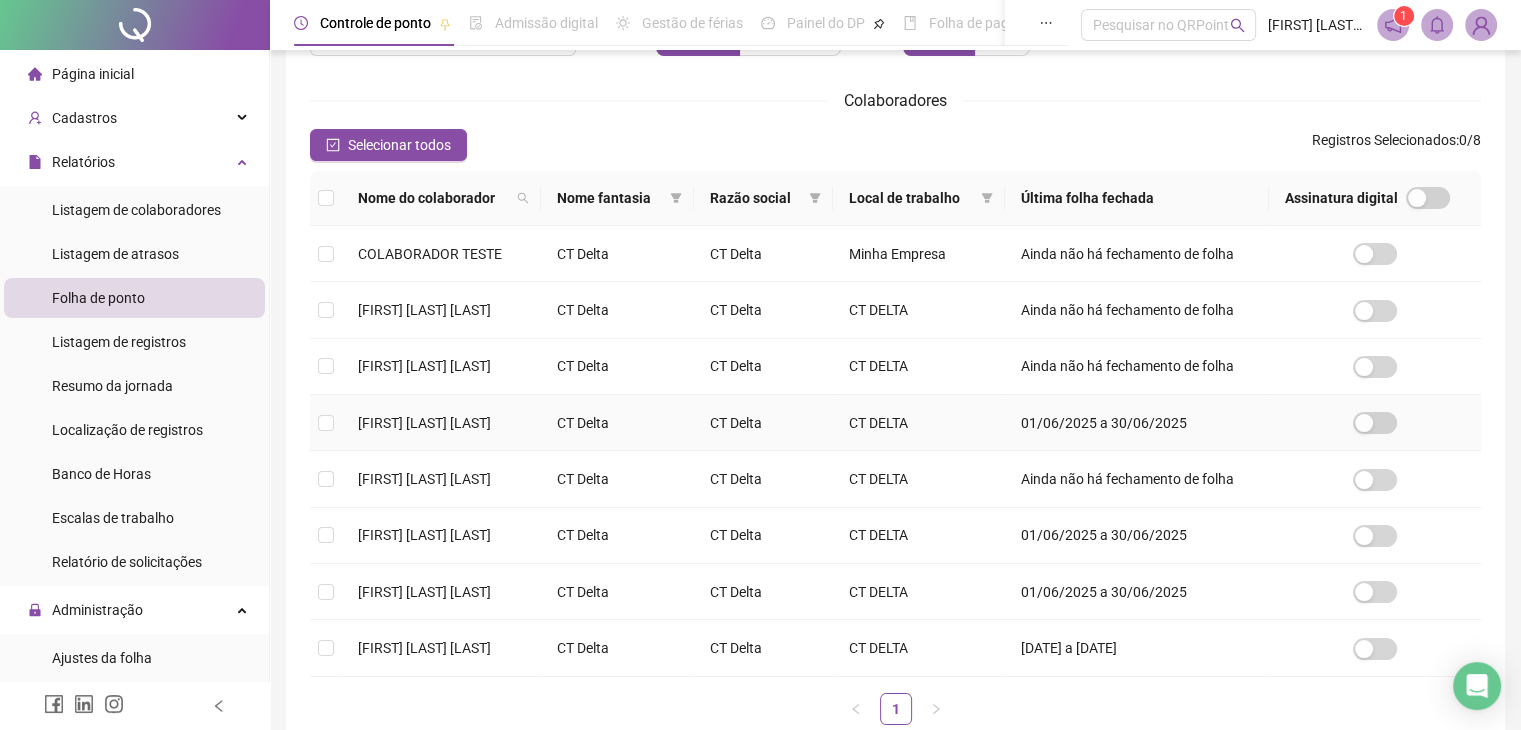 click on "[FIRST] [LAST] [LAST]" at bounding box center [441, 423] 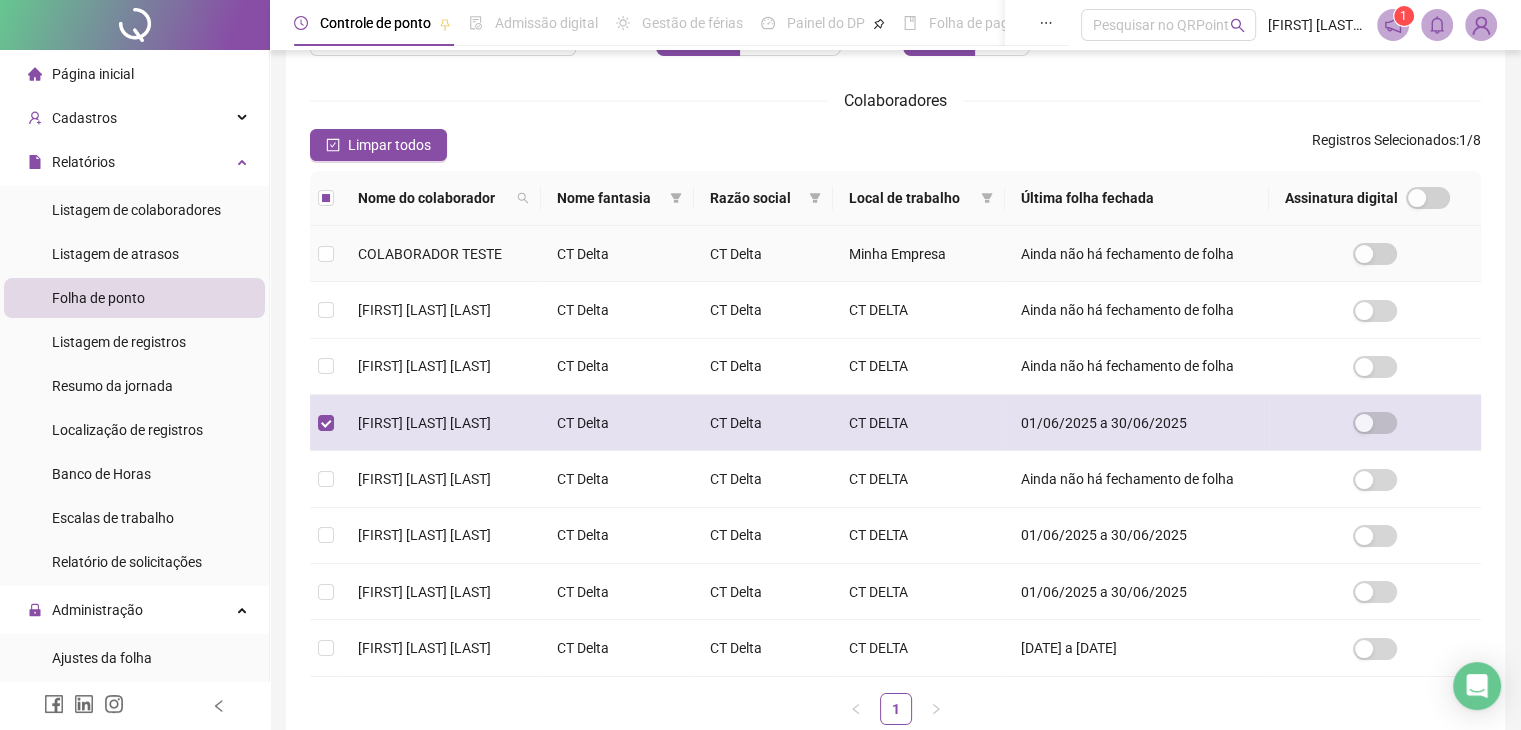 scroll, scrollTop: 33, scrollLeft: 0, axis: vertical 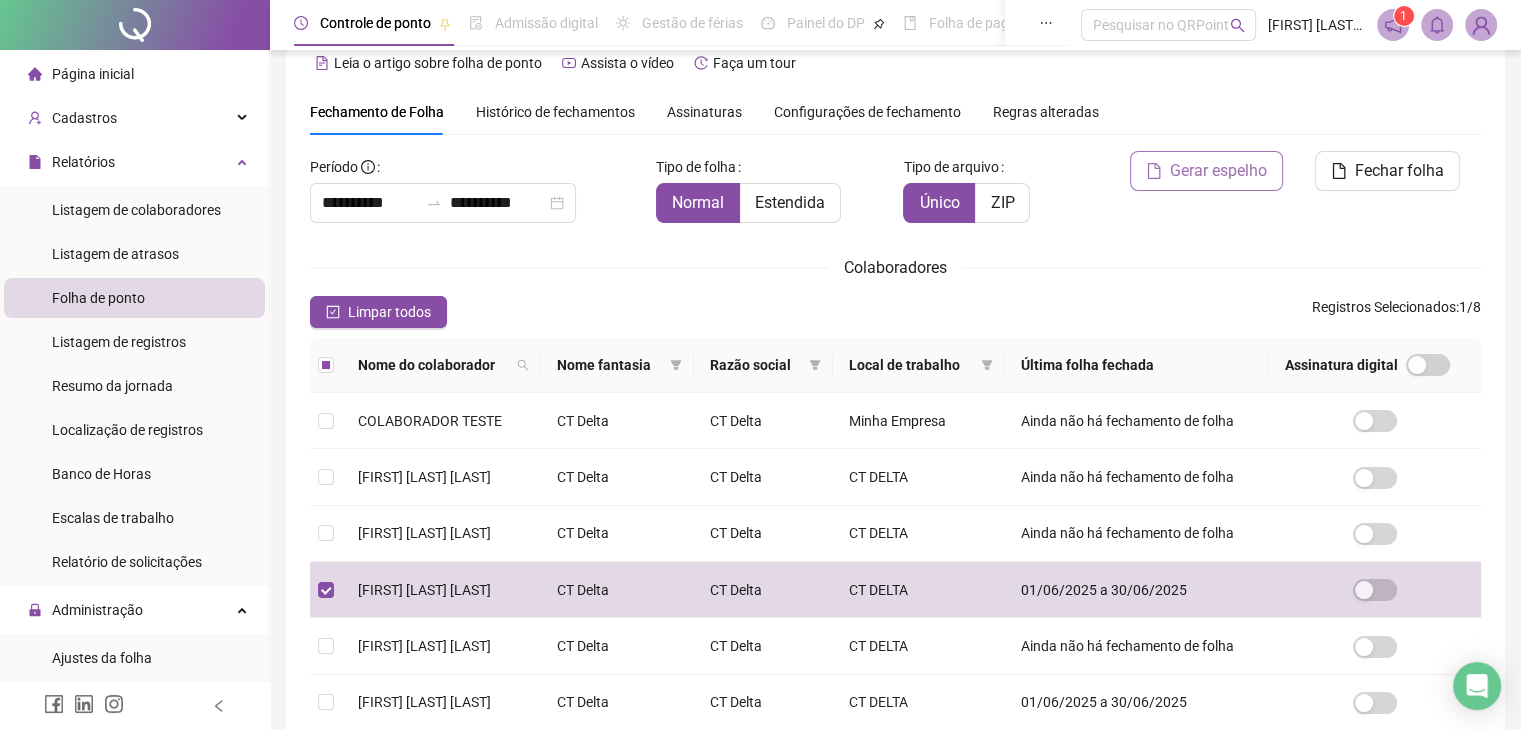 click on "Gerar espelho" at bounding box center (1218, 171) 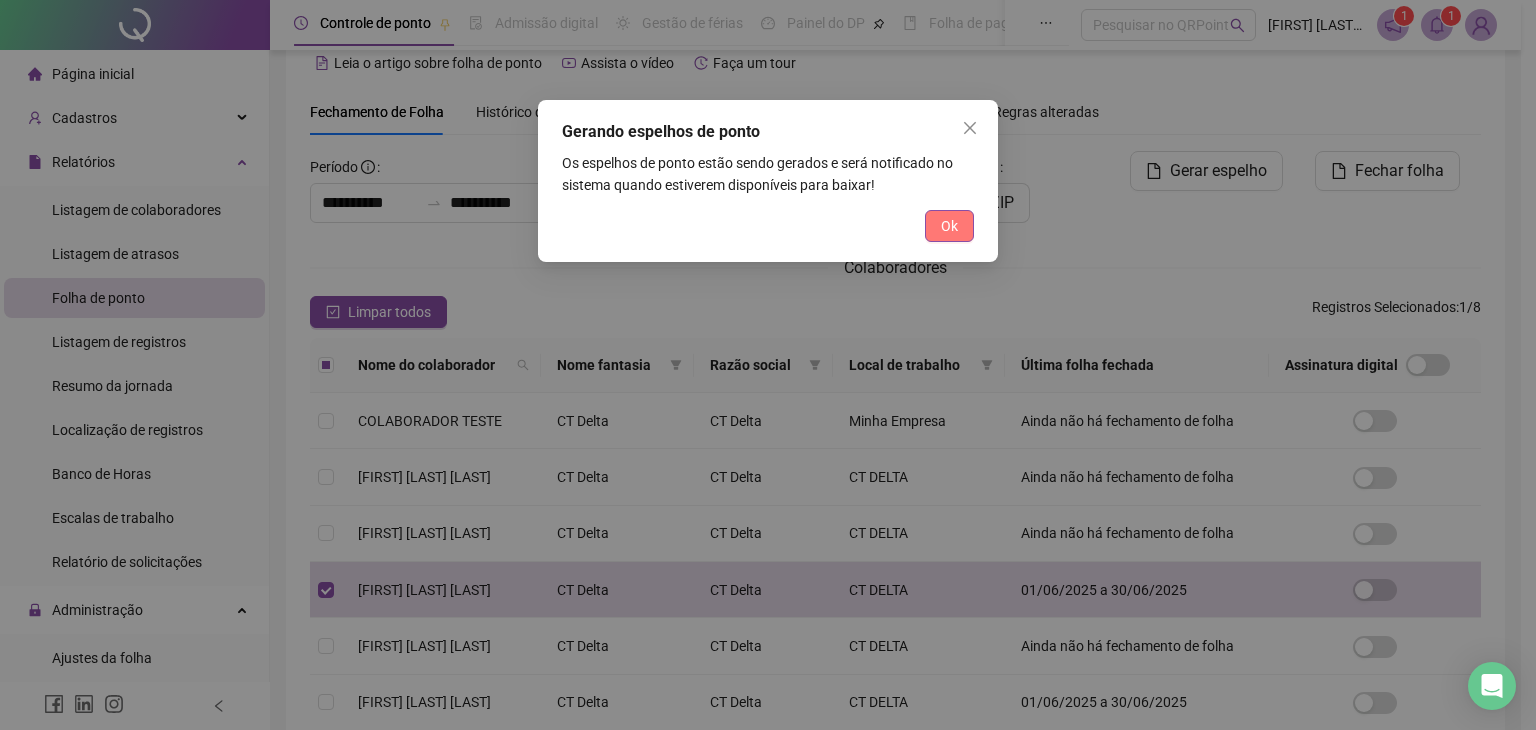 click on "Ok" at bounding box center (949, 226) 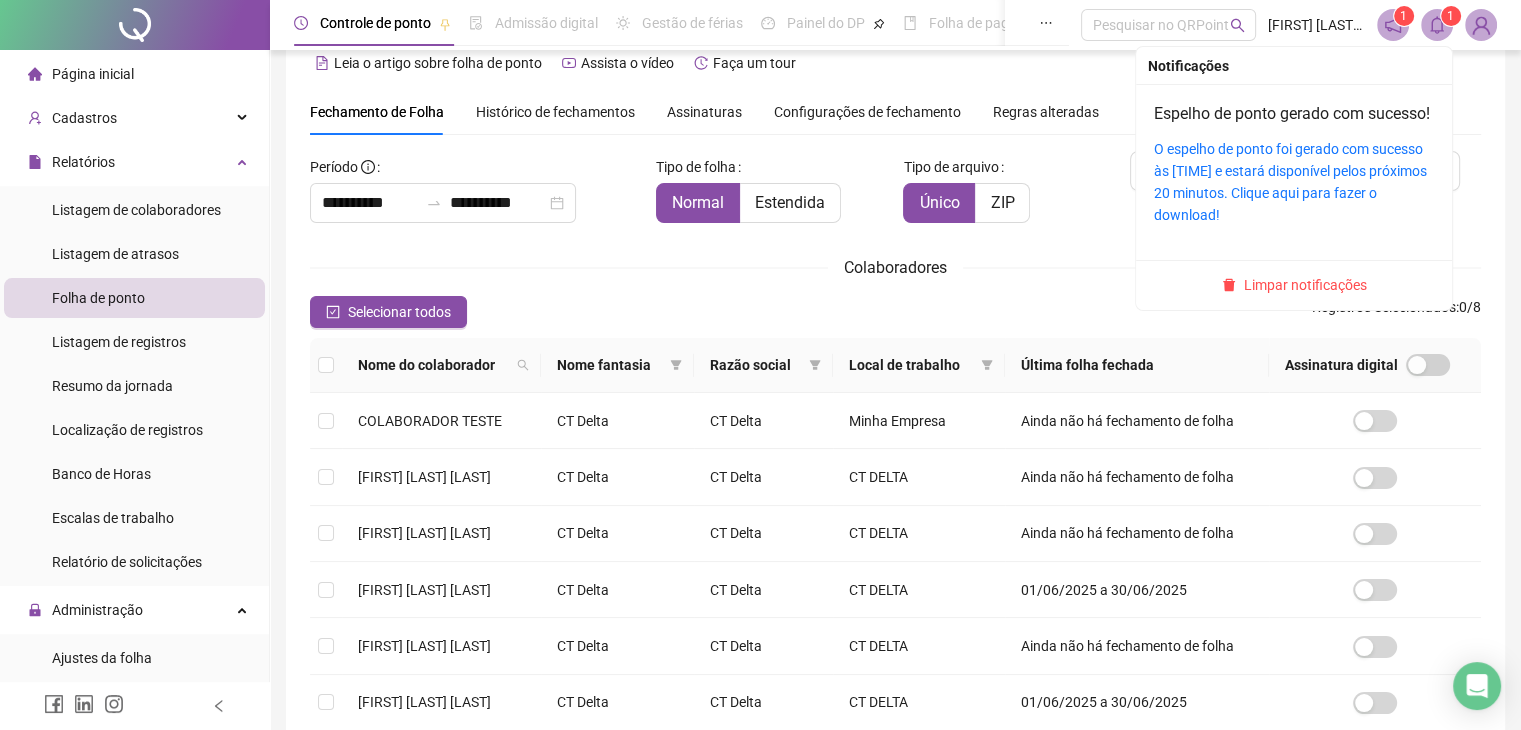 click on "O espelho de ponto foi gerado com sucesso às [TIME] e estará disponível pelos próximos 20 minutos.
Clique aqui para fazer o download!" at bounding box center (1294, 182) 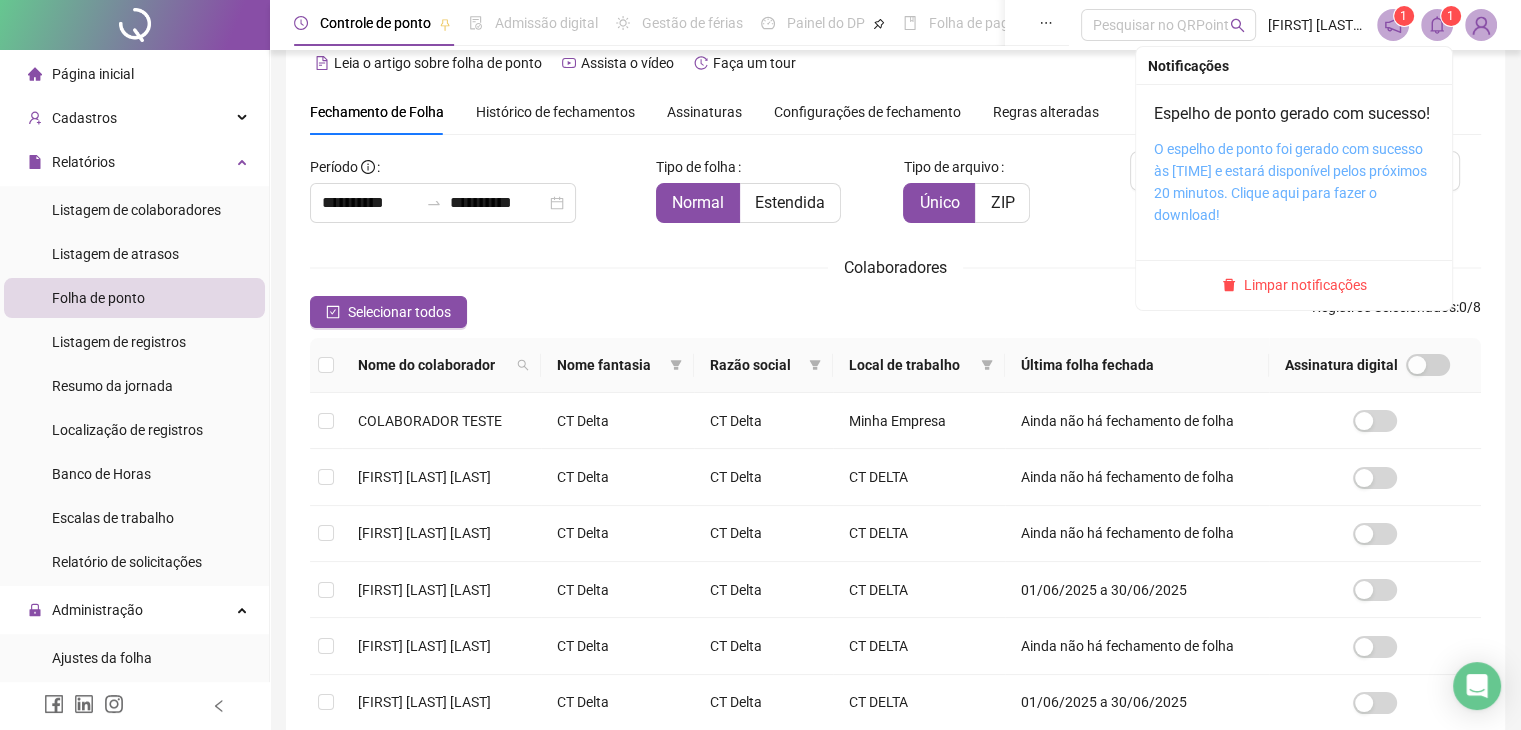 click on "O espelho de ponto foi gerado com sucesso às [TIME] e estará disponível pelos próximos 20 minutos.
Clique aqui para fazer o download!" at bounding box center [1290, 182] 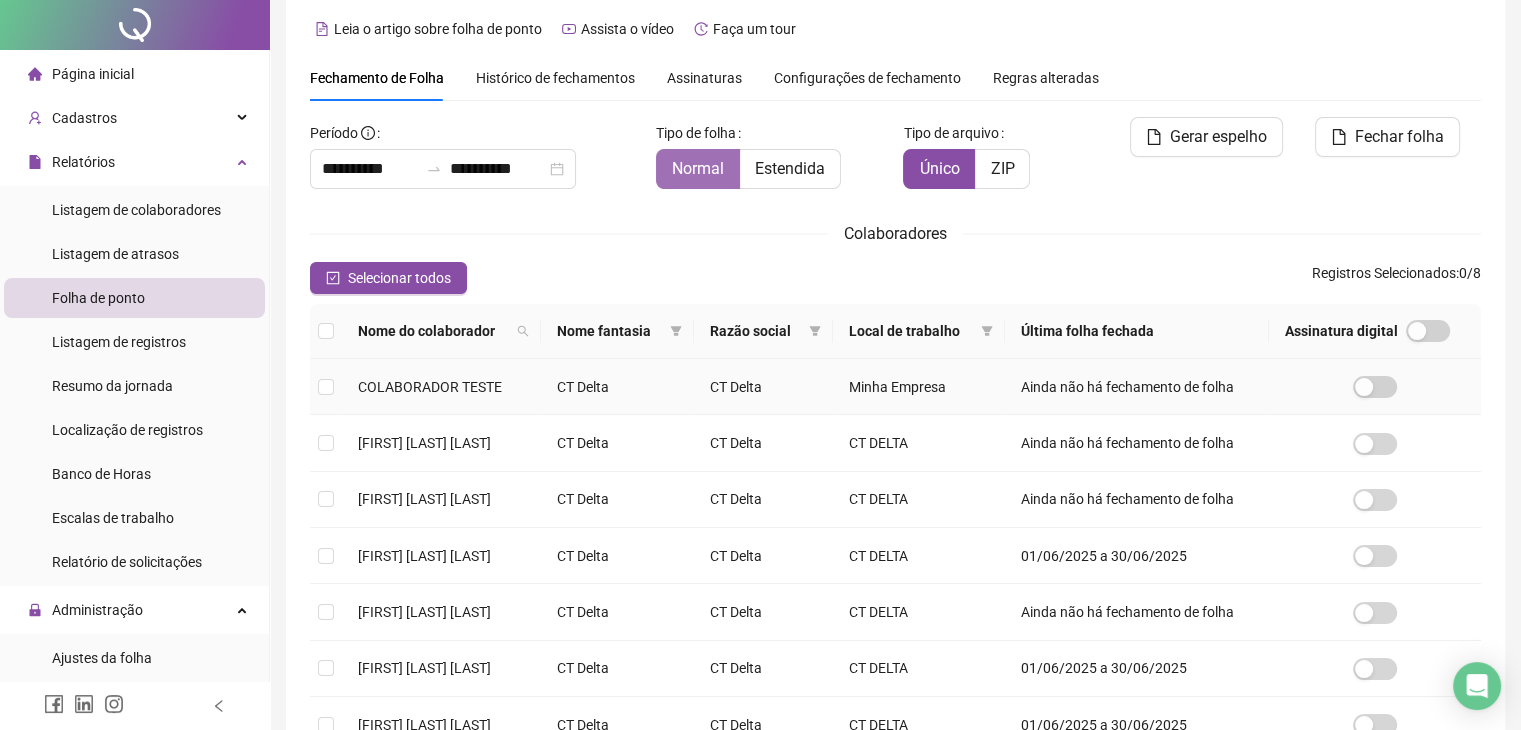 scroll, scrollTop: 100, scrollLeft: 0, axis: vertical 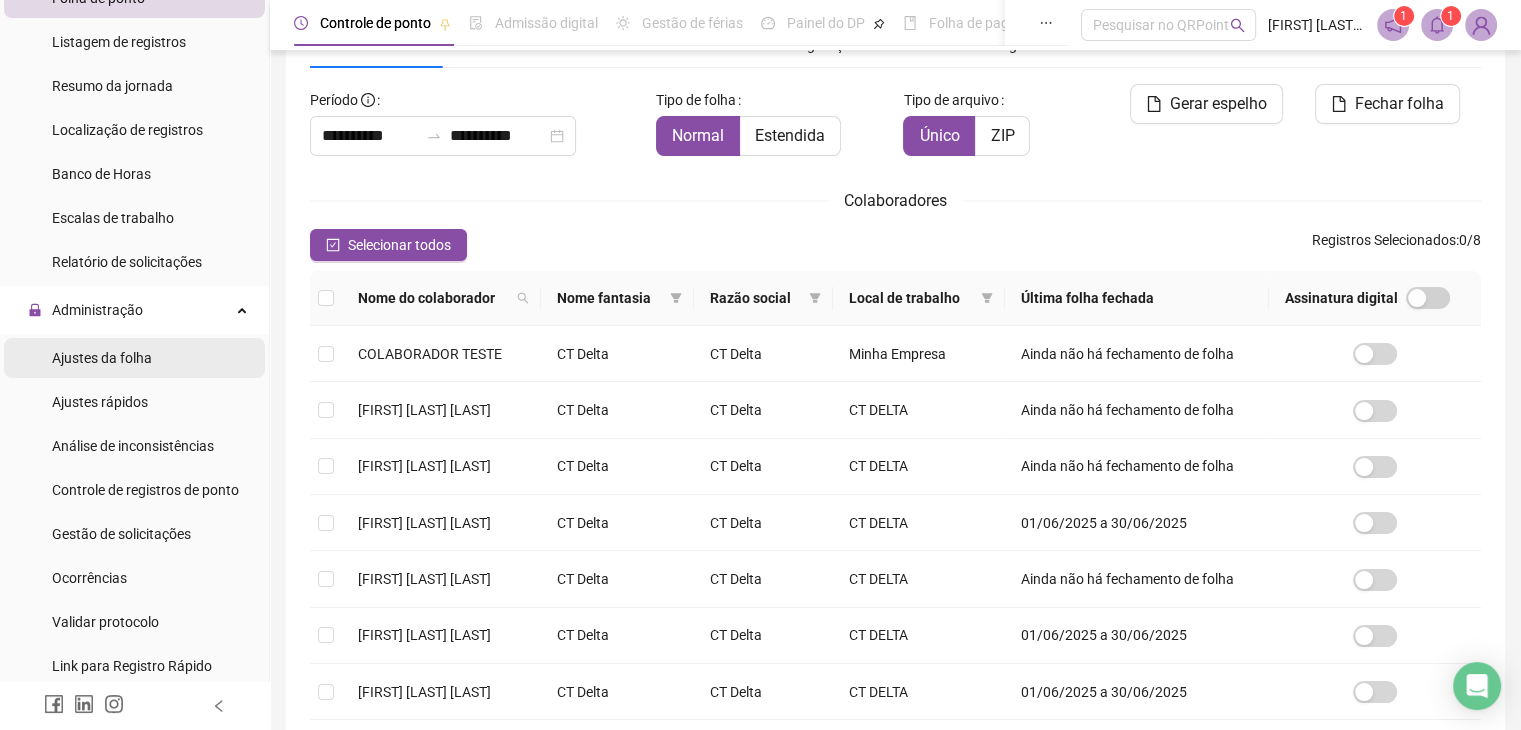 click on "Ajustes da folha" at bounding box center (134, 358) 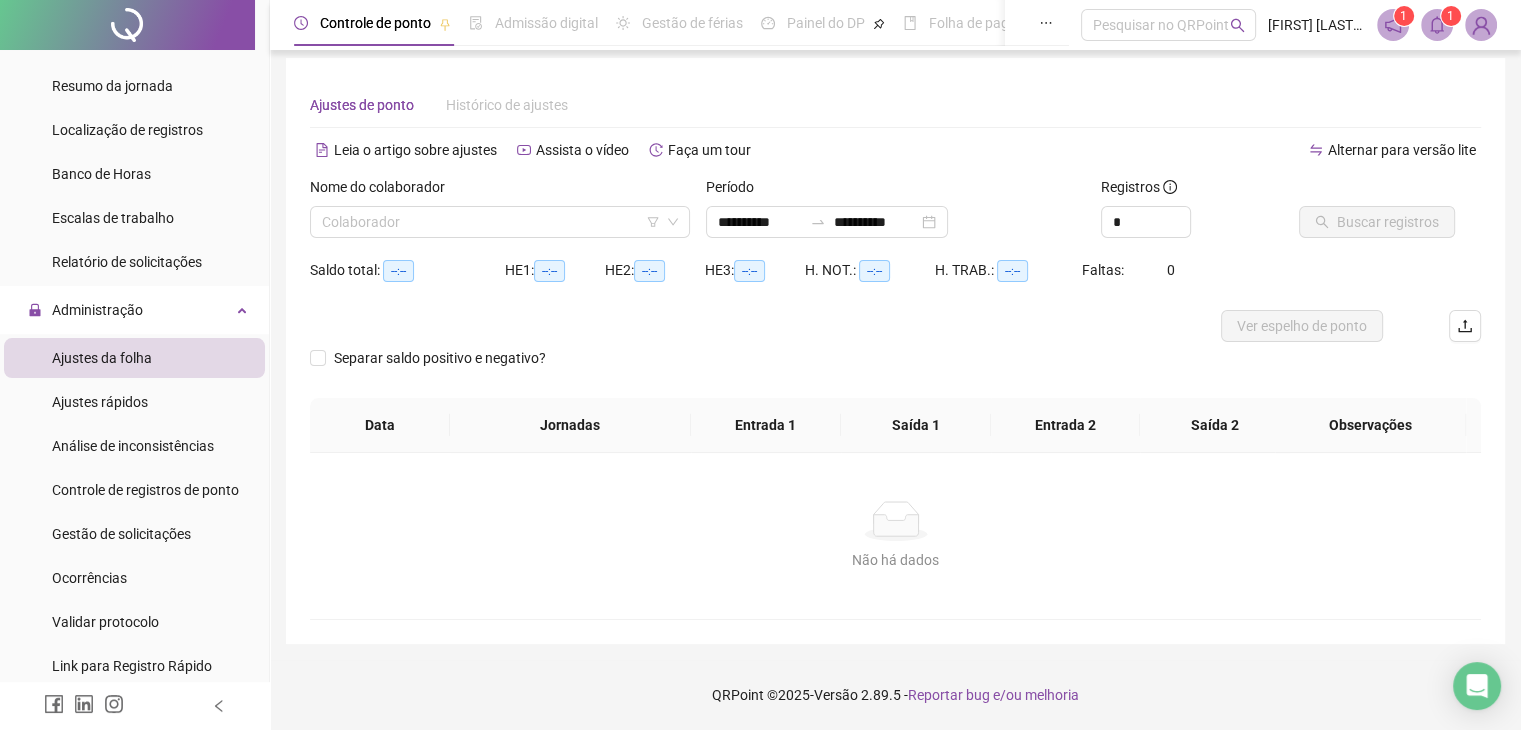 scroll, scrollTop: 8, scrollLeft: 0, axis: vertical 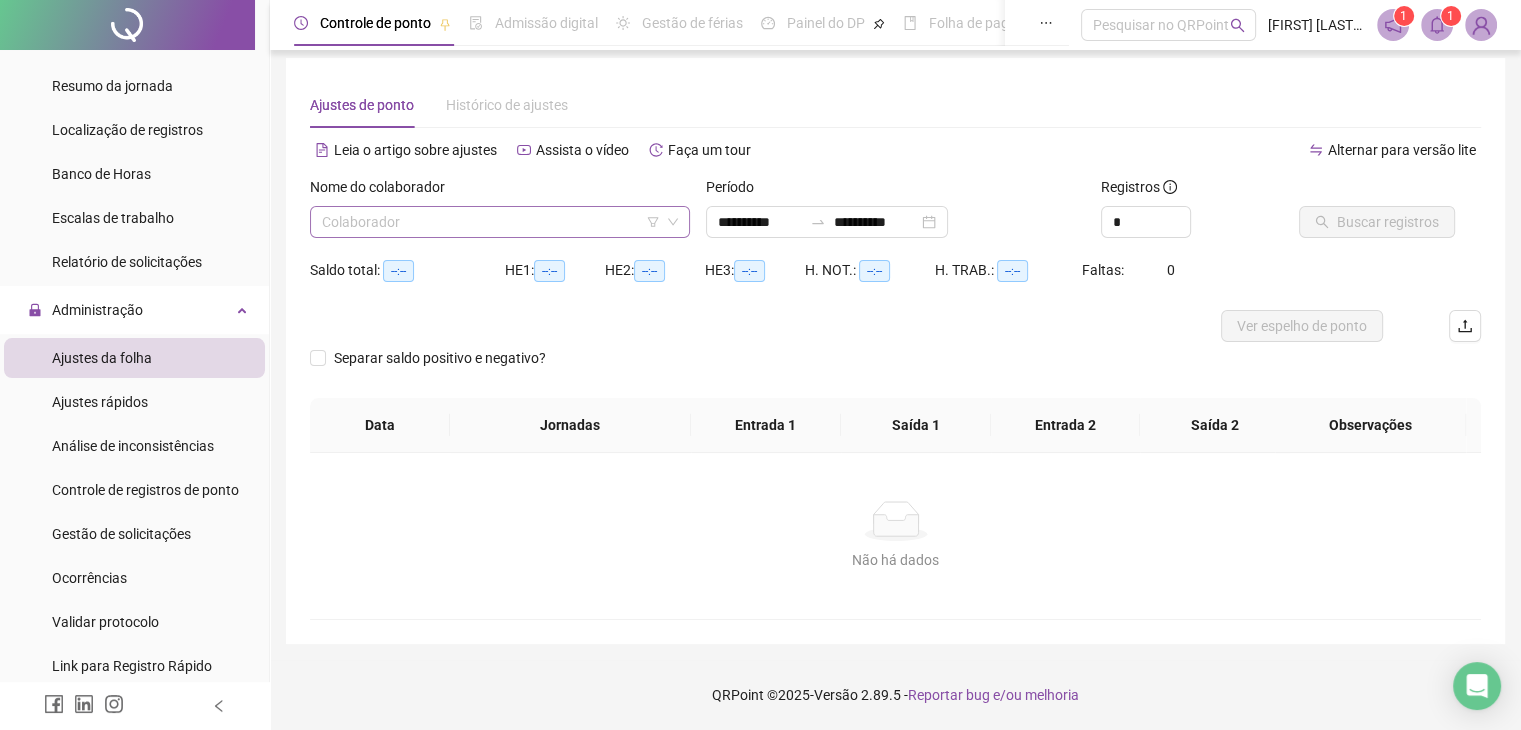 click at bounding box center (491, 222) 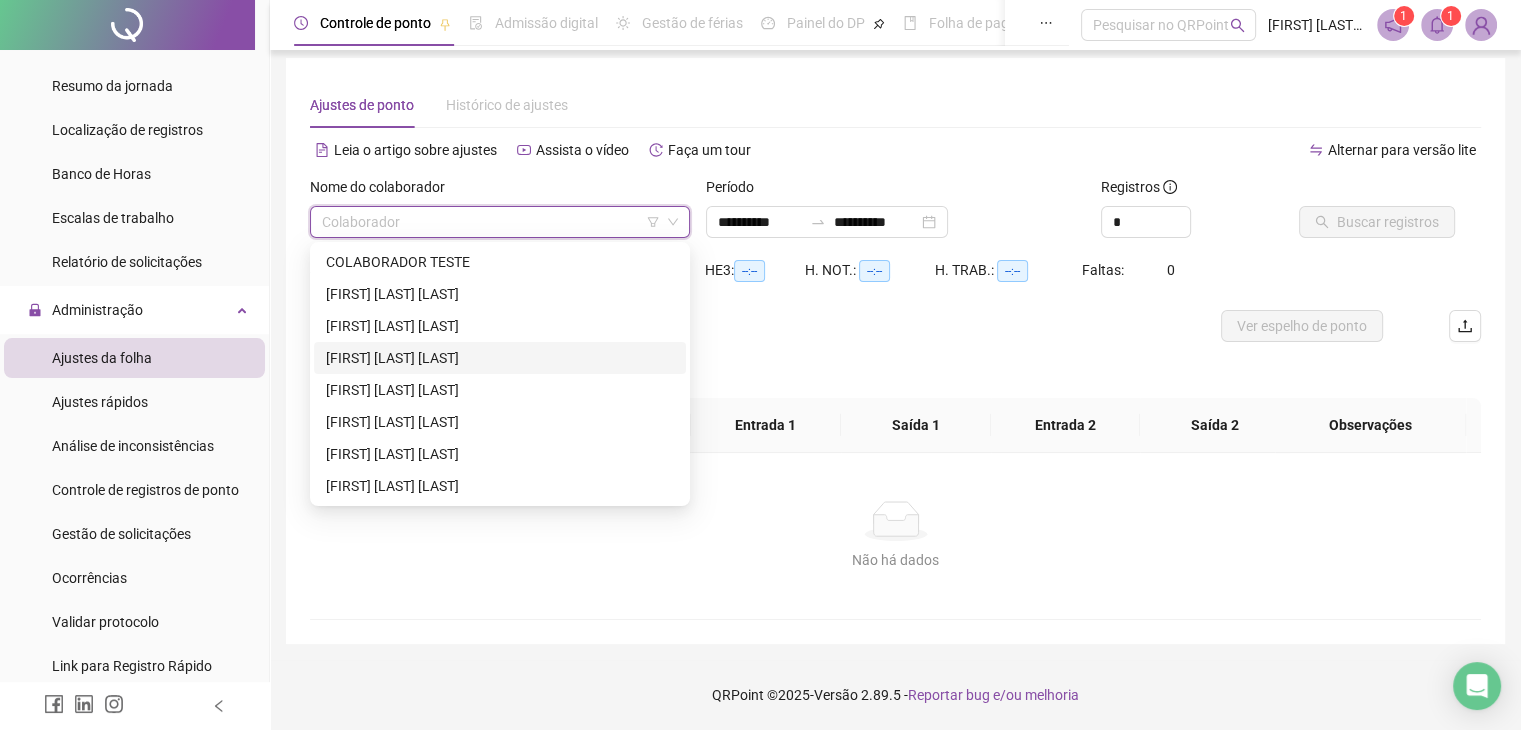 click on "[FIRST] [LAST] [LAST]" at bounding box center [500, 358] 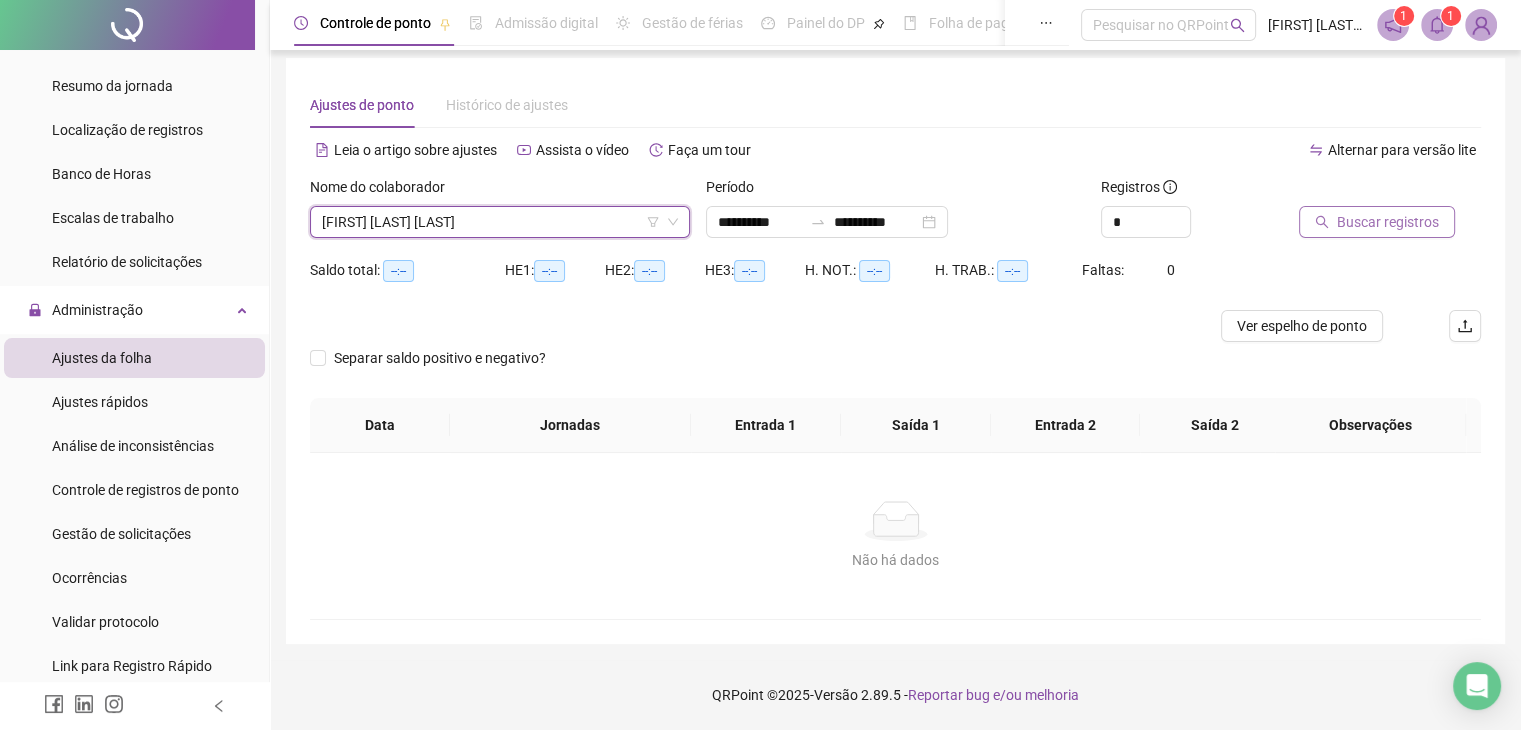 click on "Buscar registros" at bounding box center [1388, 222] 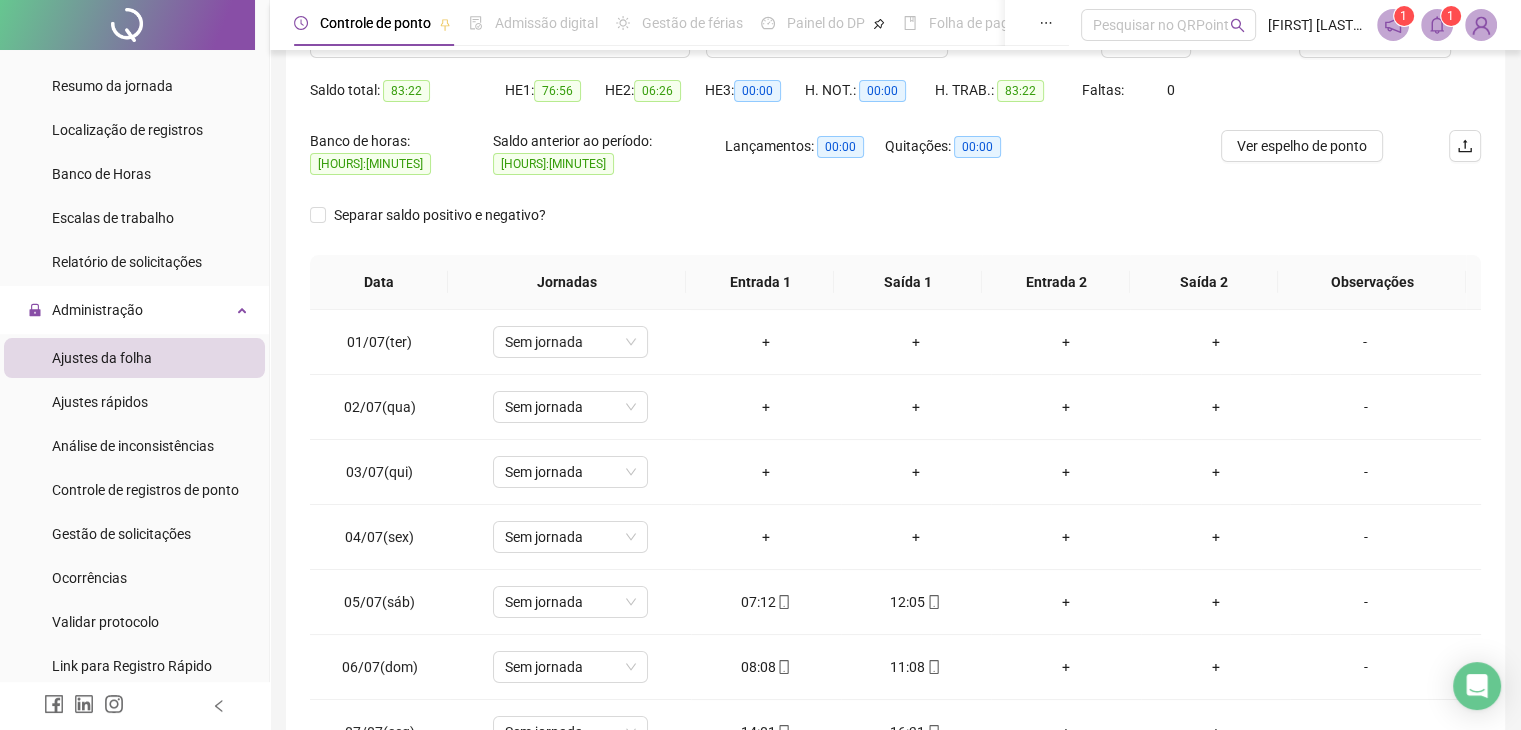scroll, scrollTop: 208, scrollLeft: 0, axis: vertical 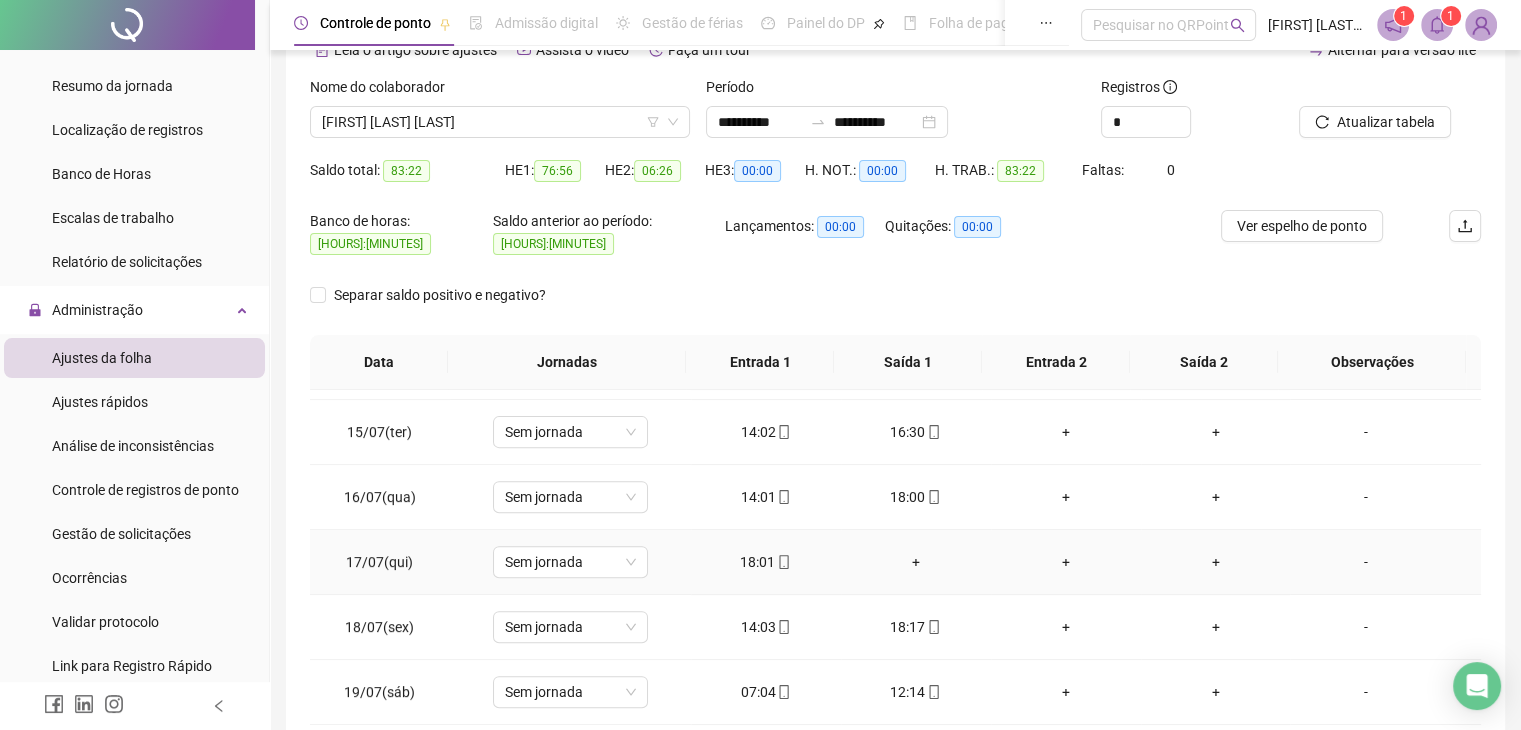 click on "+" at bounding box center [916, 562] 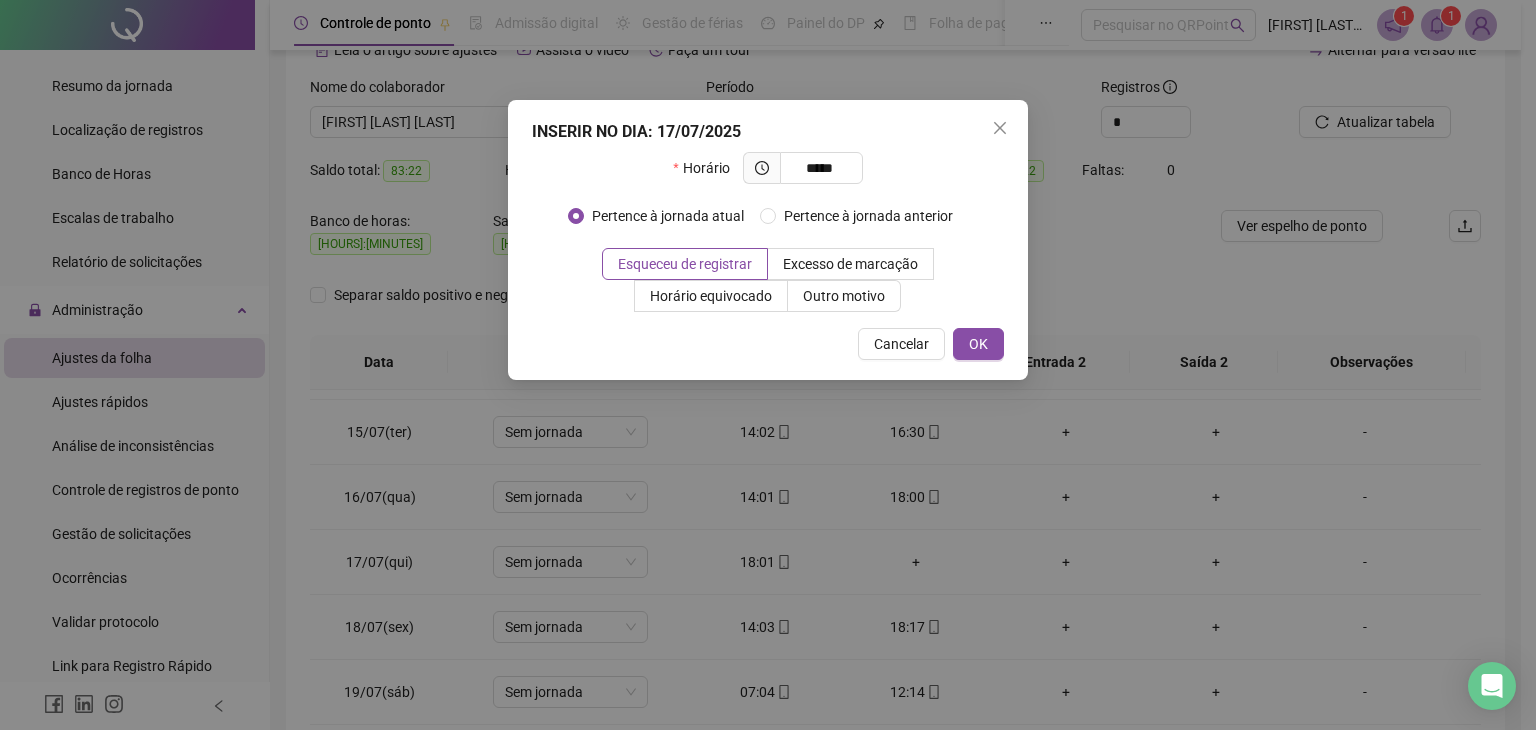 type on "*****" 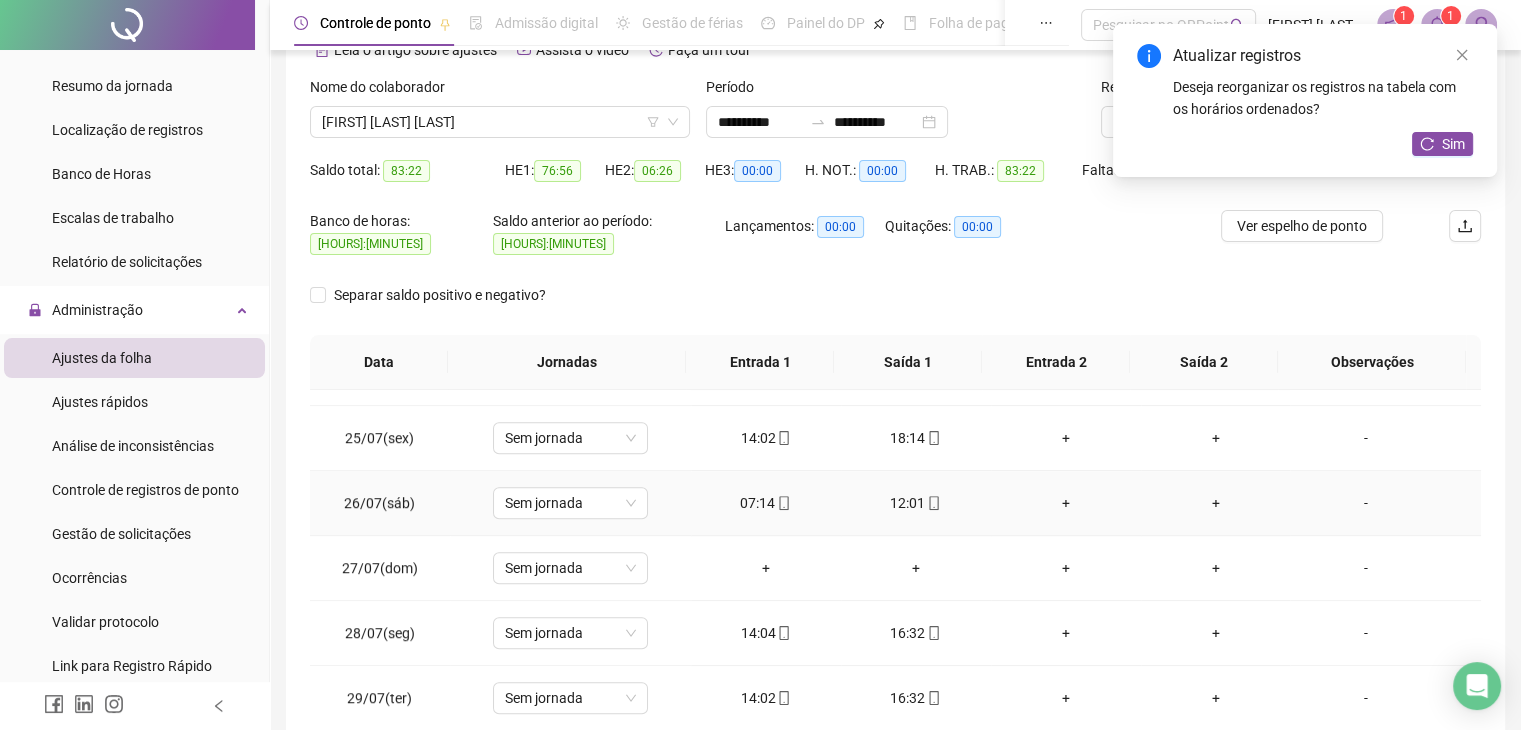 scroll, scrollTop: 1581, scrollLeft: 0, axis: vertical 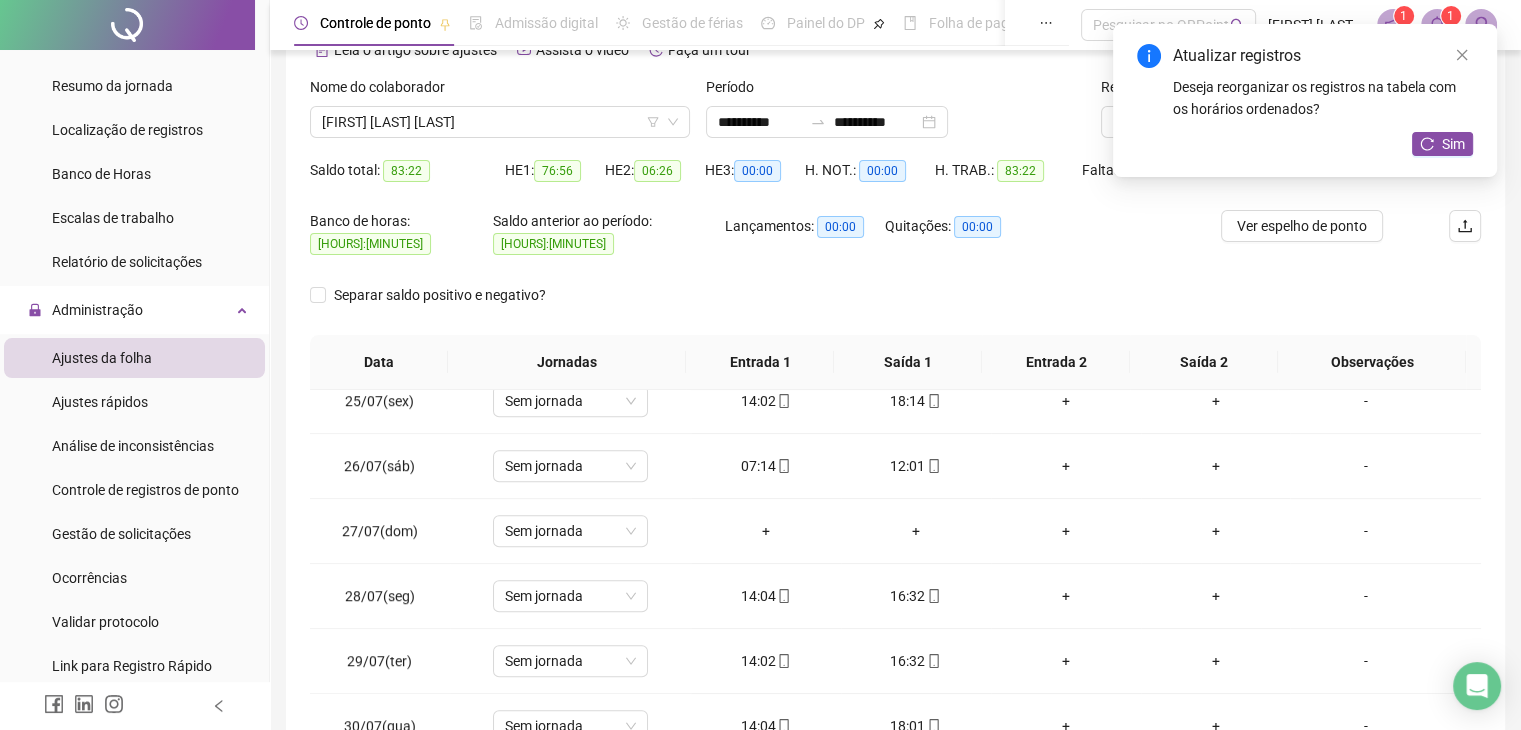 click on "Atualizar registros Deseja reorganizar os registros na tabela com os horários ordenados? Sim" at bounding box center [1305, 100] 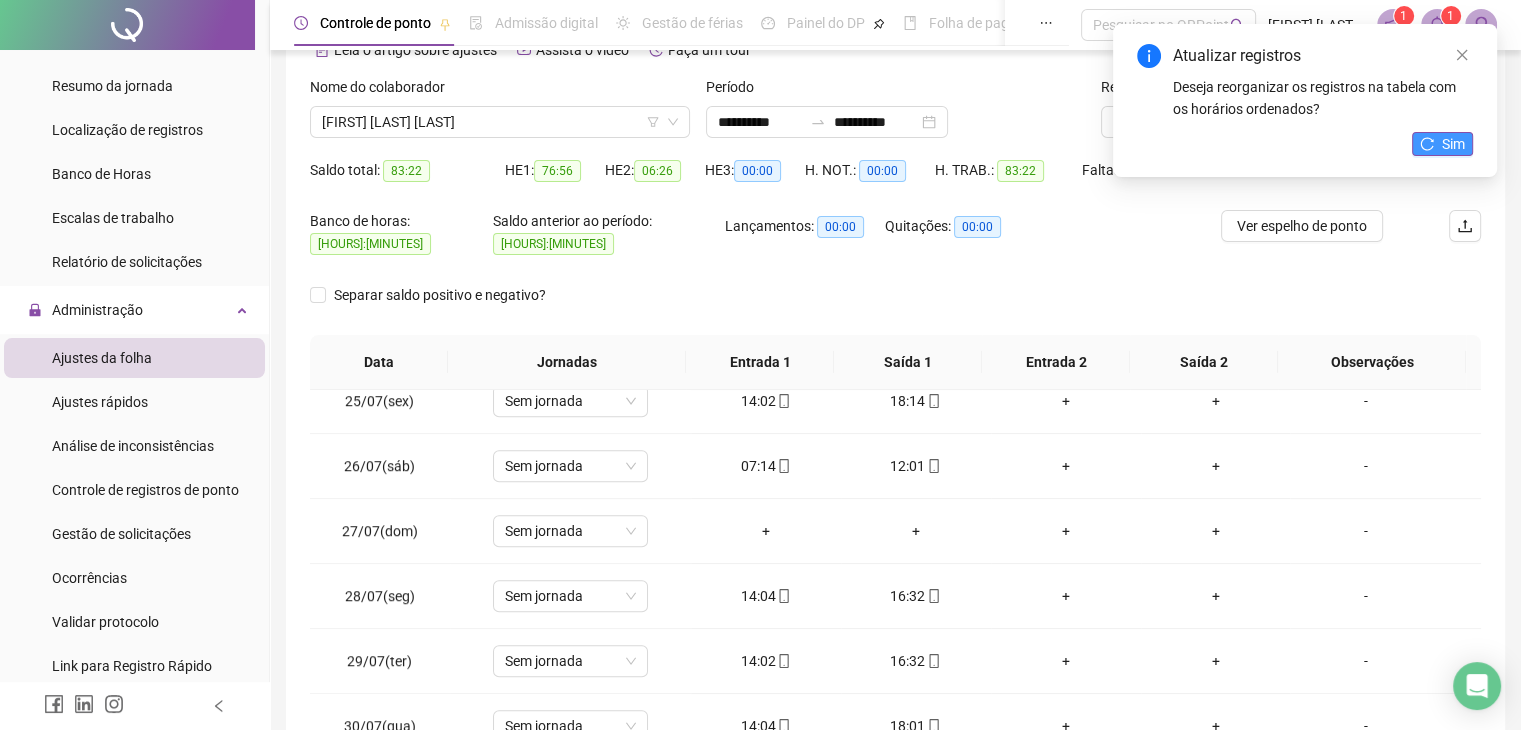 click on "Sim" at bounding box center (1453, 144) 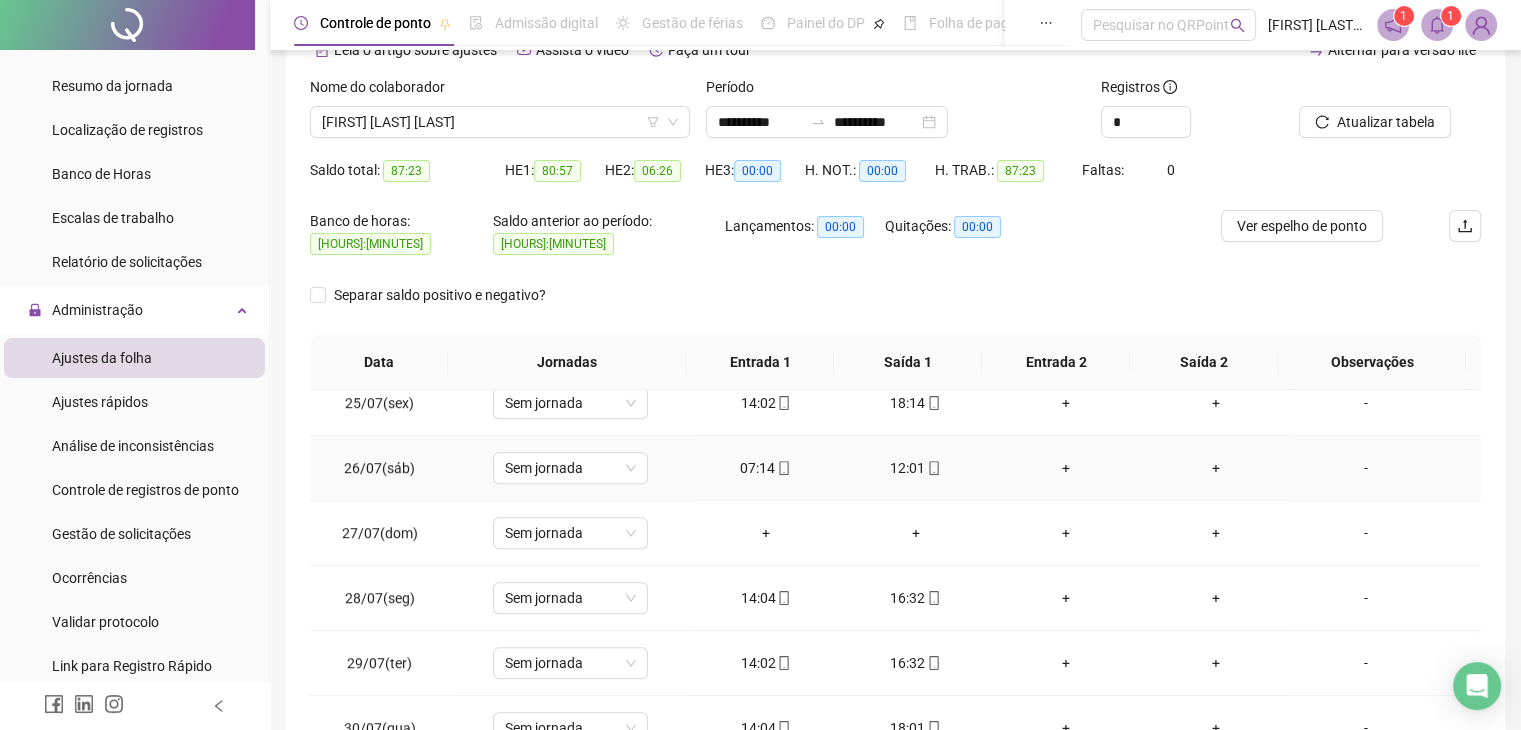 scroll, scrollTop: 1581, scrollLeft: 0, axis: vertical 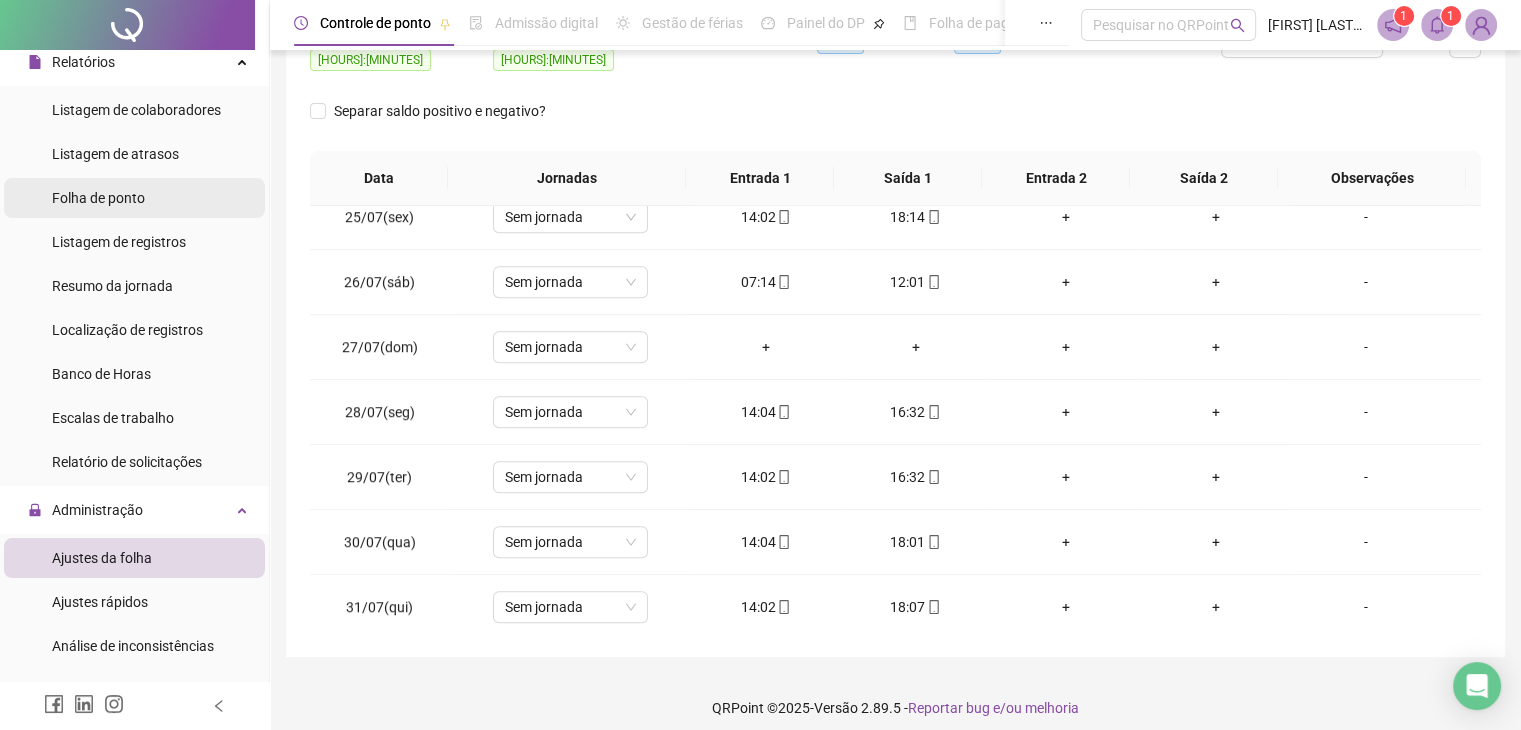 click on "Folha de ponto" at bounding box center [98, 198] 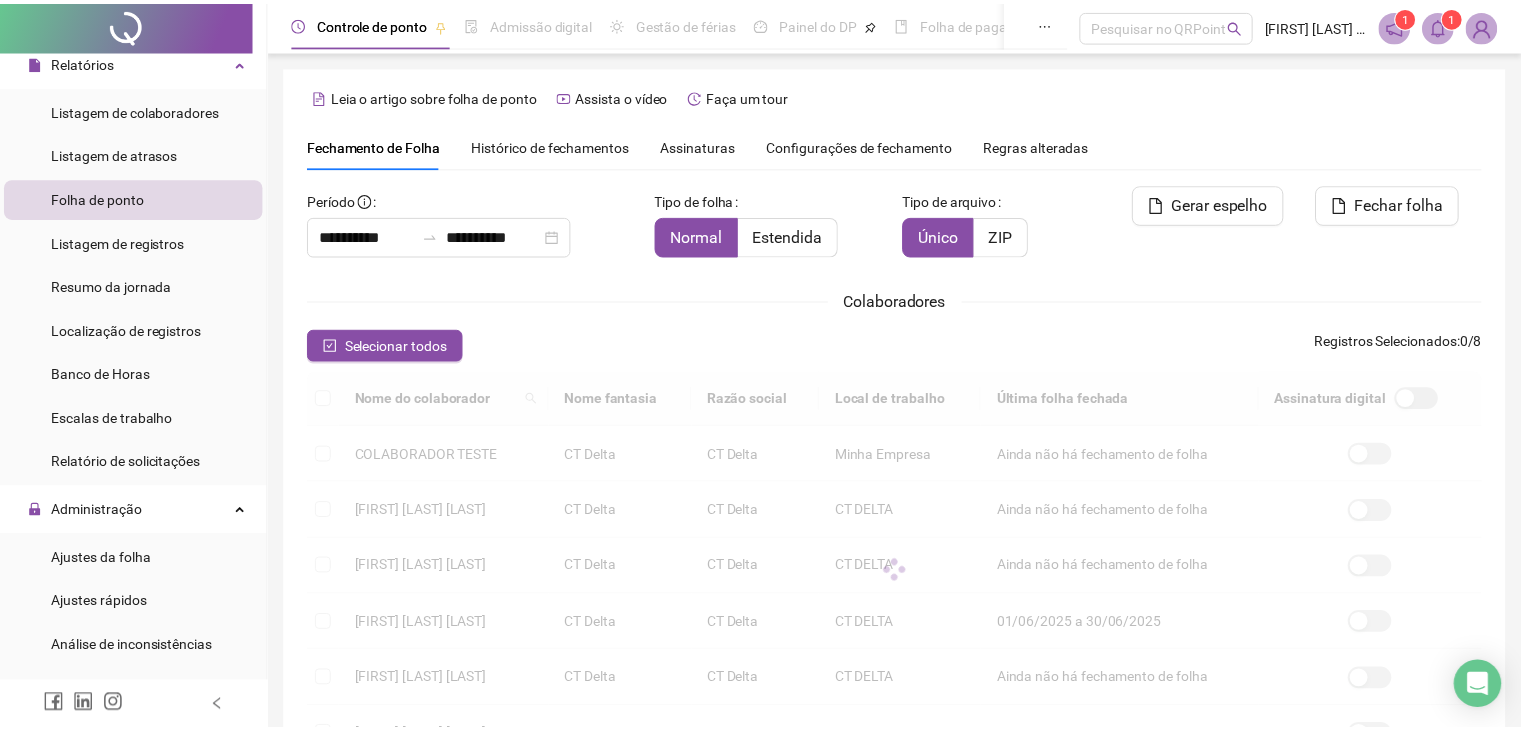 scroll, scrollTop: 33, scrollLeft: 0, axis: vertical 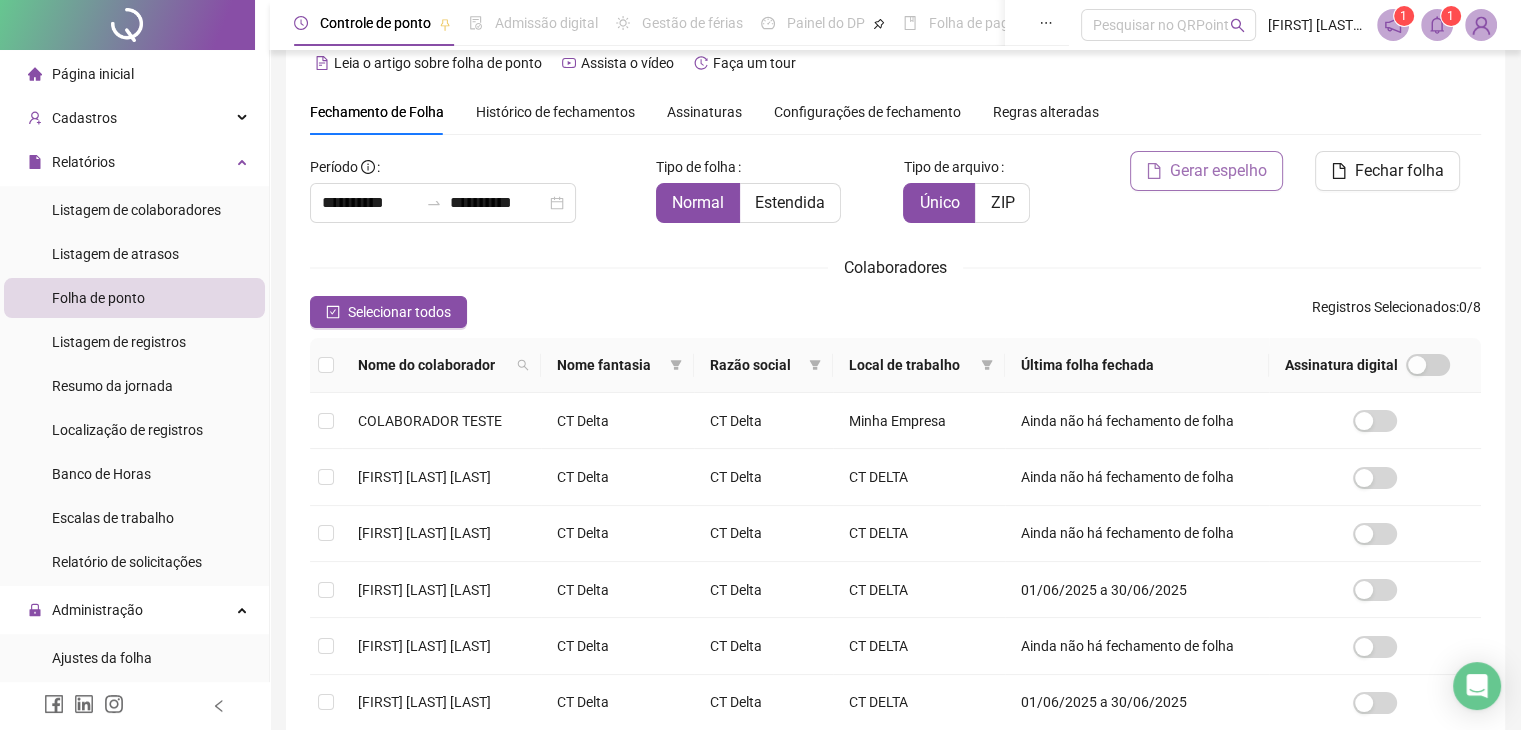click on "Gerar espelho" at bounding box center [1218, 171] 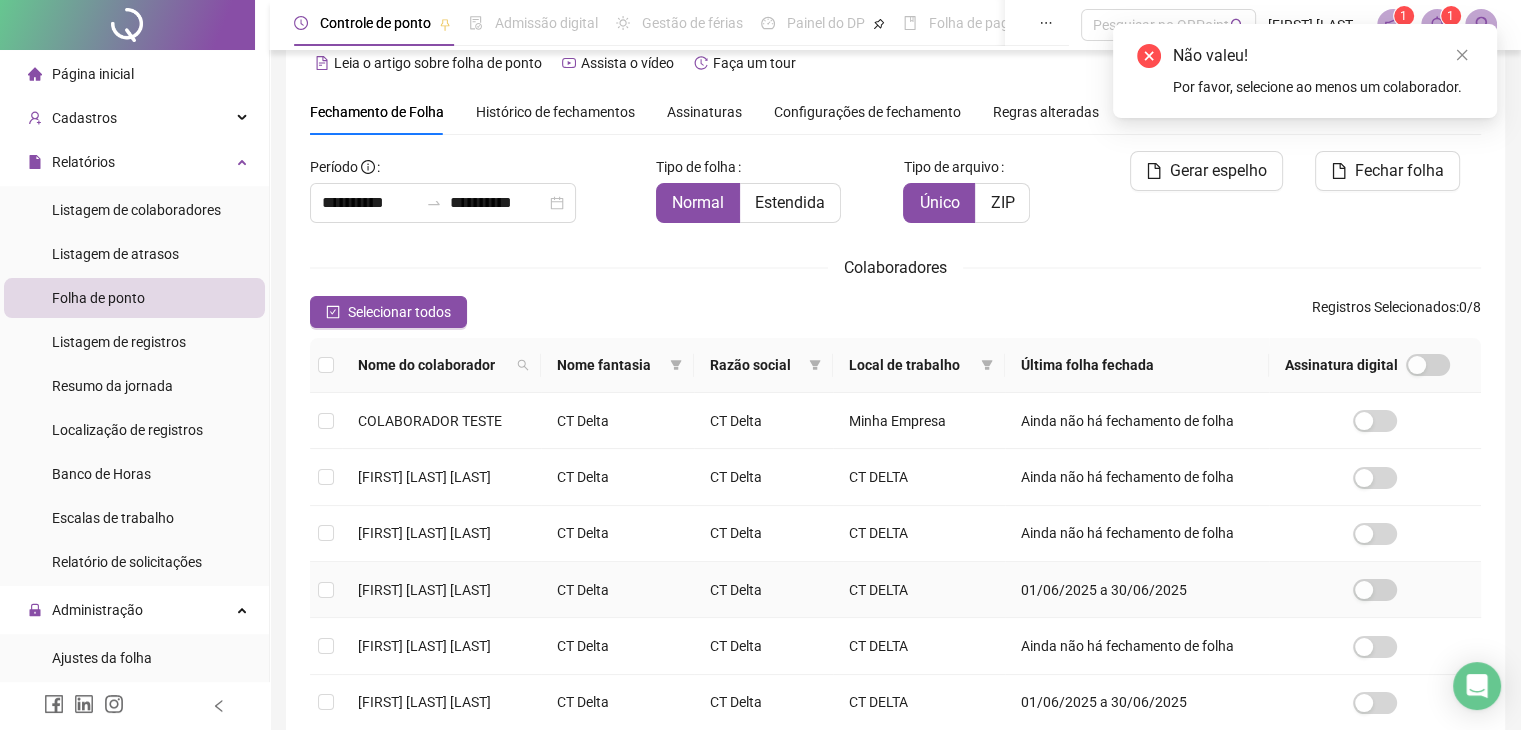 click at bounding box center (326, 590) 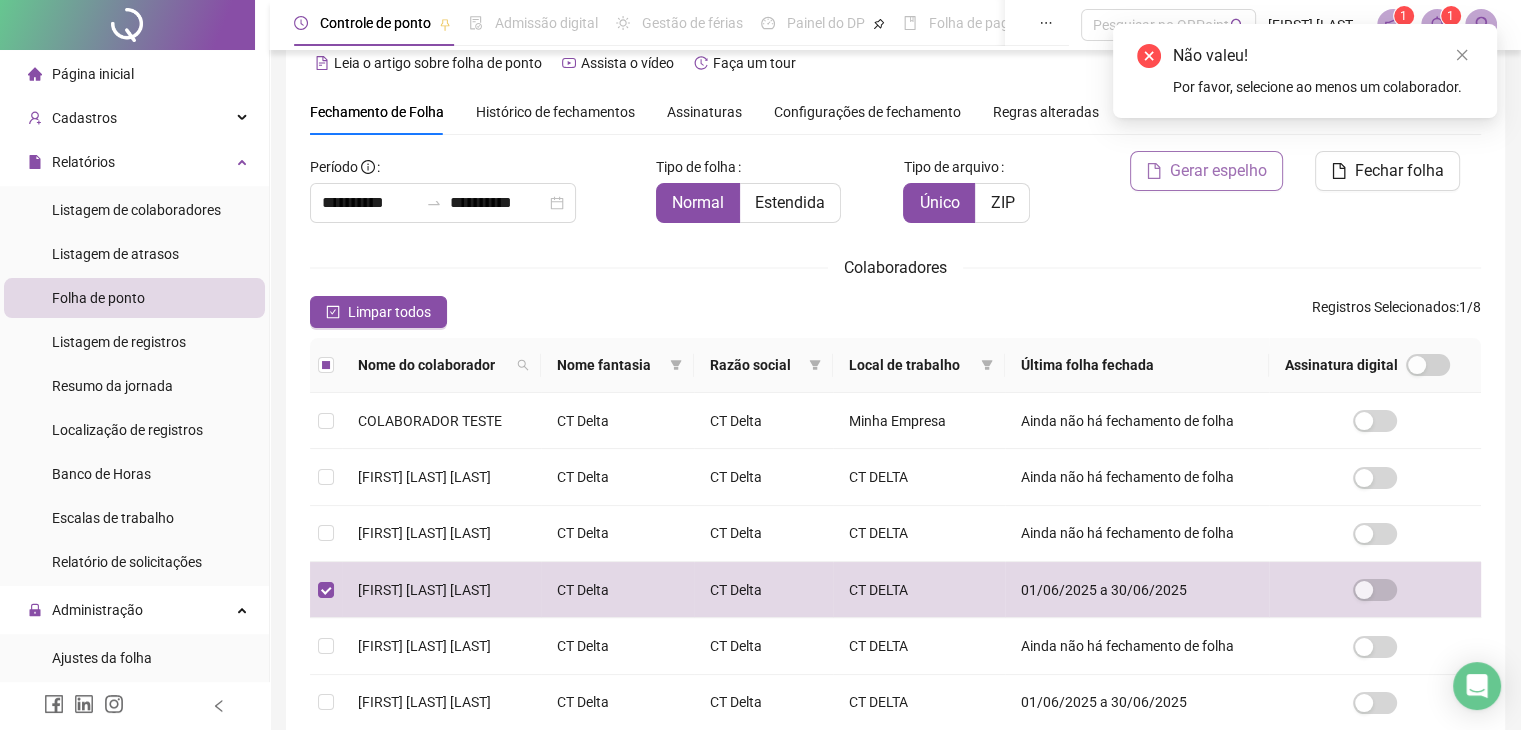 click on "Gerar espelho" at bounding box center [1218, 171] 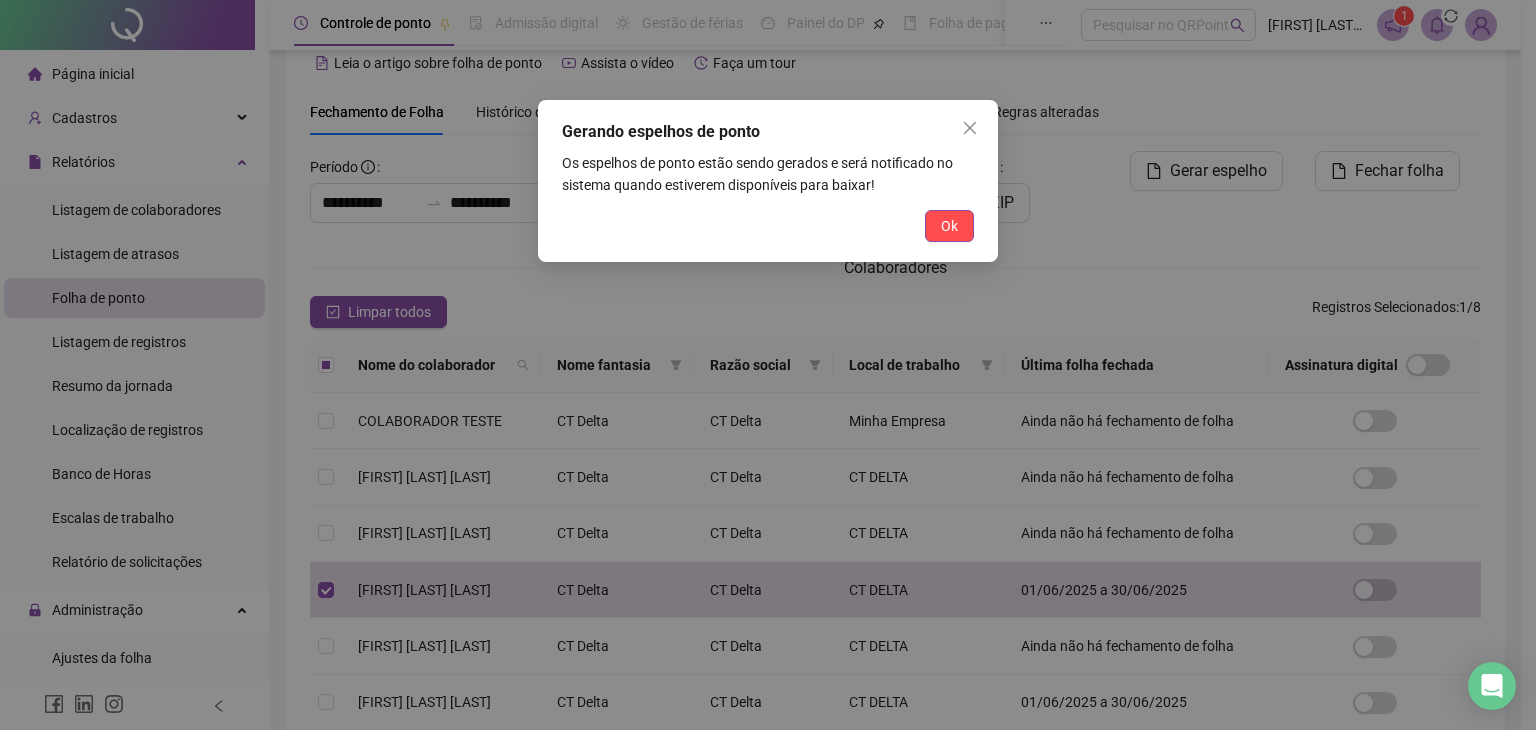 click on "Ok" at bounding box center (949, 226) 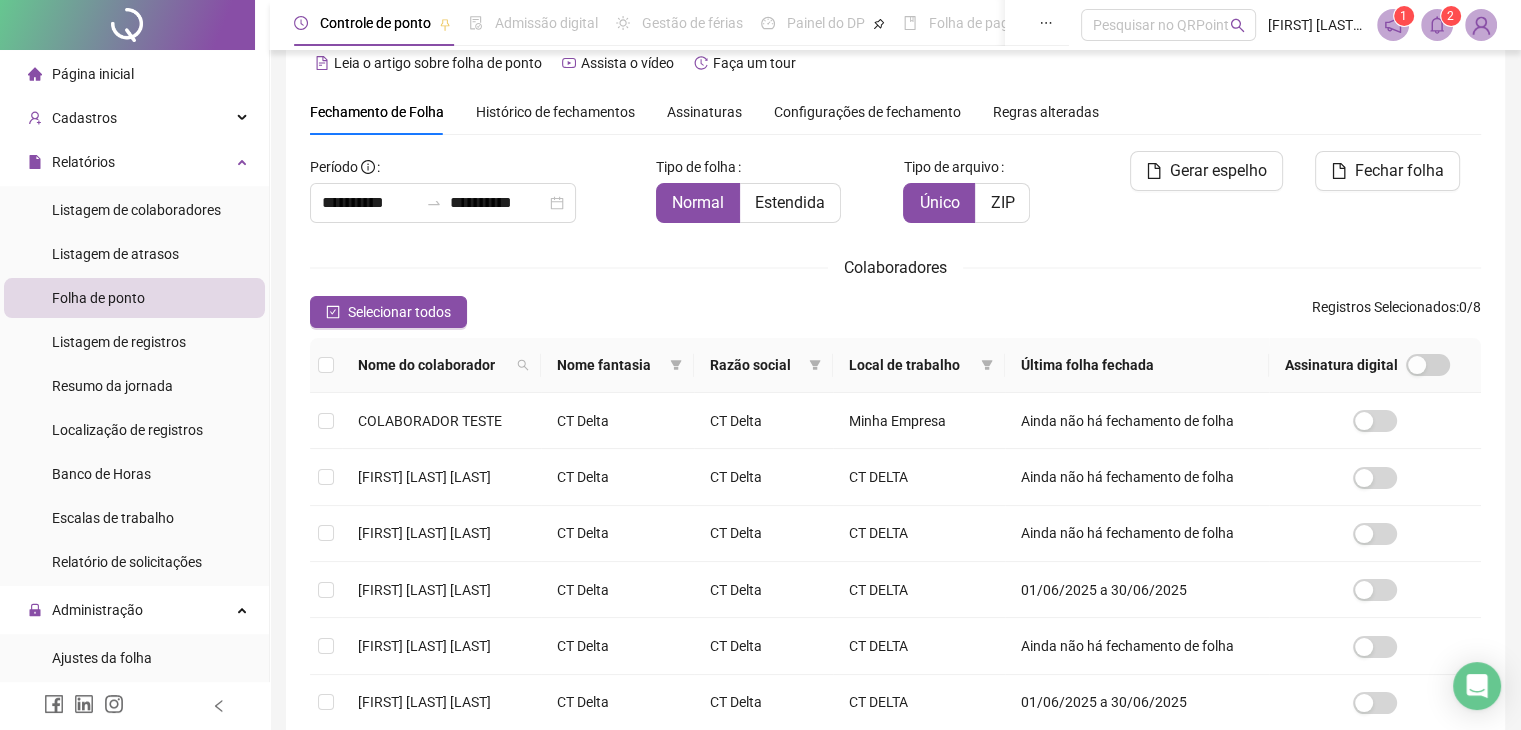 click at bounding box center [1437, 25] 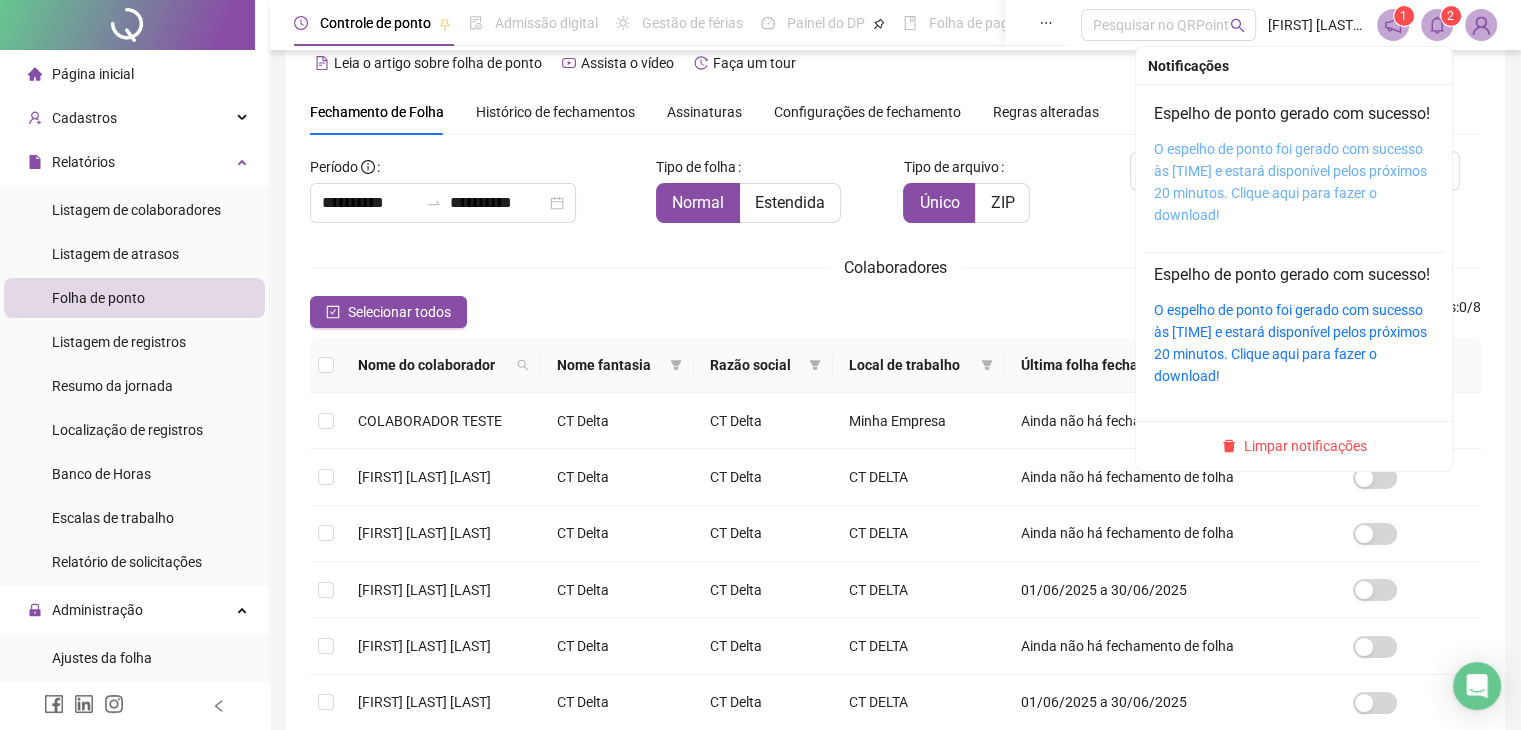 click on "O espelho de ponto foi gerado com sucesso às [TIME] e estará disponível pelos próximos 20 minutos.
Clique aqui para fazer o download!" at bounding box center (1290, 182) 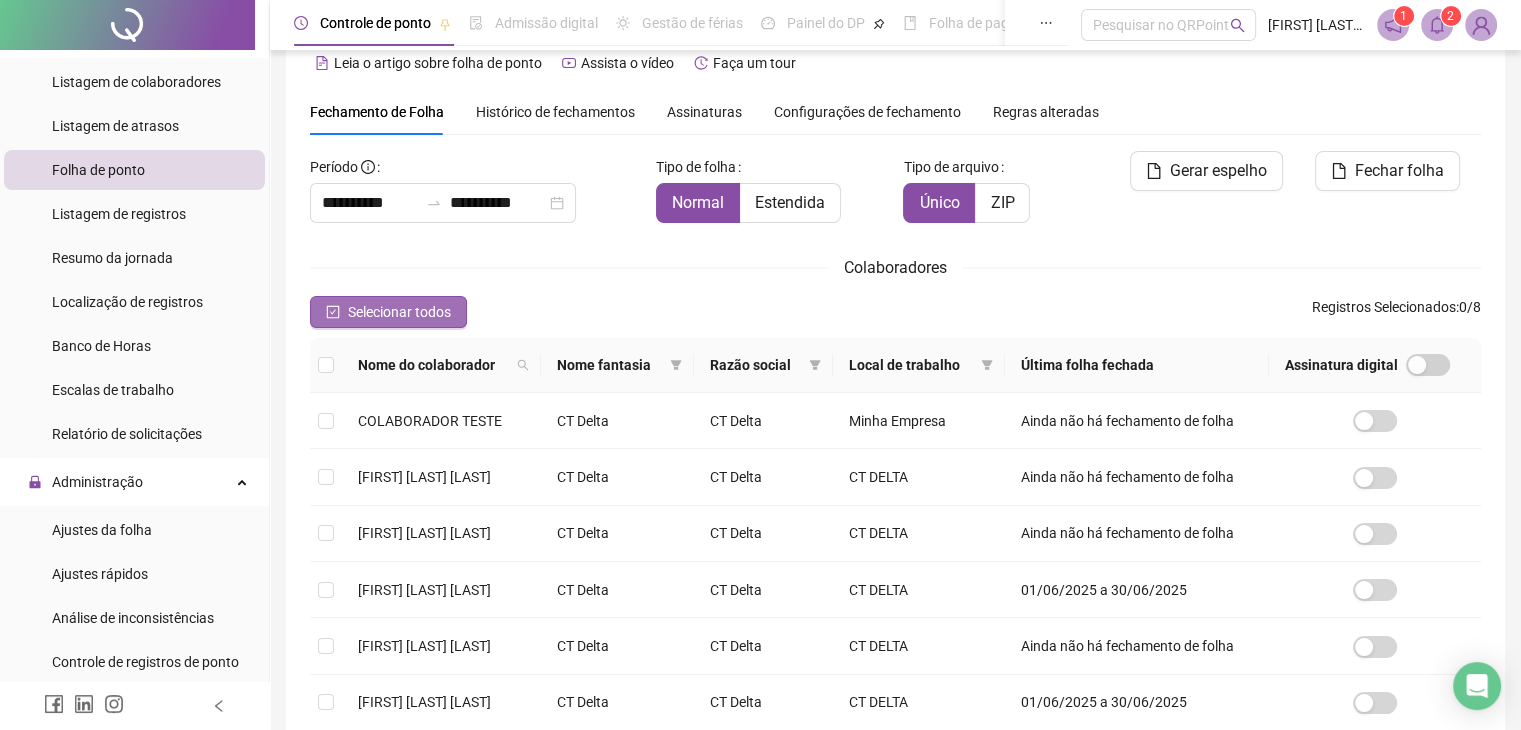 scroll, scrollTop: 100, scrollLeft: 0, axis: vertical 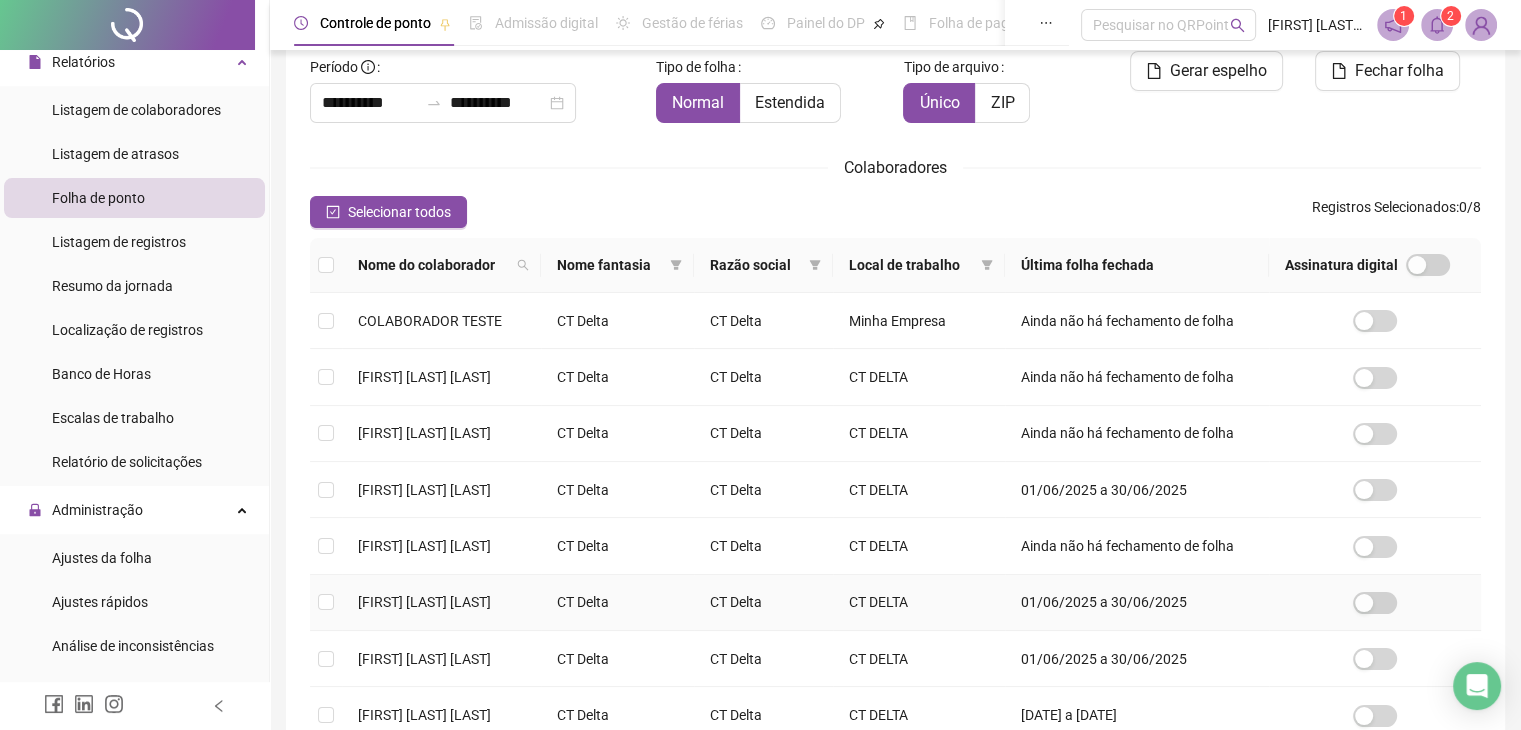 click on "[FIRST] [LAST] [LAST]" at bounding box center [424, 602] 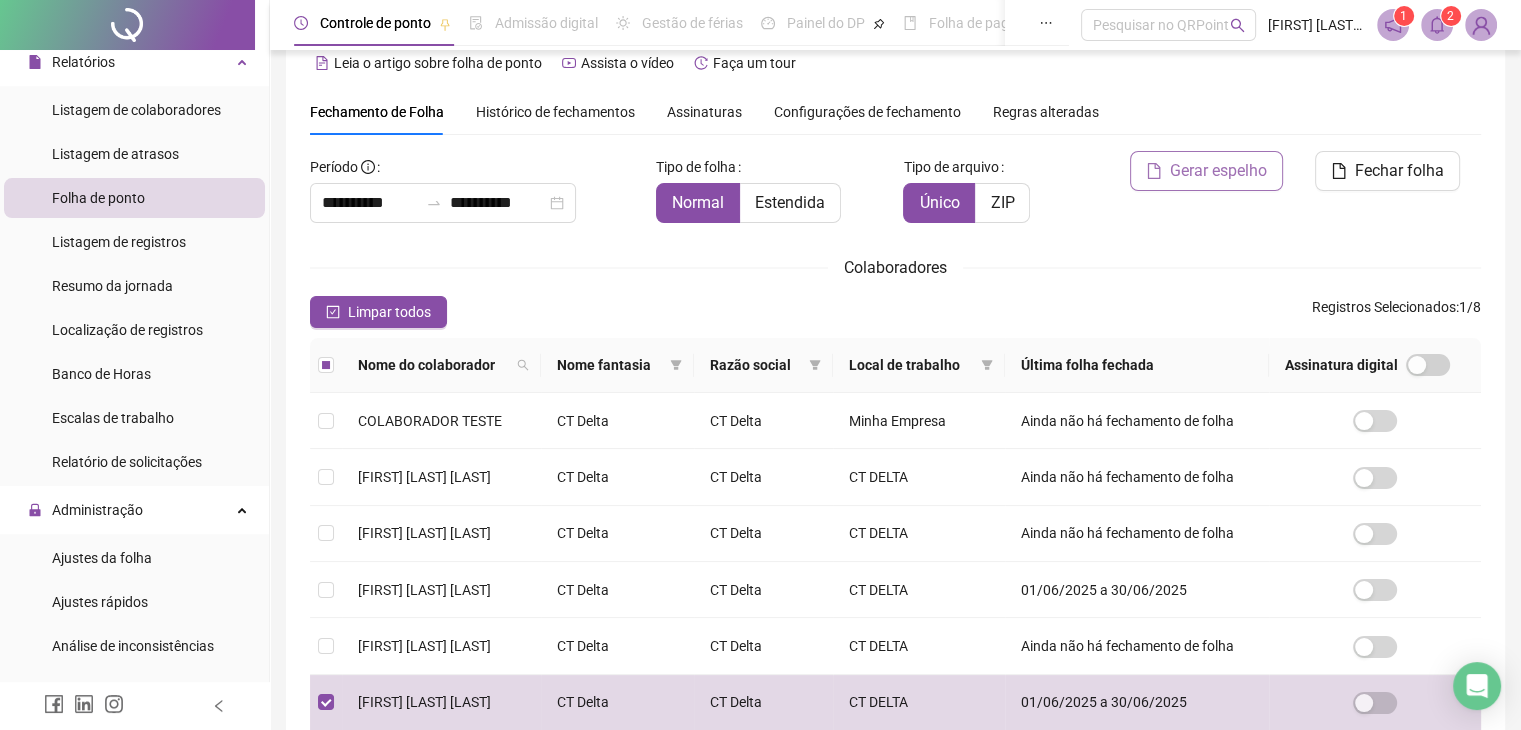click on "Gerar espelho" at bounding box center (1206, 171) 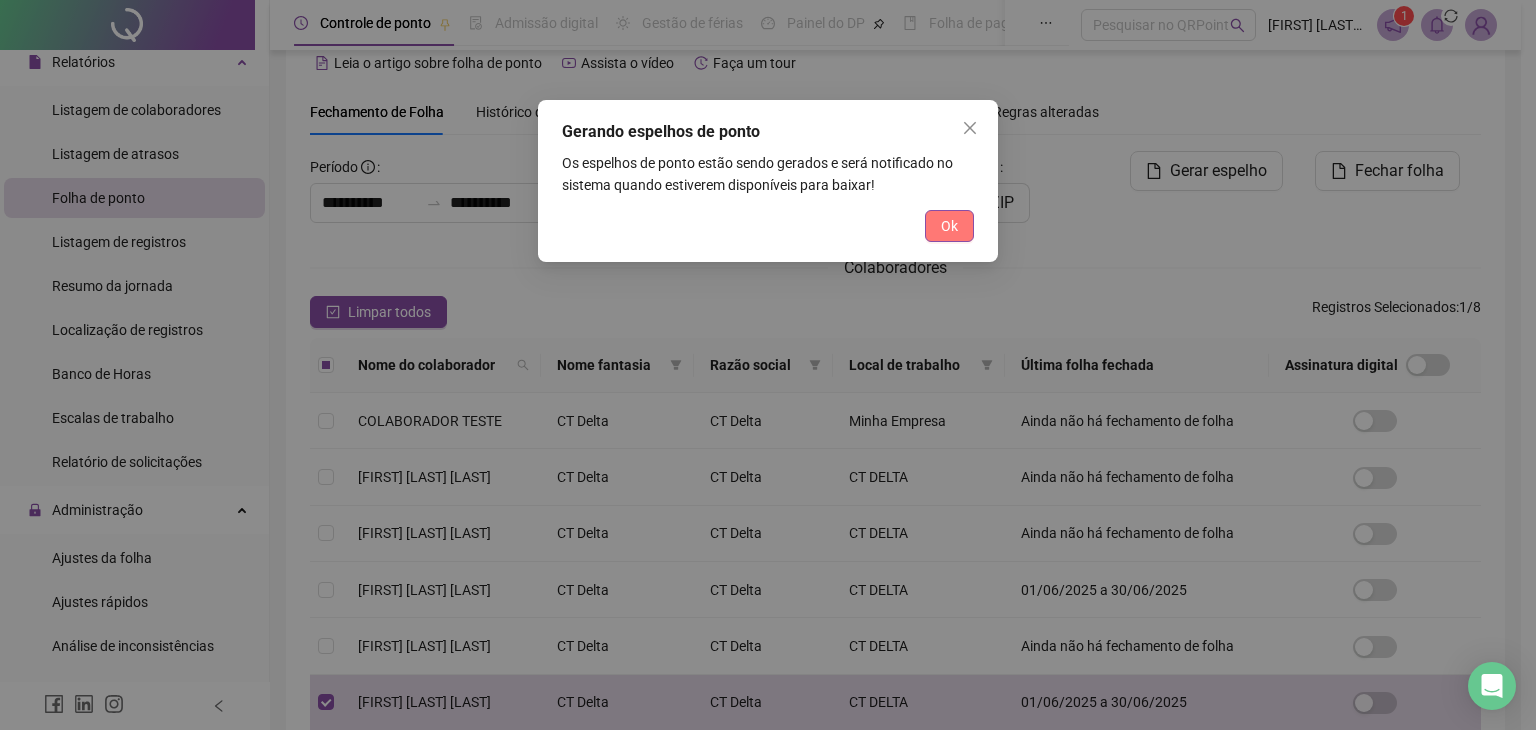 click on "Ok" at bounding box center (949, 226) 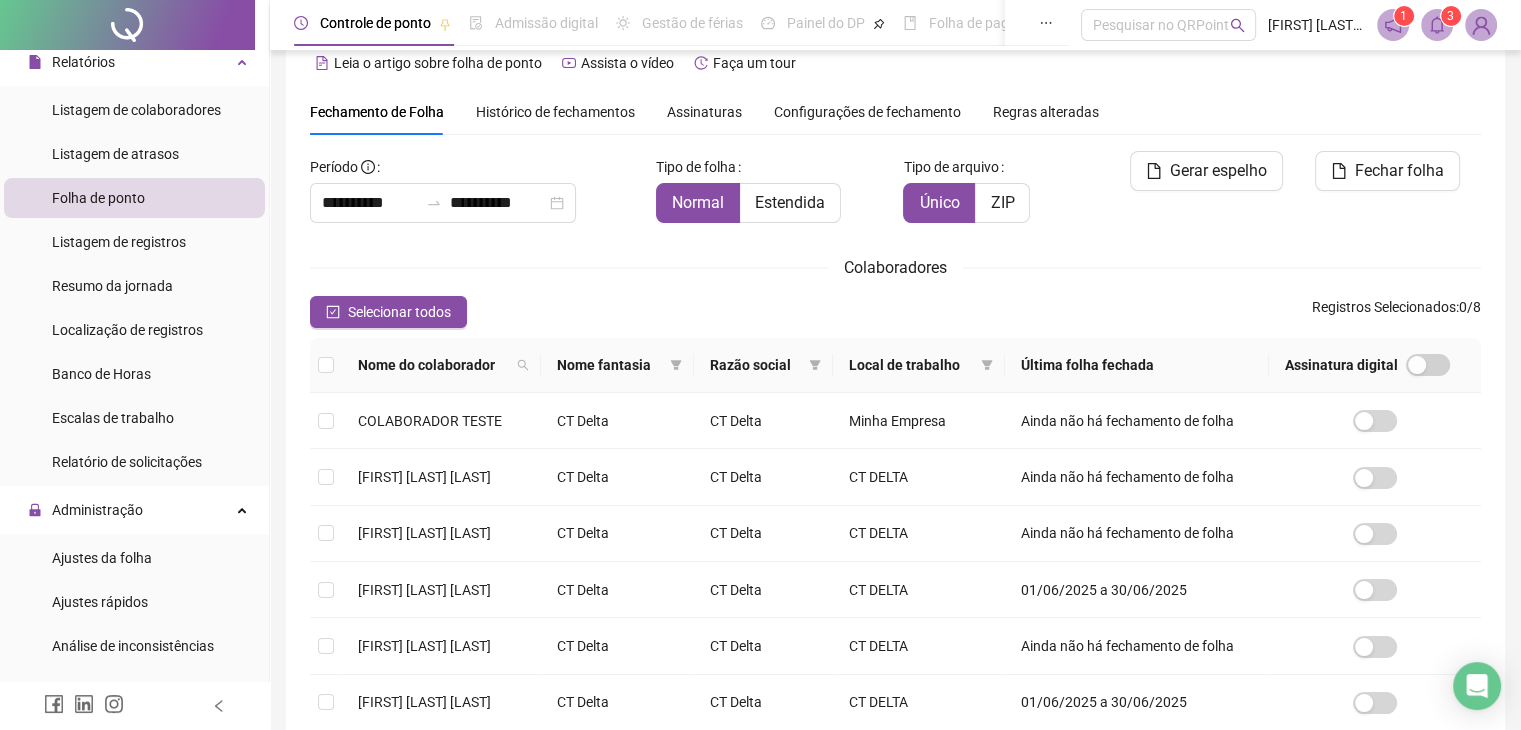 click on "Controle de ponto Admissão digital Gestão de férias Painel do DP Folha de pagamento   Pesquisar no QRPoint [FIRST] [LAST]  - CT Delta  1 3" at bounding box center [895, 25] 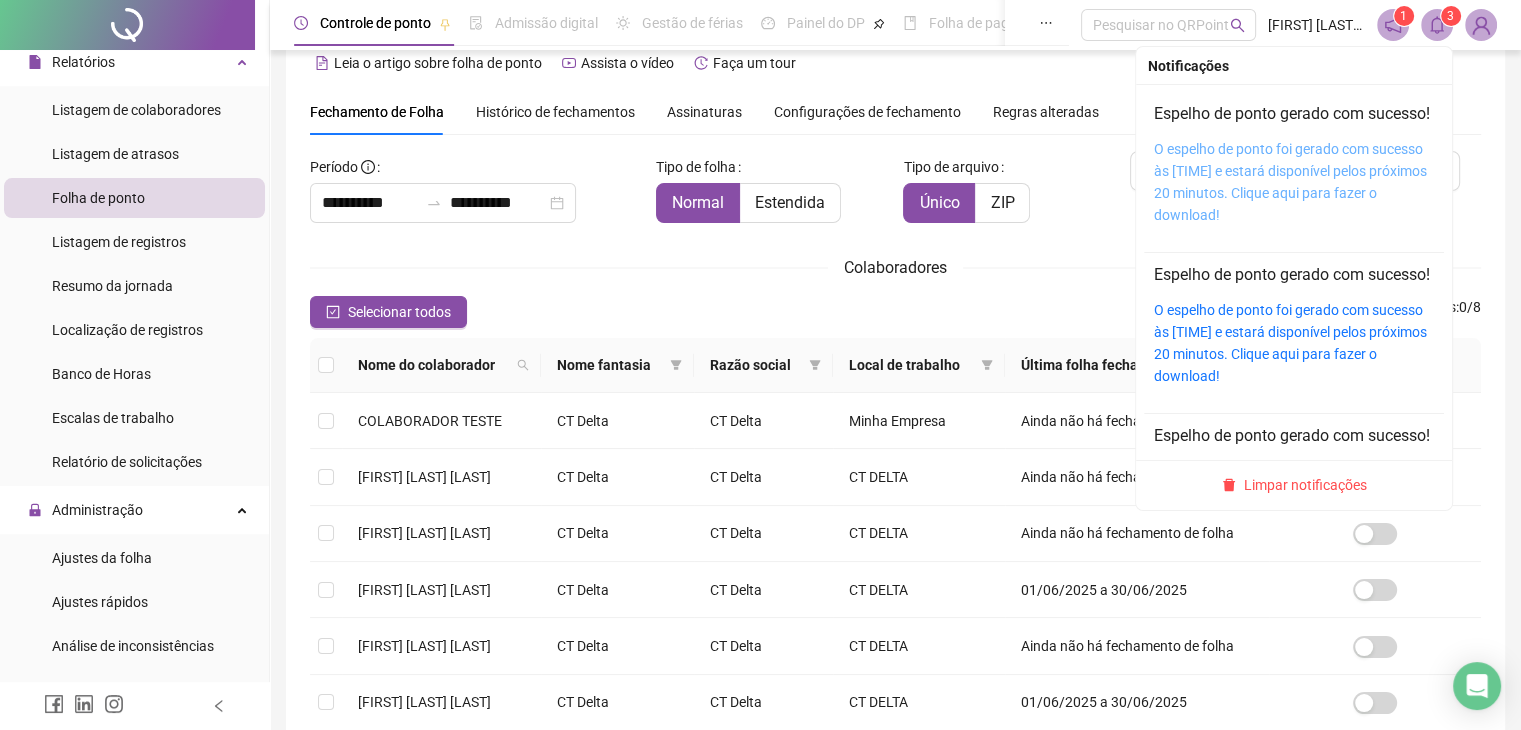 click on "O espelho de ponto foi gerado com sucesso às [TIME] e estará disponível pelos próximos 20 minutos.
Clique aqui para fazer o download!" at bounding box center [1290, 182] 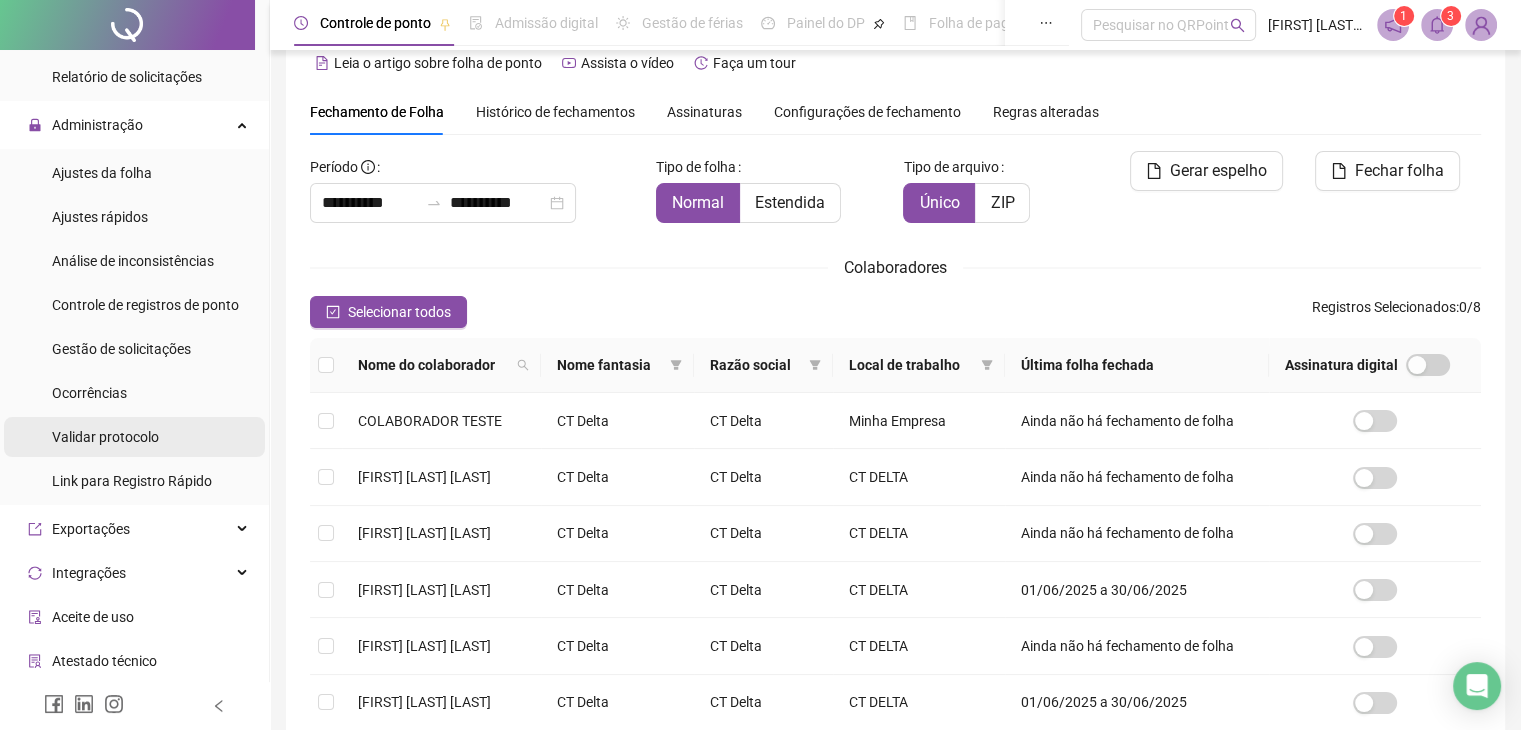 scroll, scrollTop: 500, scrollLeft: 0, axis: vertical 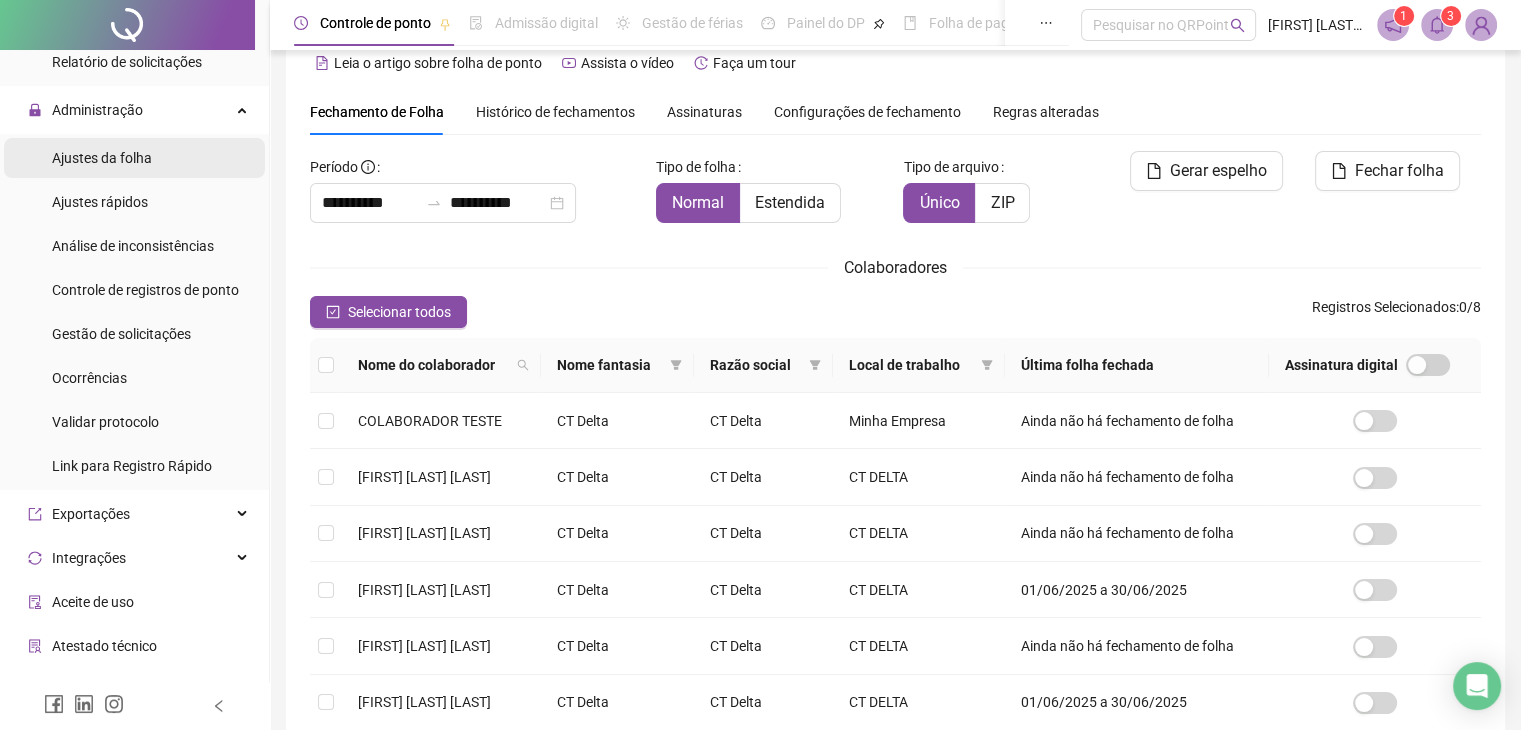 click on "Ajustes da folha" at bounding box center (102, 158) 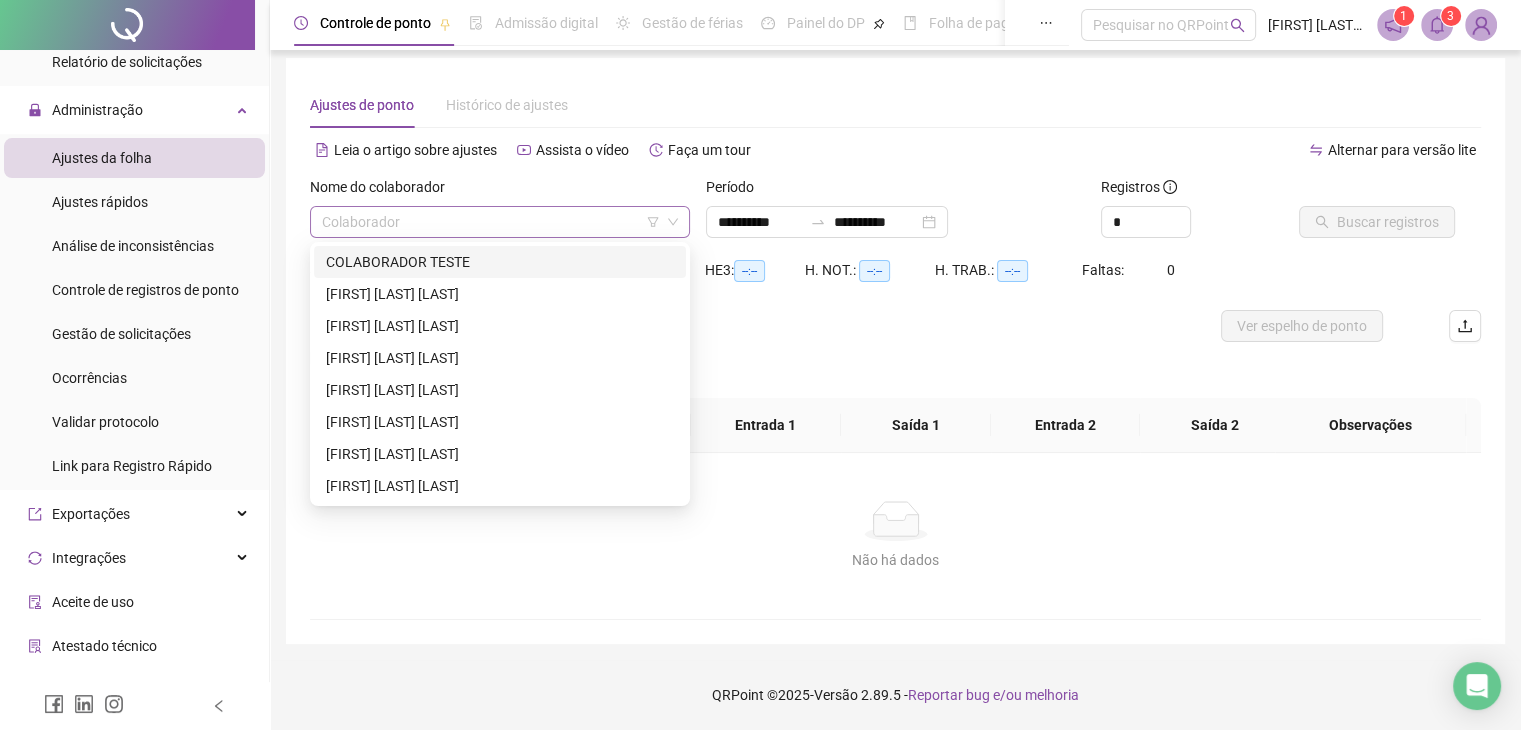 click on "Colaborador" at bounding box center (500, 222) 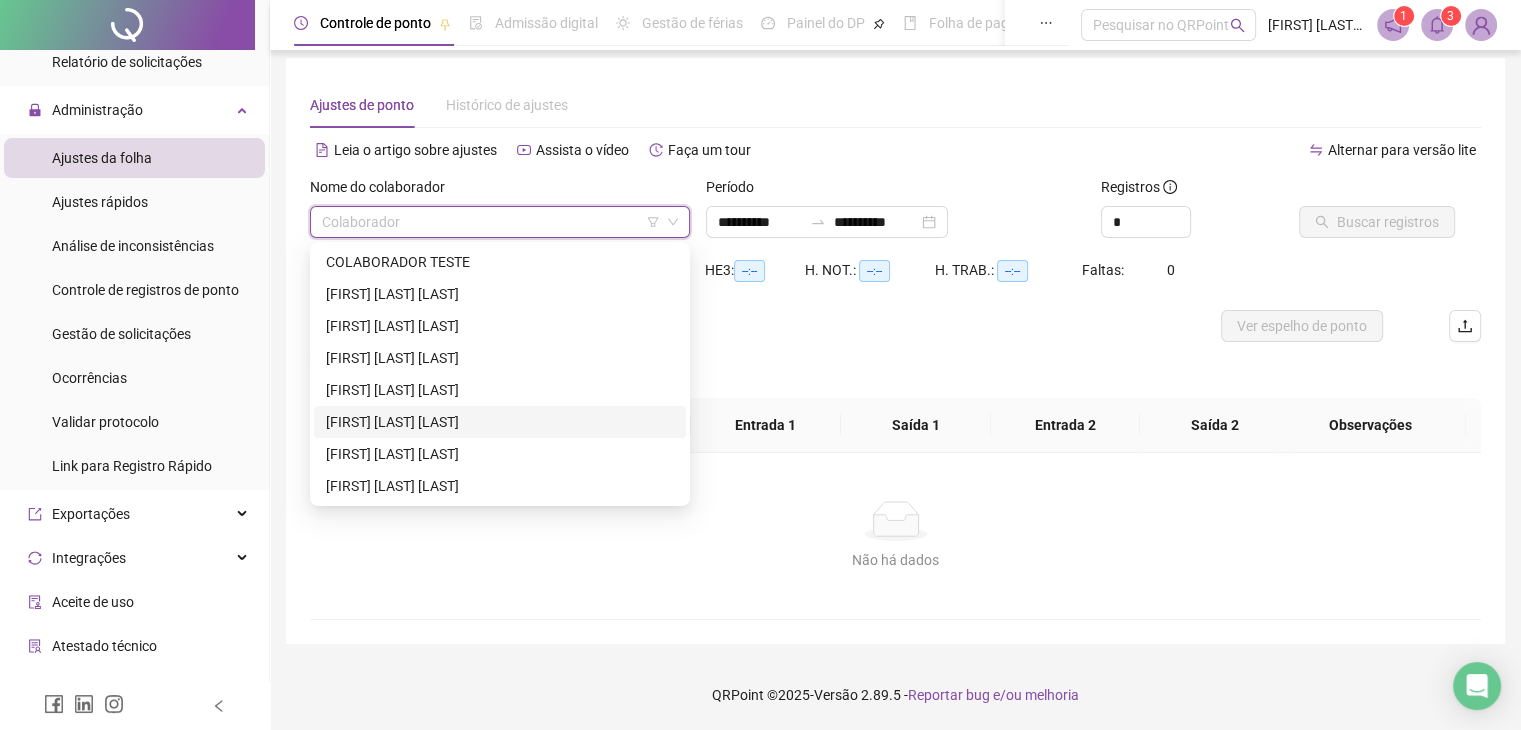 click on "[FIRST] [LAST] [LAST]" at bounding box center [500, 422] 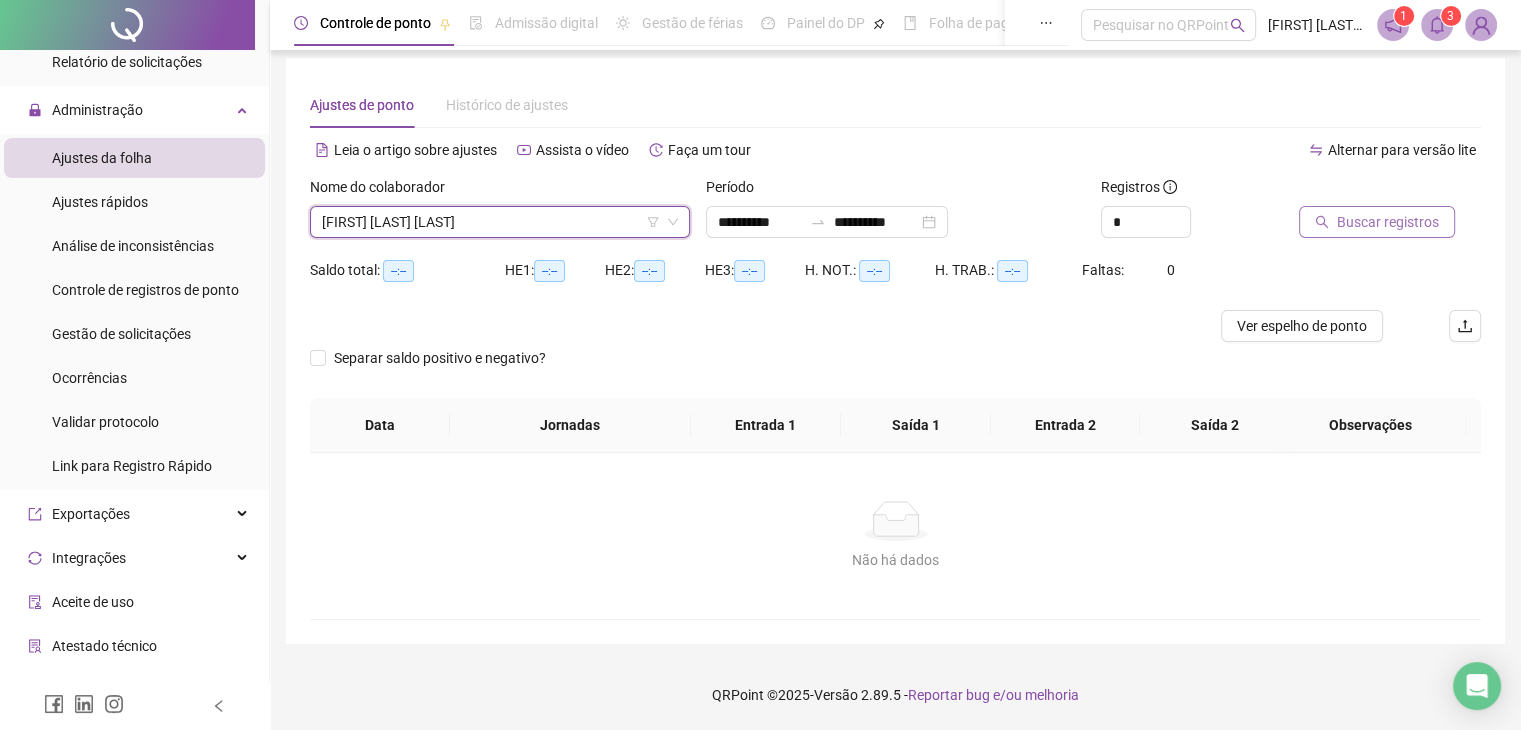 click on "Buscar registros" at bounding box center [1388, 222] 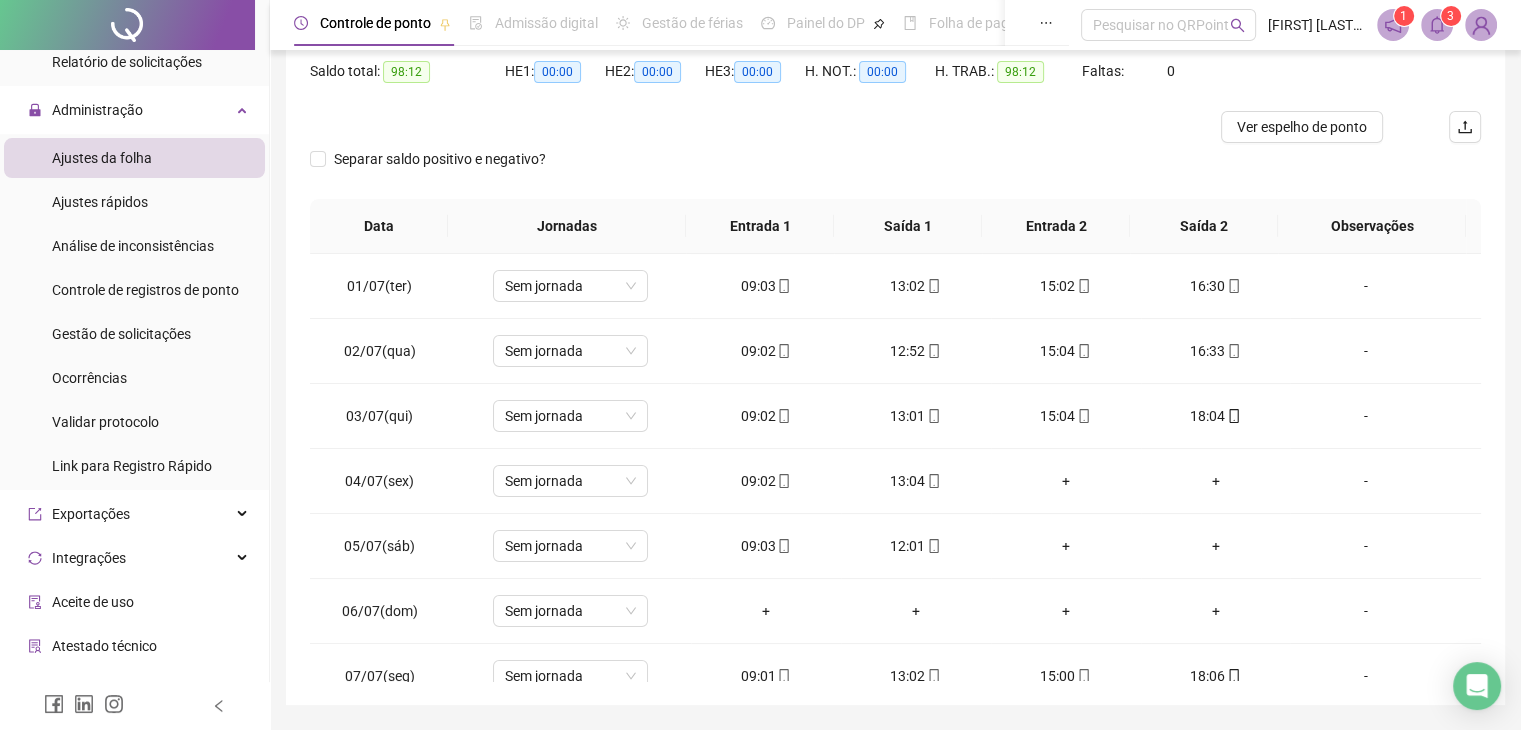 scroll, scrollTop: 208, scrollLeft: 0, axis: vertical 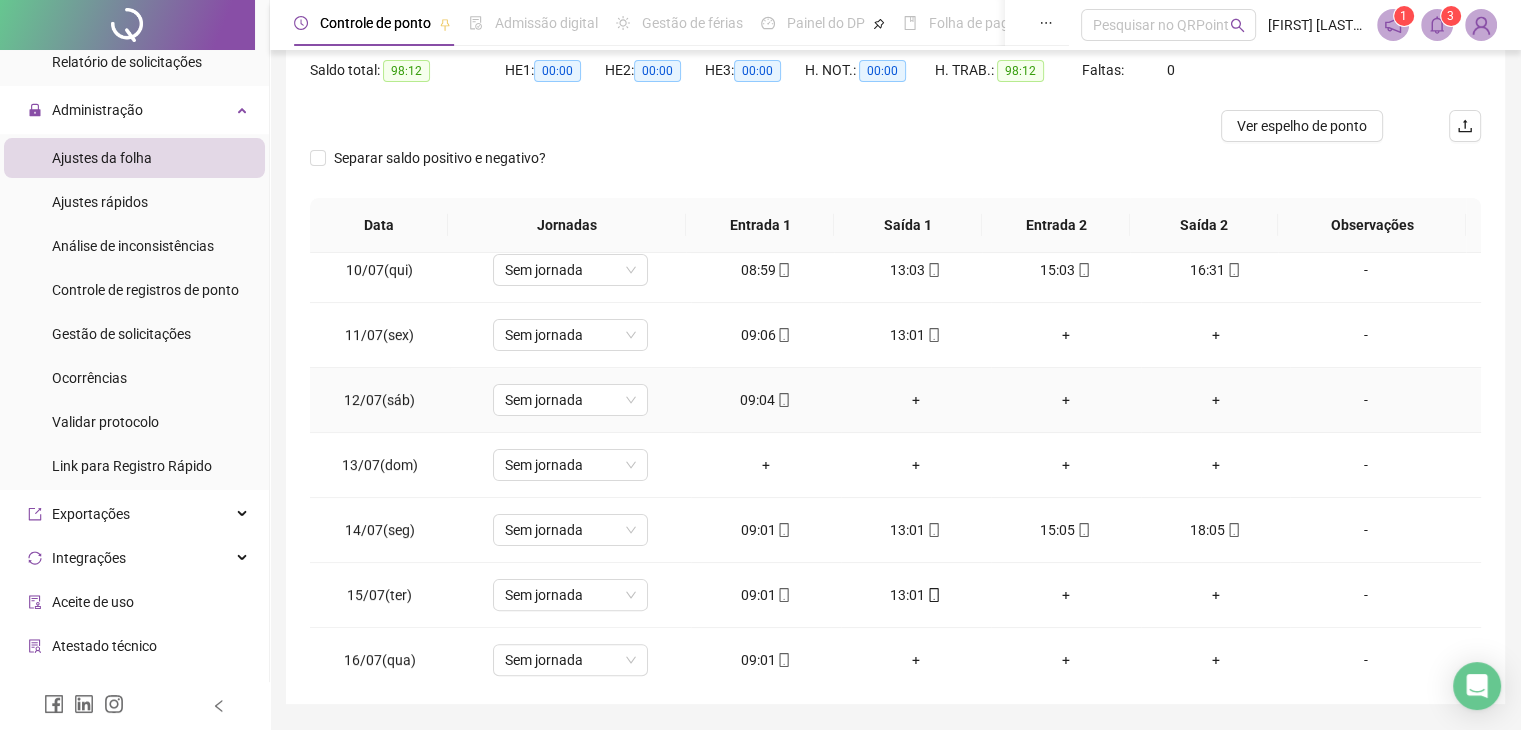 click on "+" at bounding box center (916, 400) 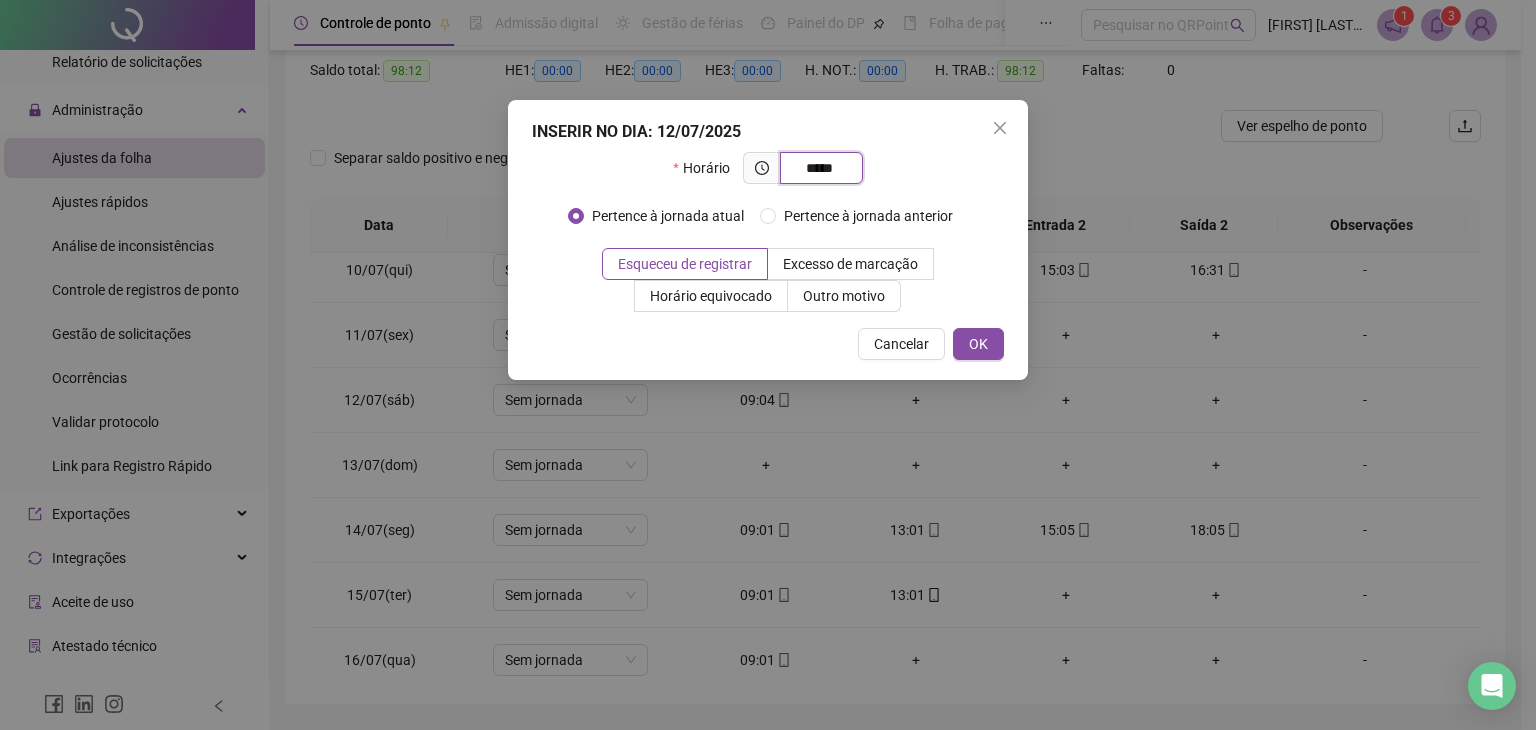type on "*****" 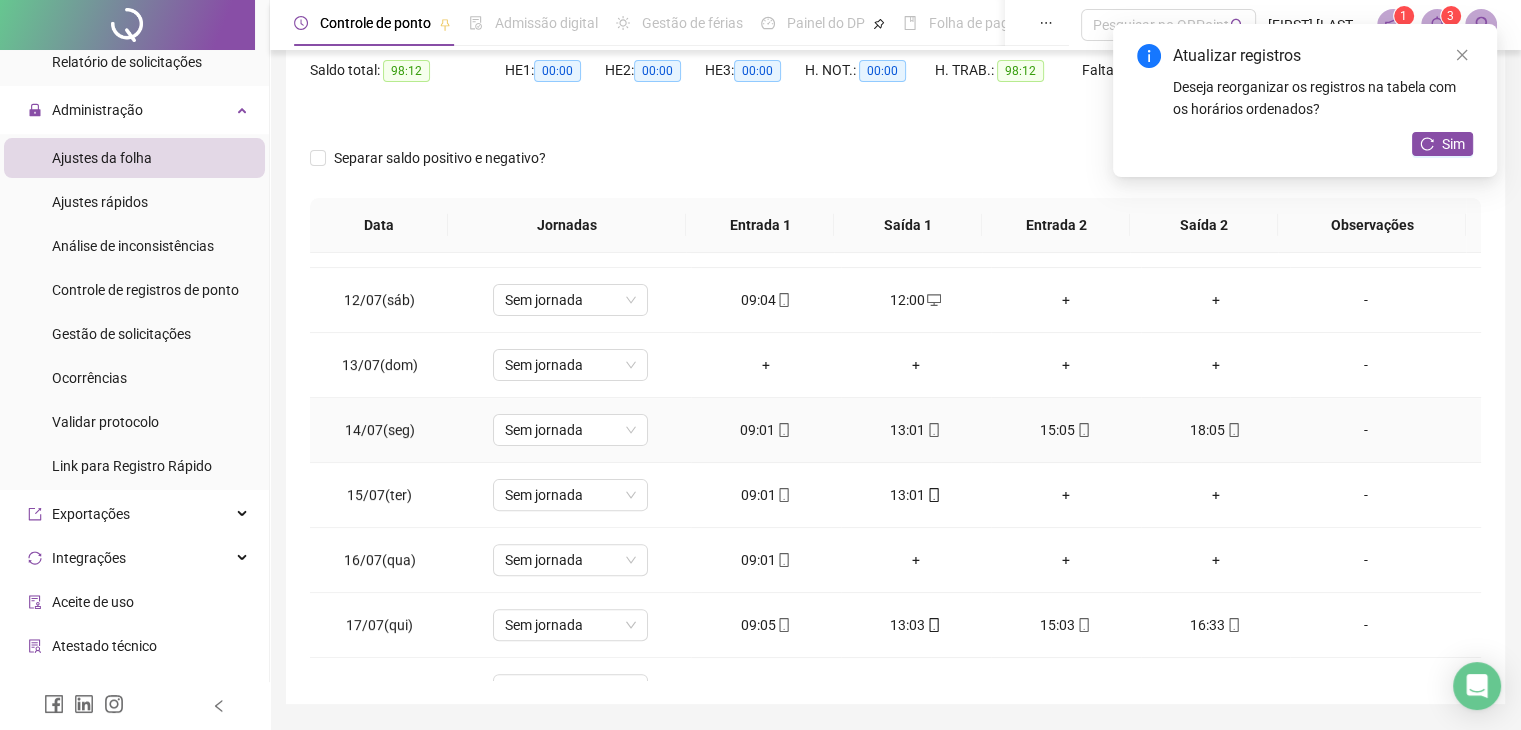 scroll, scrollTop: 800, scrollLeft: 0, axis: vertical 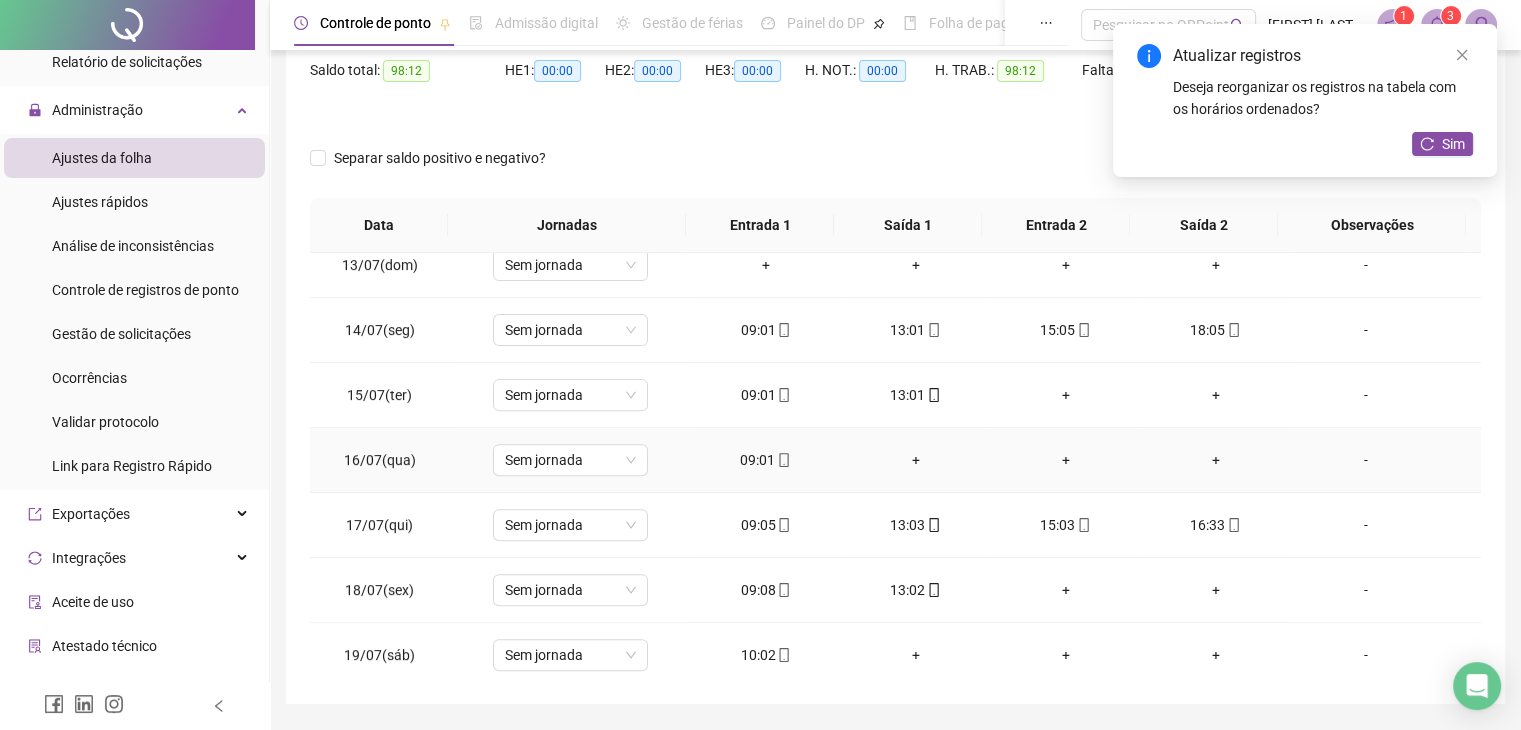 click on "+" at bounding box center [916, 460] 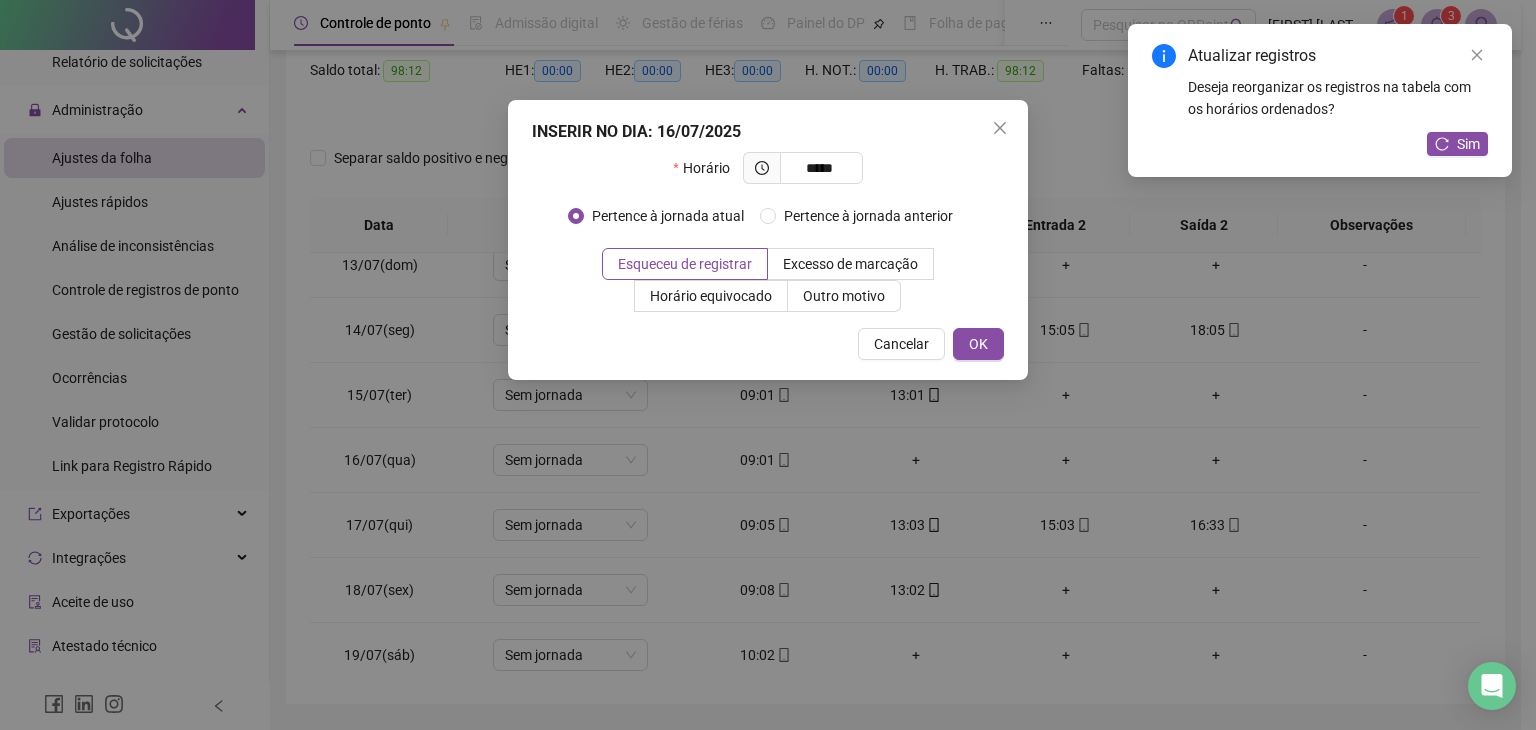 type on "*****" 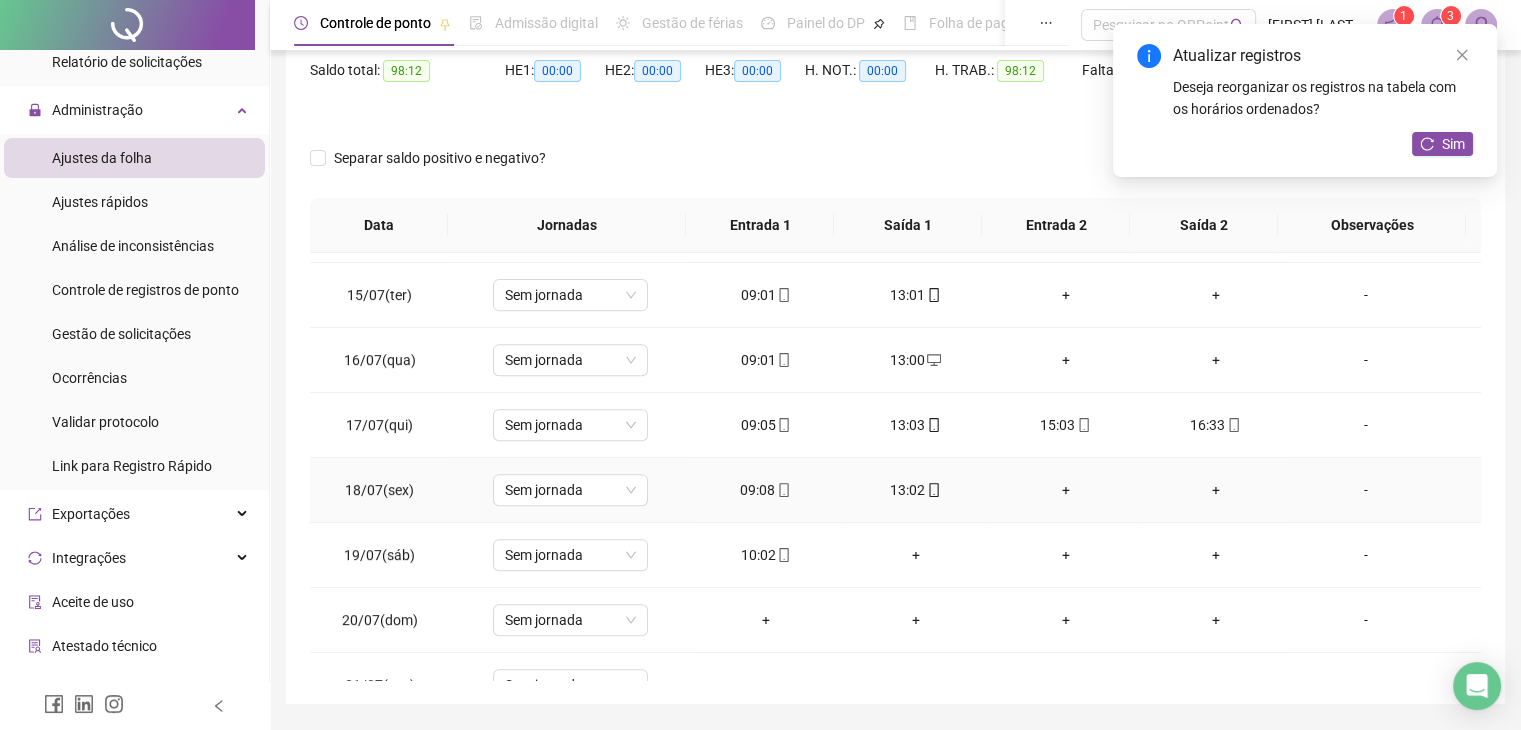 scroll, scrollTop: 1000, scrollLeft: 0, axis: vertical 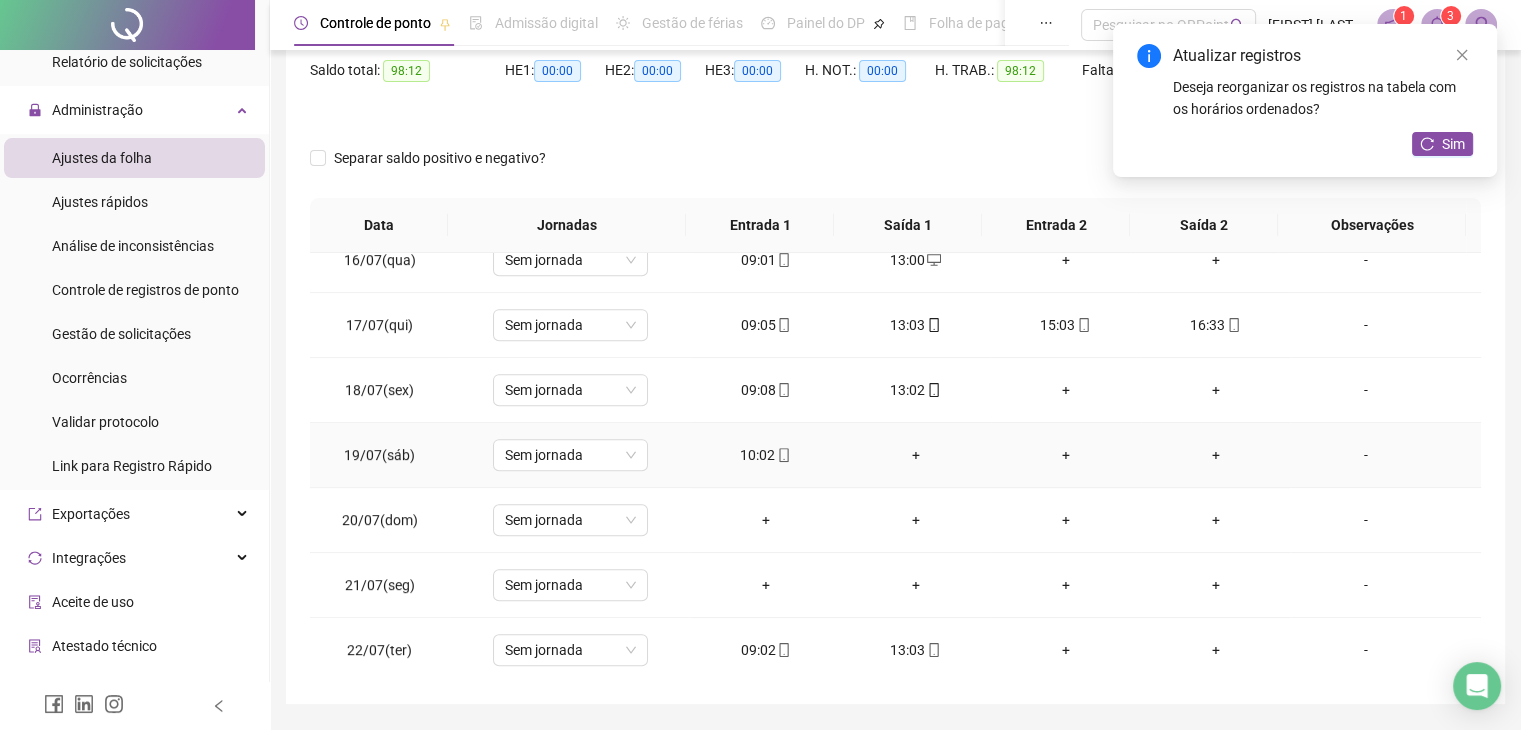 click on "+" at bounding box center [916, 455] 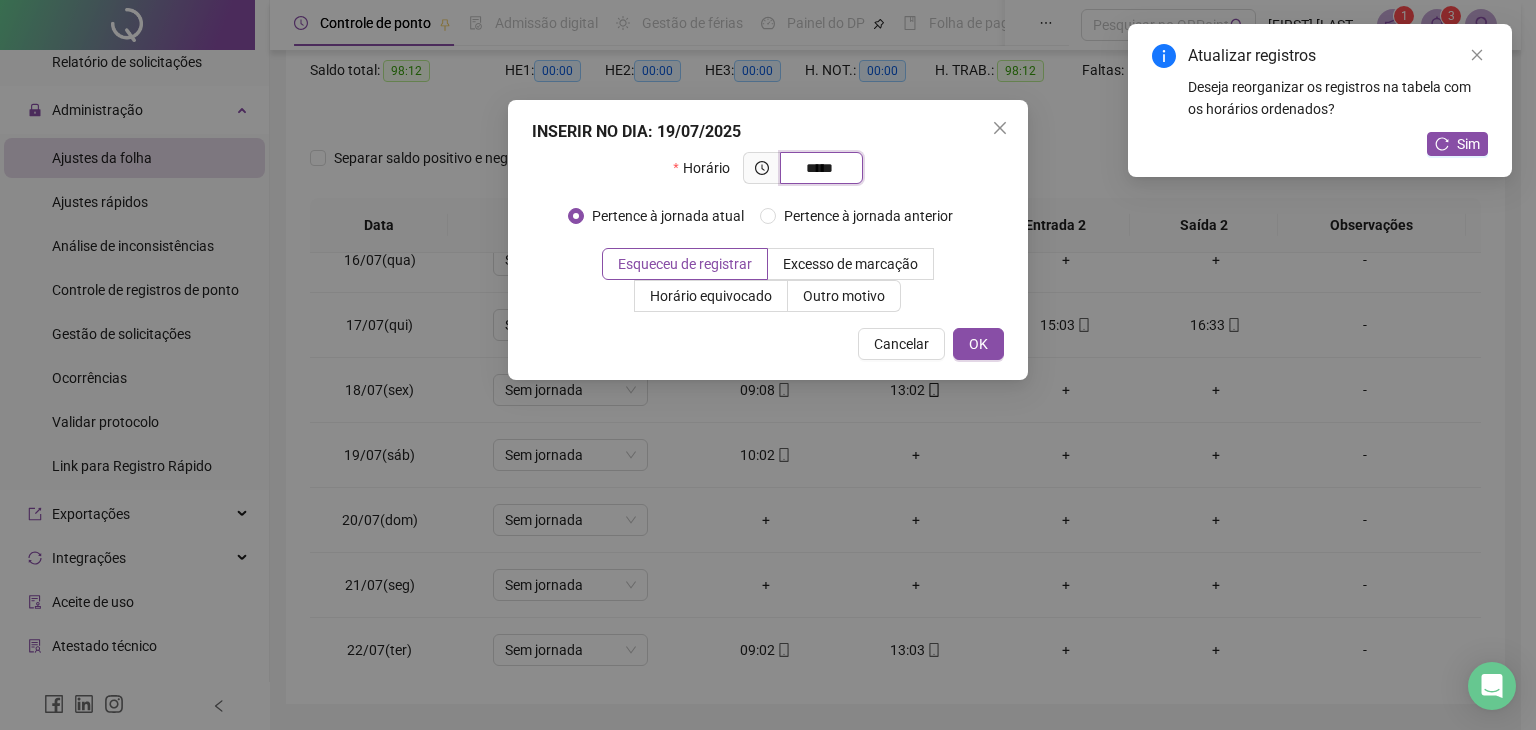 type on "*****" 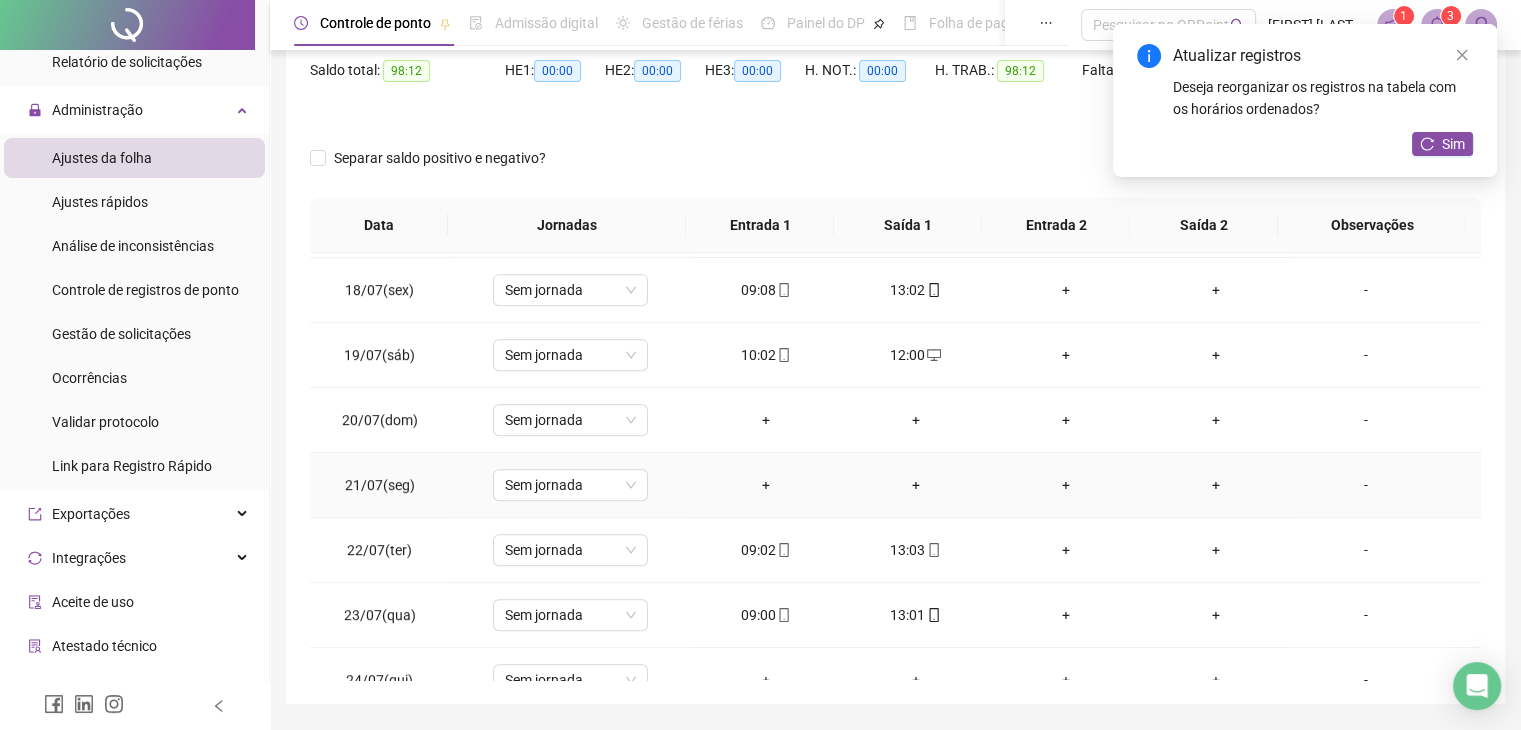 scroll, scrollTop: 1200, scrollLeft: 0, axis: vertical 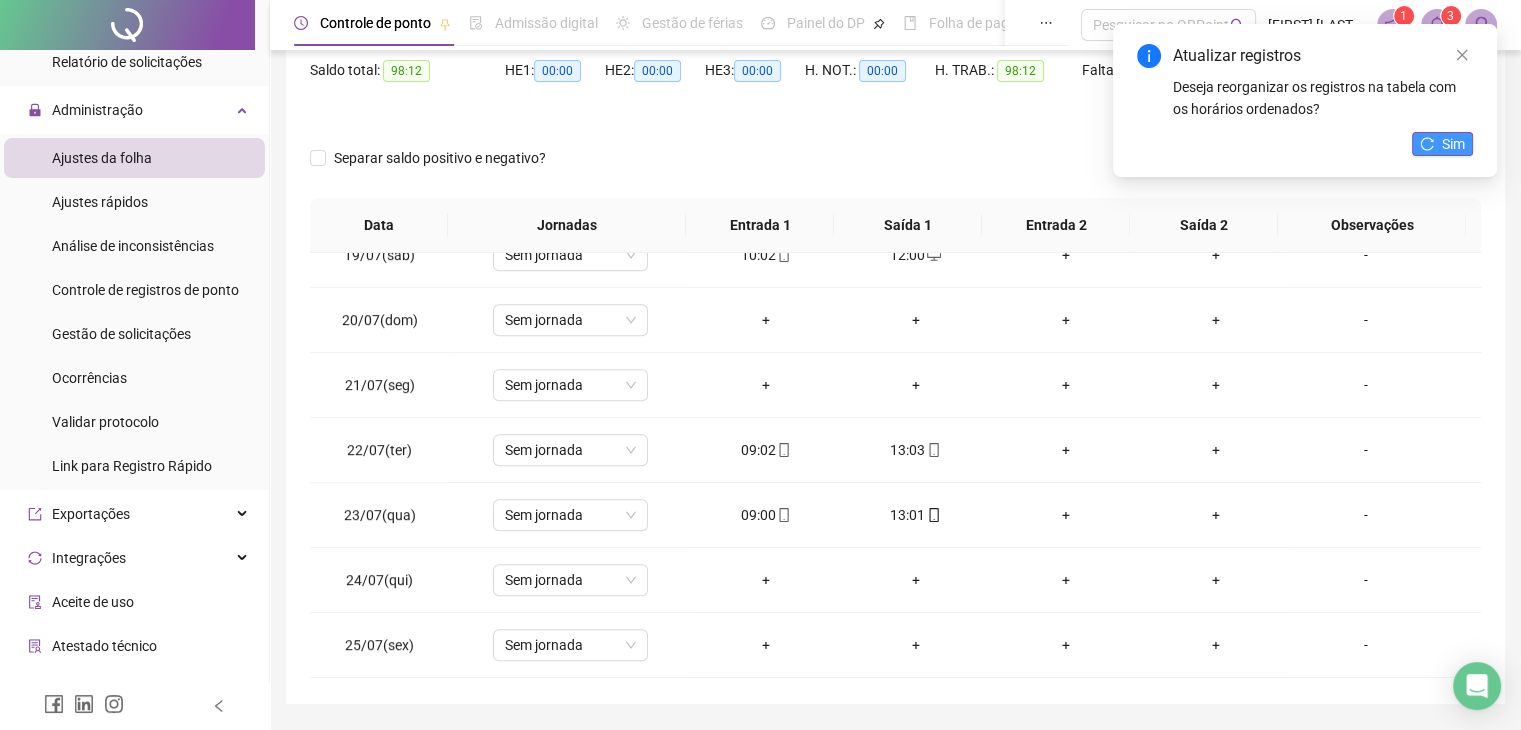 click 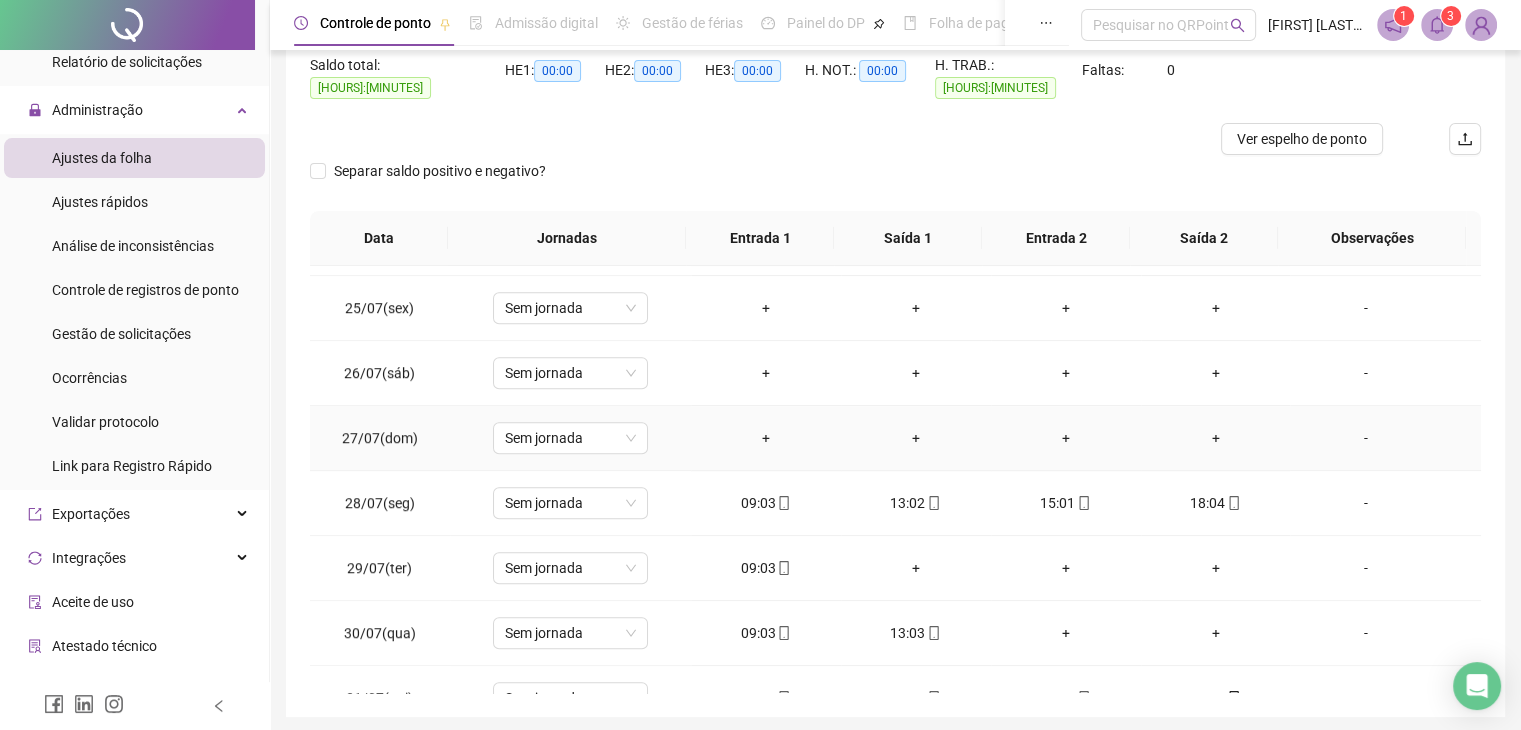 scroll, scrollTop: 1581, scrollLeft: 0, axis: vertical 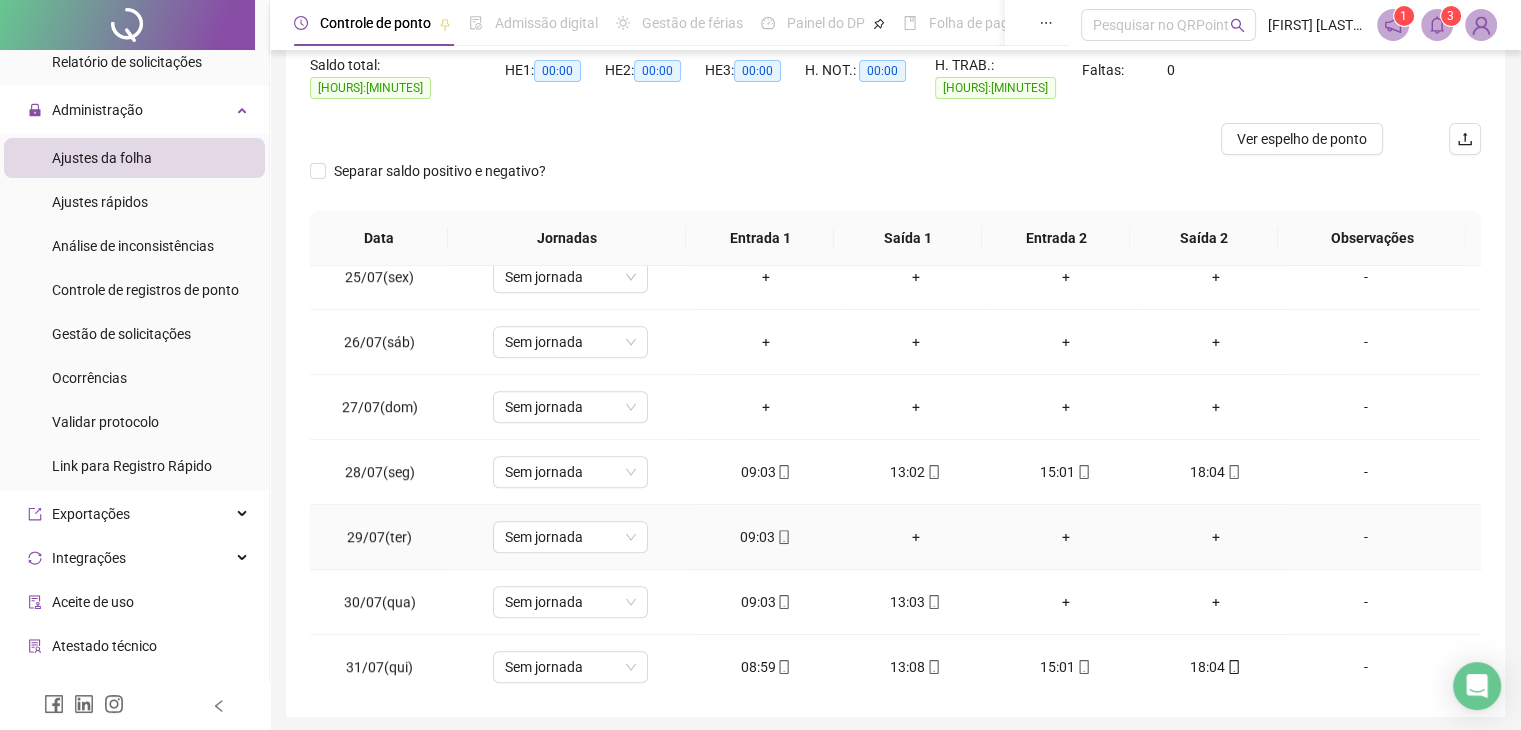 click on "+" at bounding box center [916, 537] 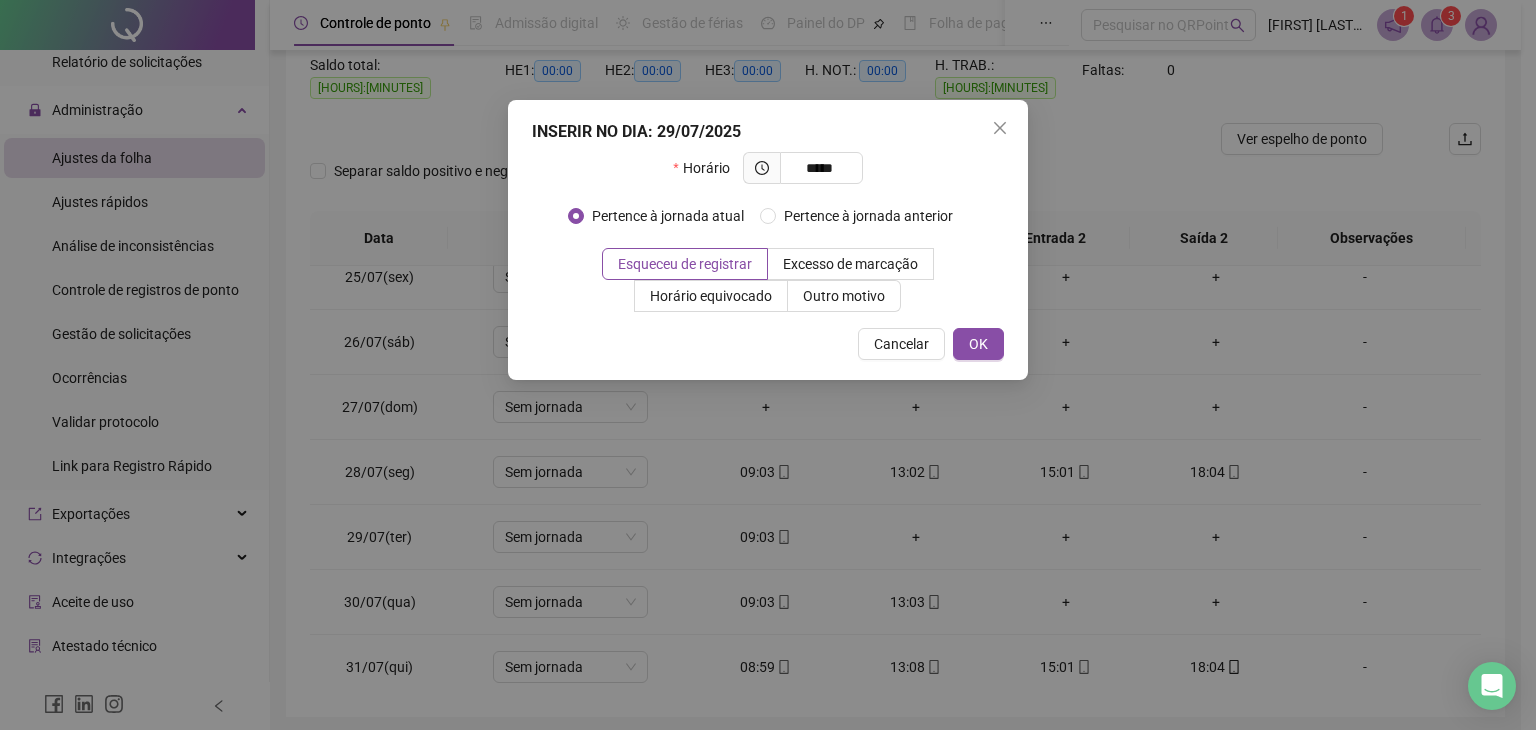 type on "*****" 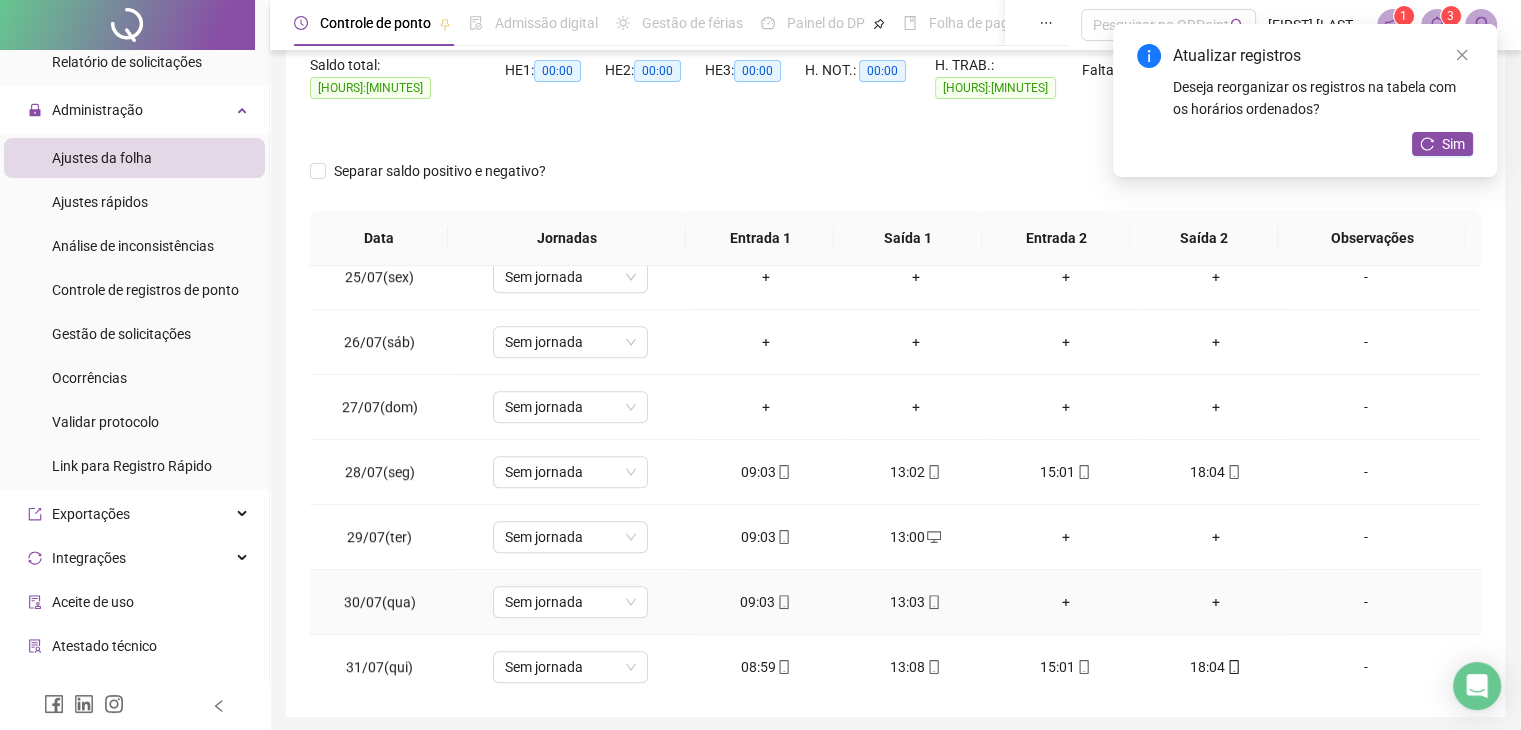 scroll, scrollTop: 268, scrollLeft: 0, axis: vertical 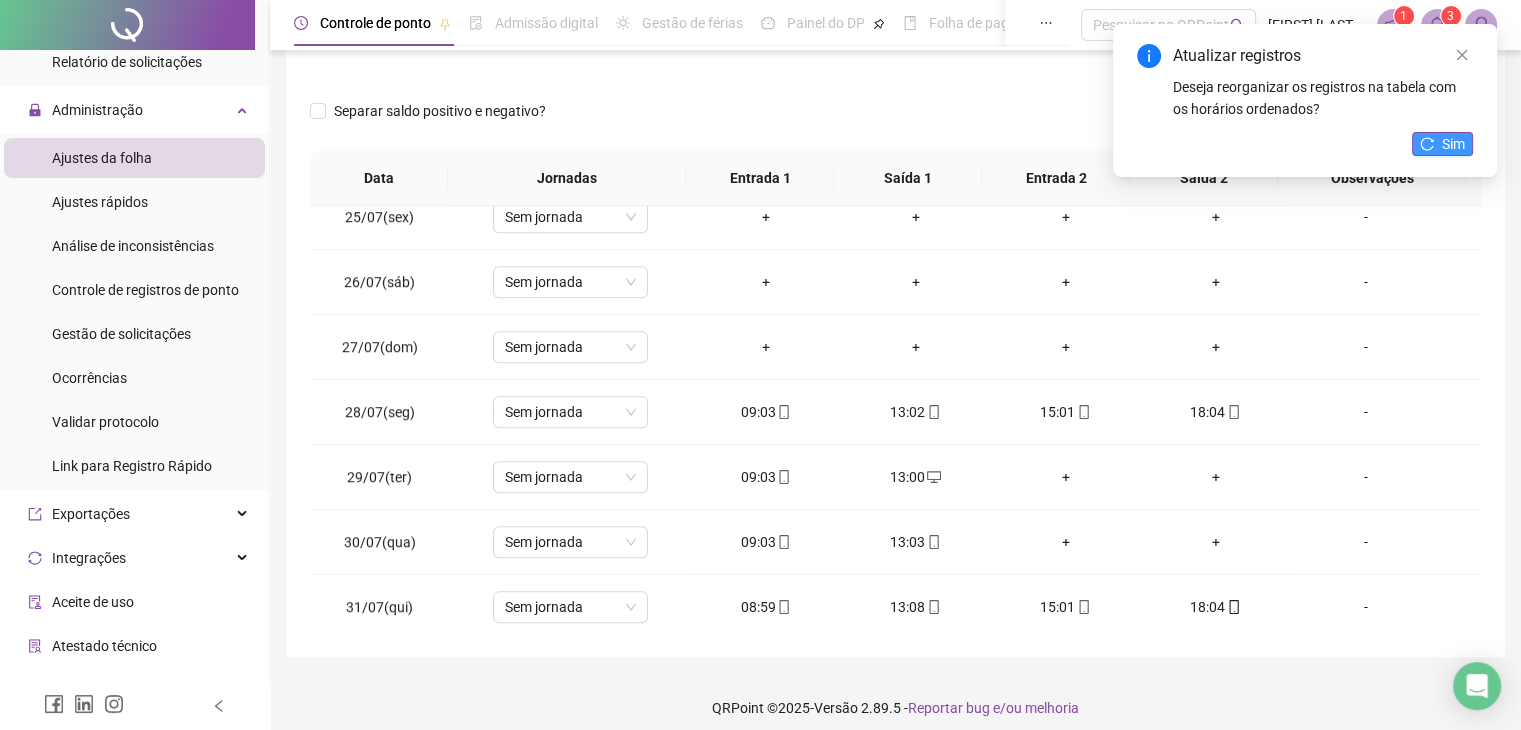click 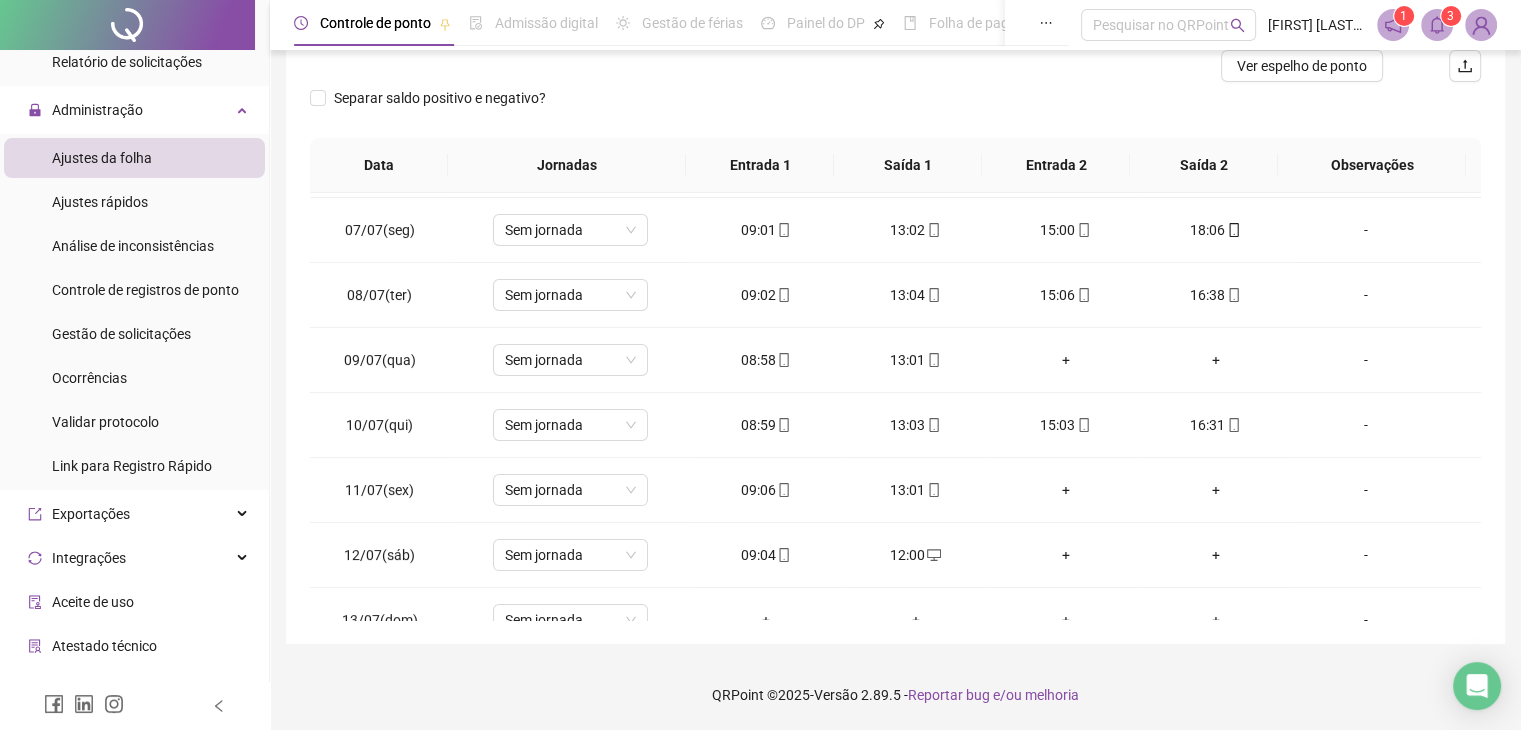 scroll, scrollTop: 281, scrollLeft: 0, axis: vertical 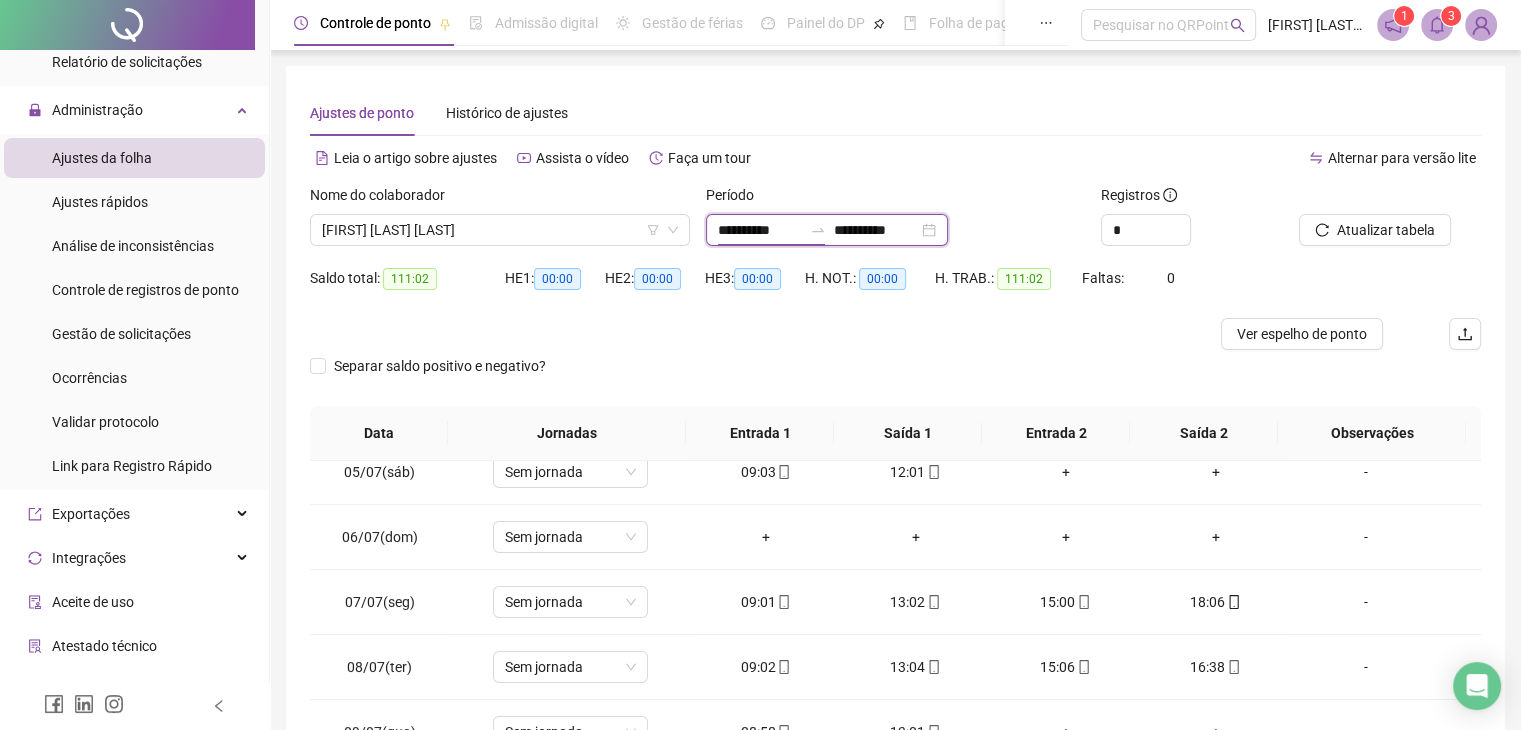click on "**********" at bounding box center (760, 230) 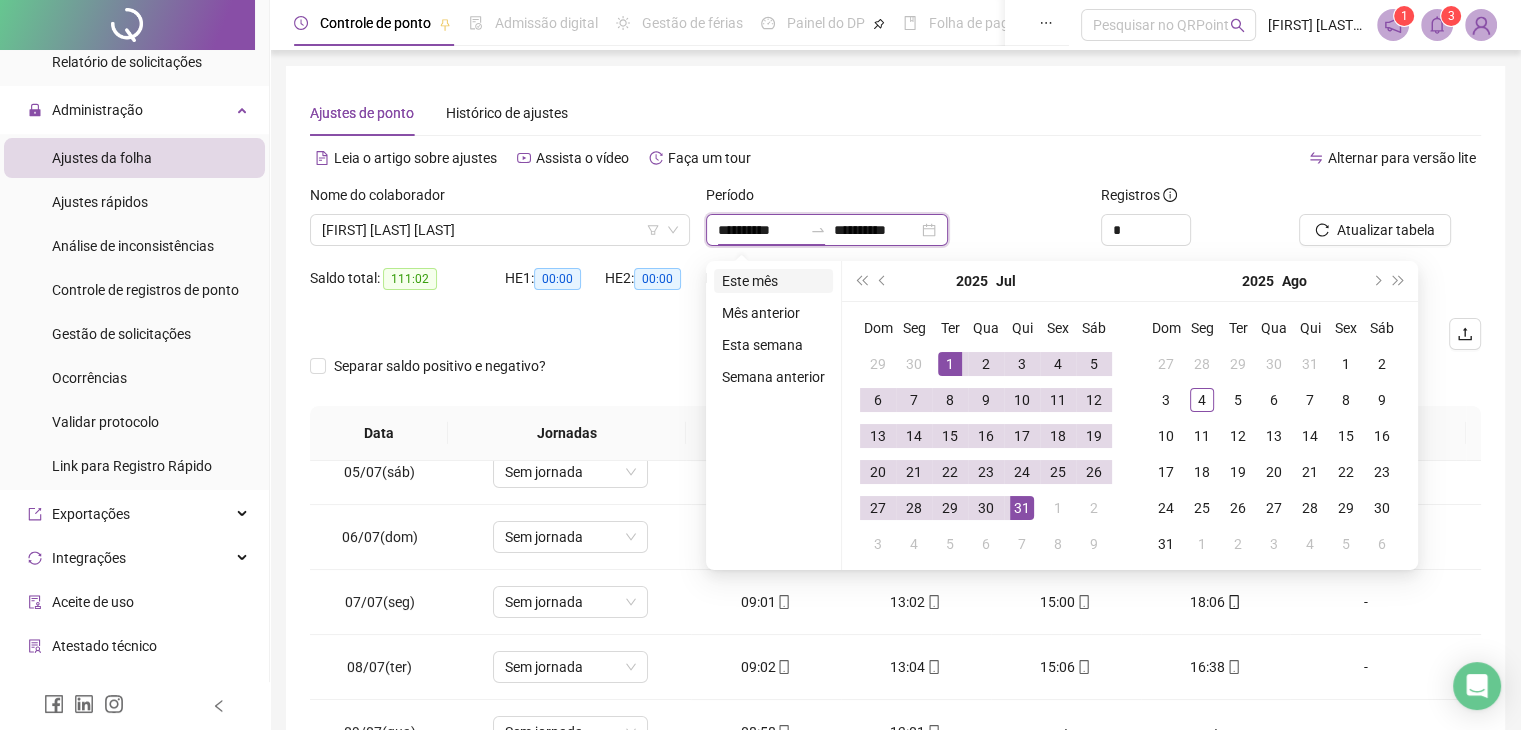 type on "**********" 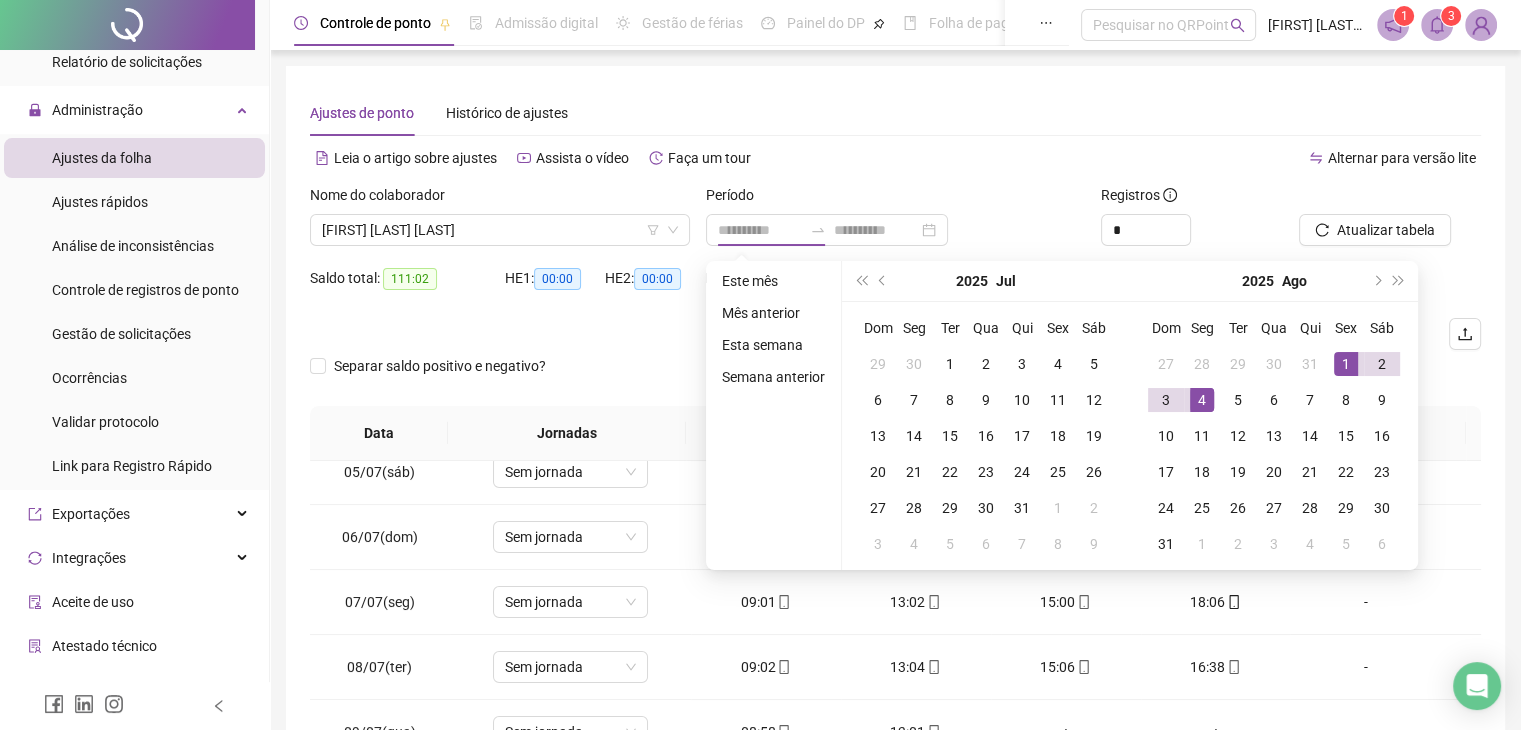 type on "**********" 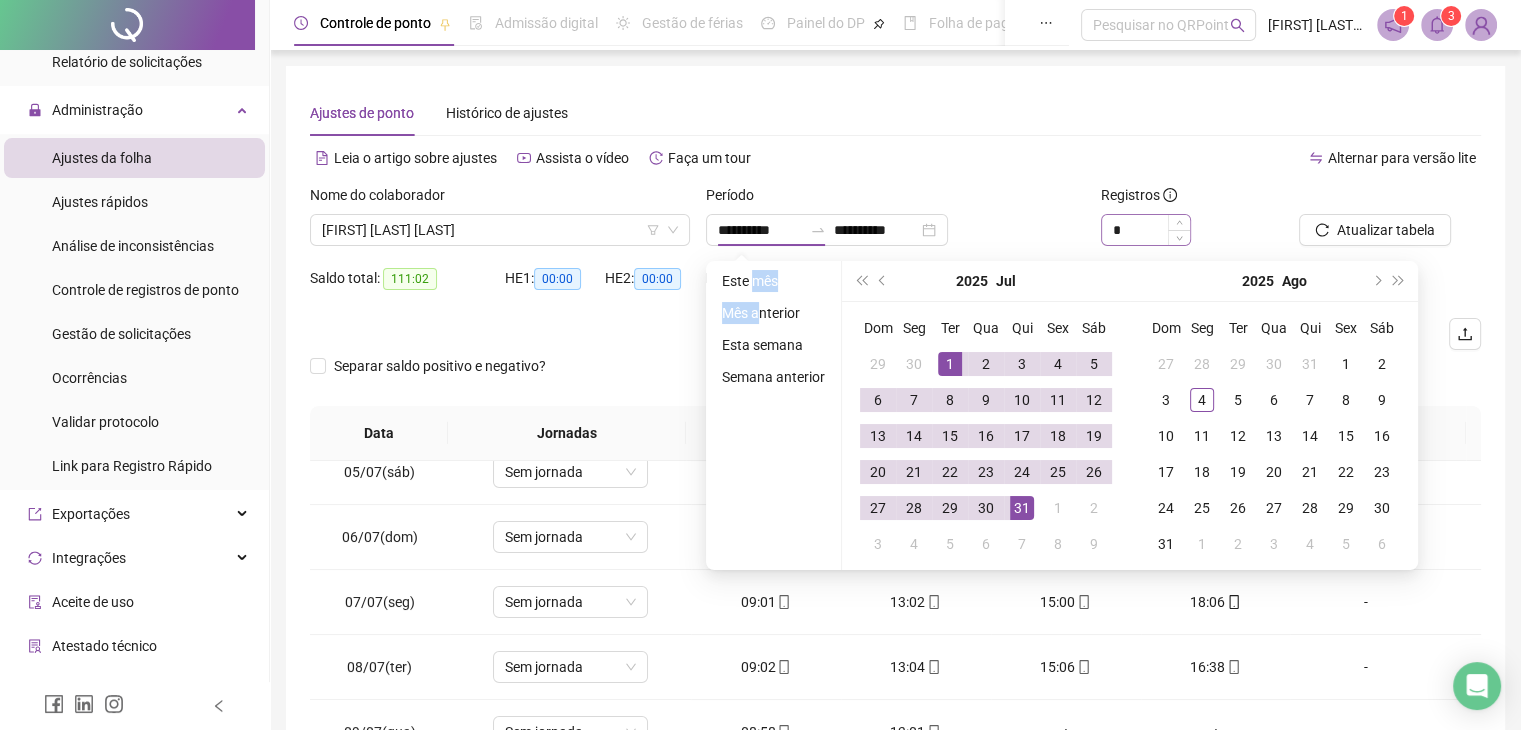 type on "**********" 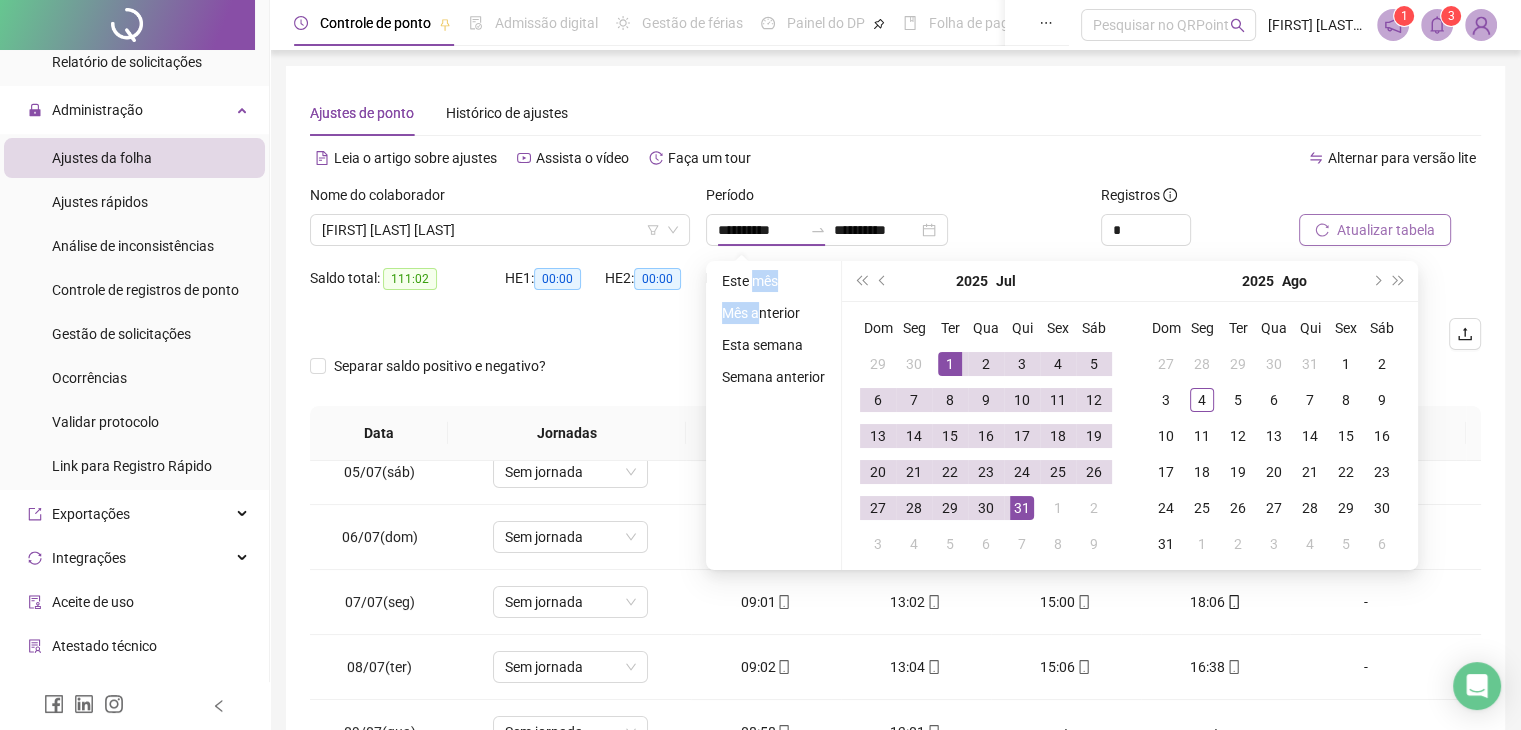 click on "Atualizar tabela" at bounding box center [1386, 230] 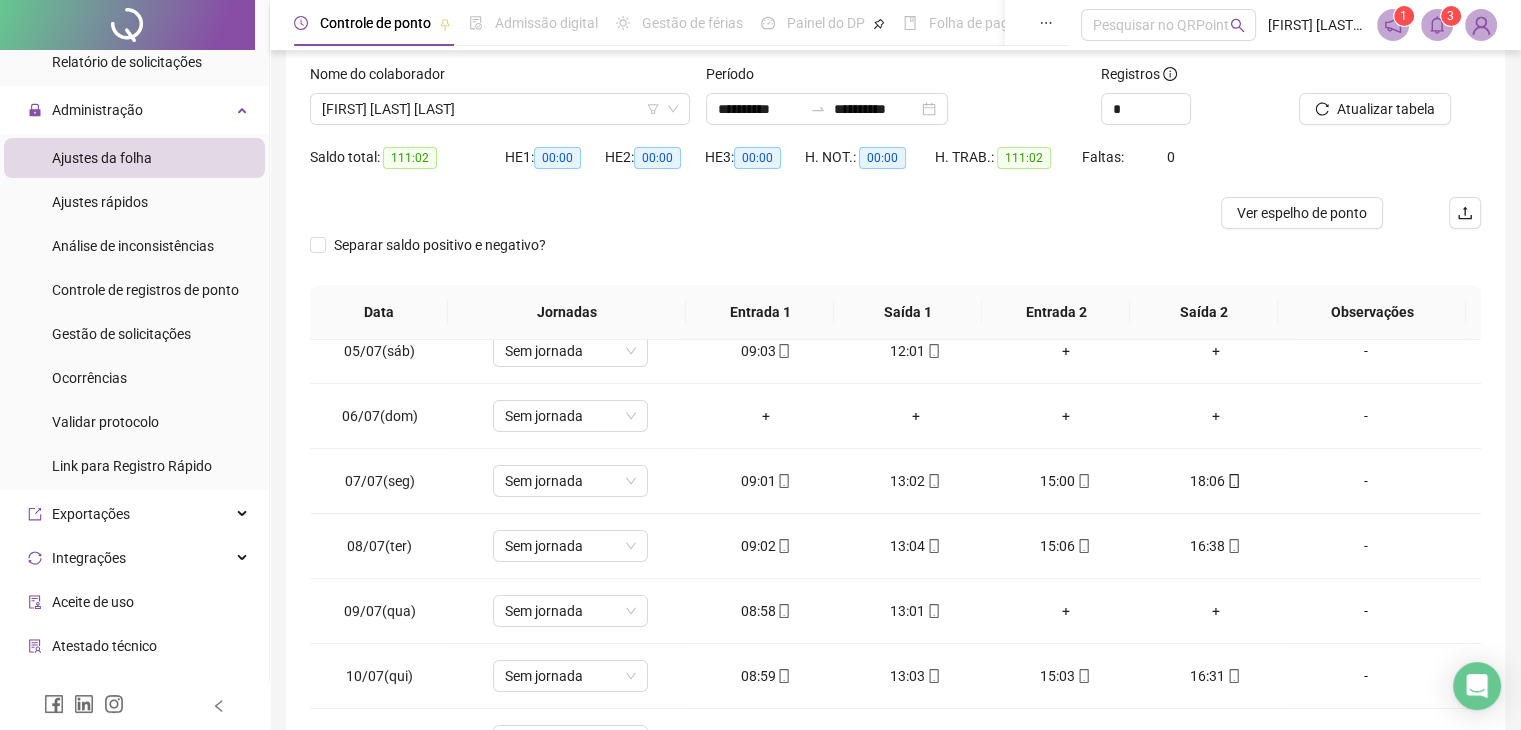 scroll, scrollTop: 200, scrollLeft: 0, axis: vertical 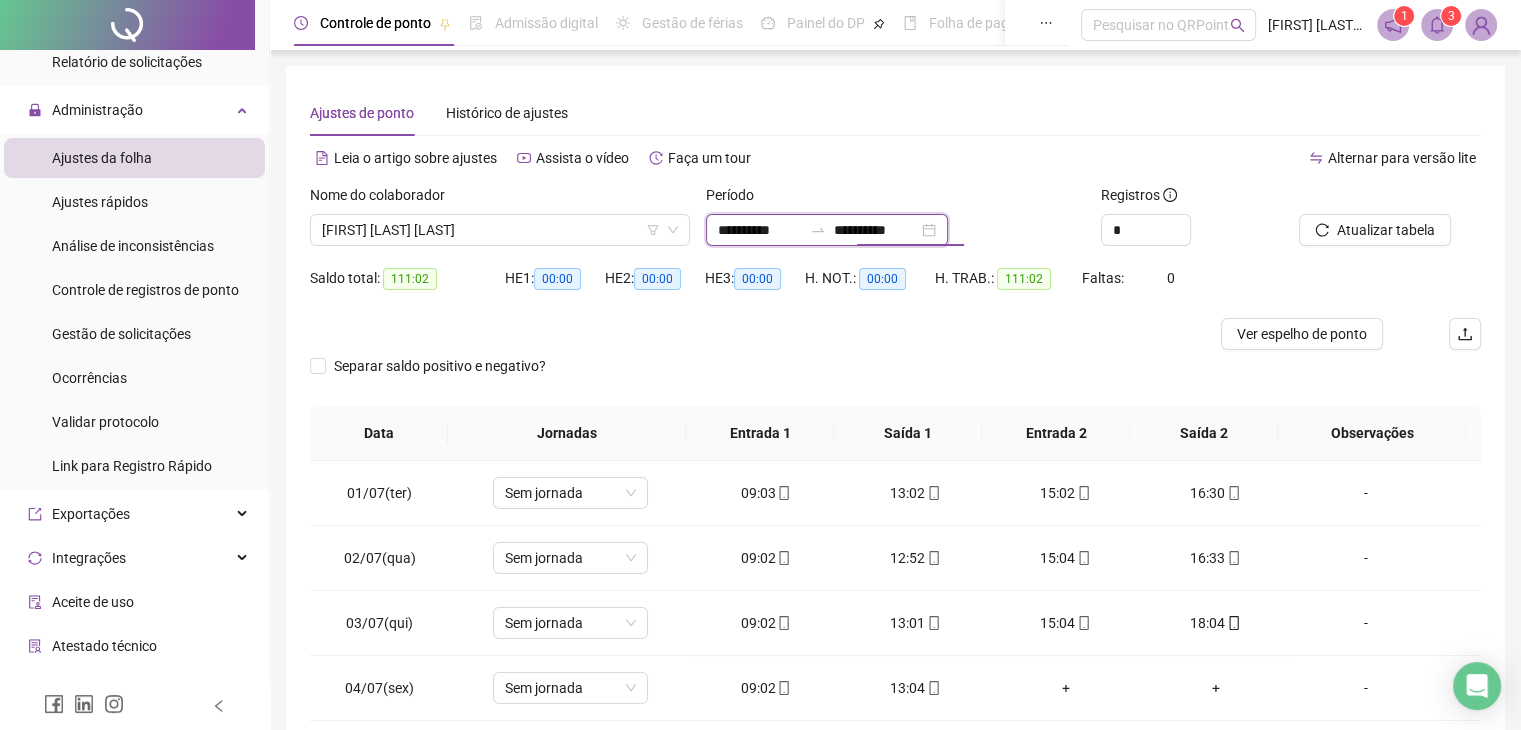 click on "**********" at bounding box center (876, 230) 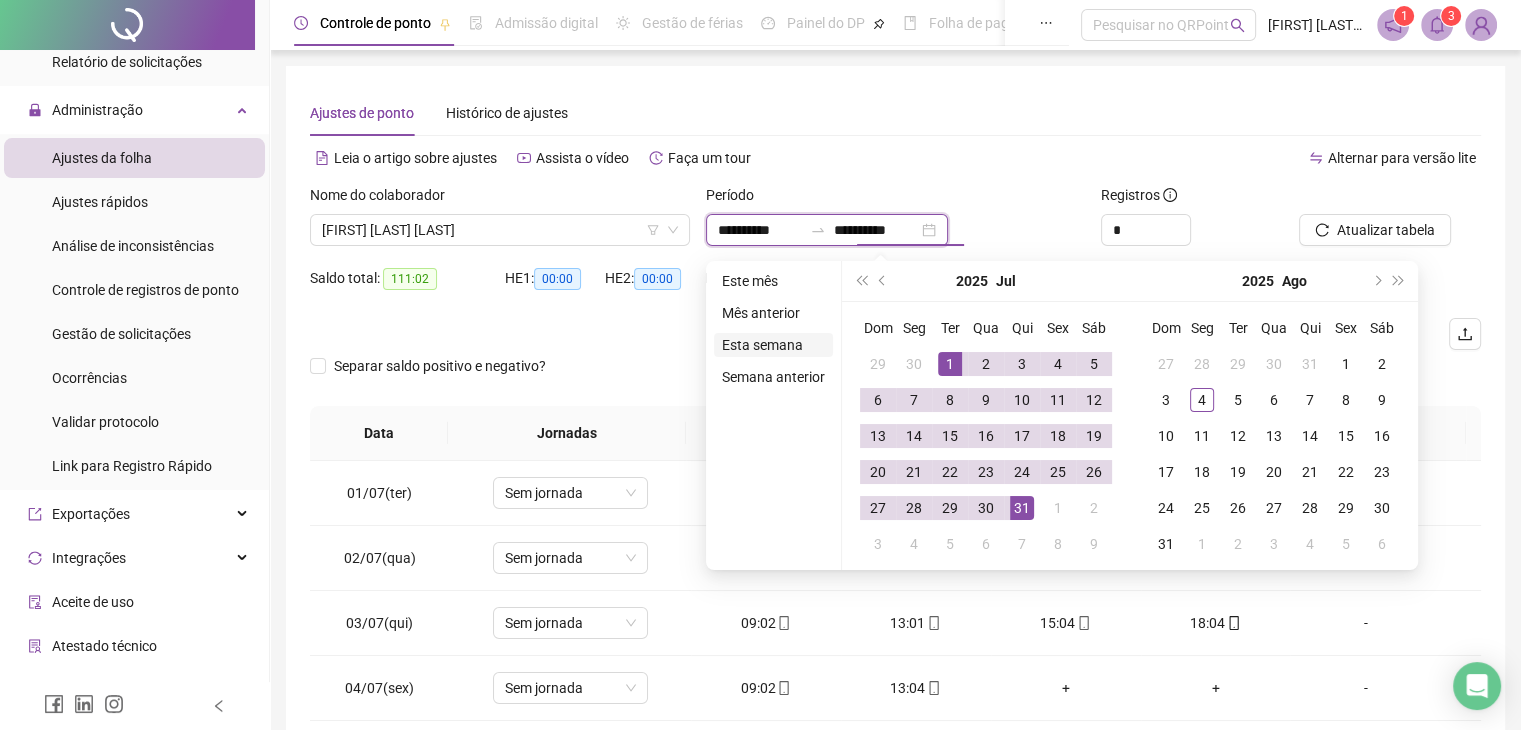 type on "**********" 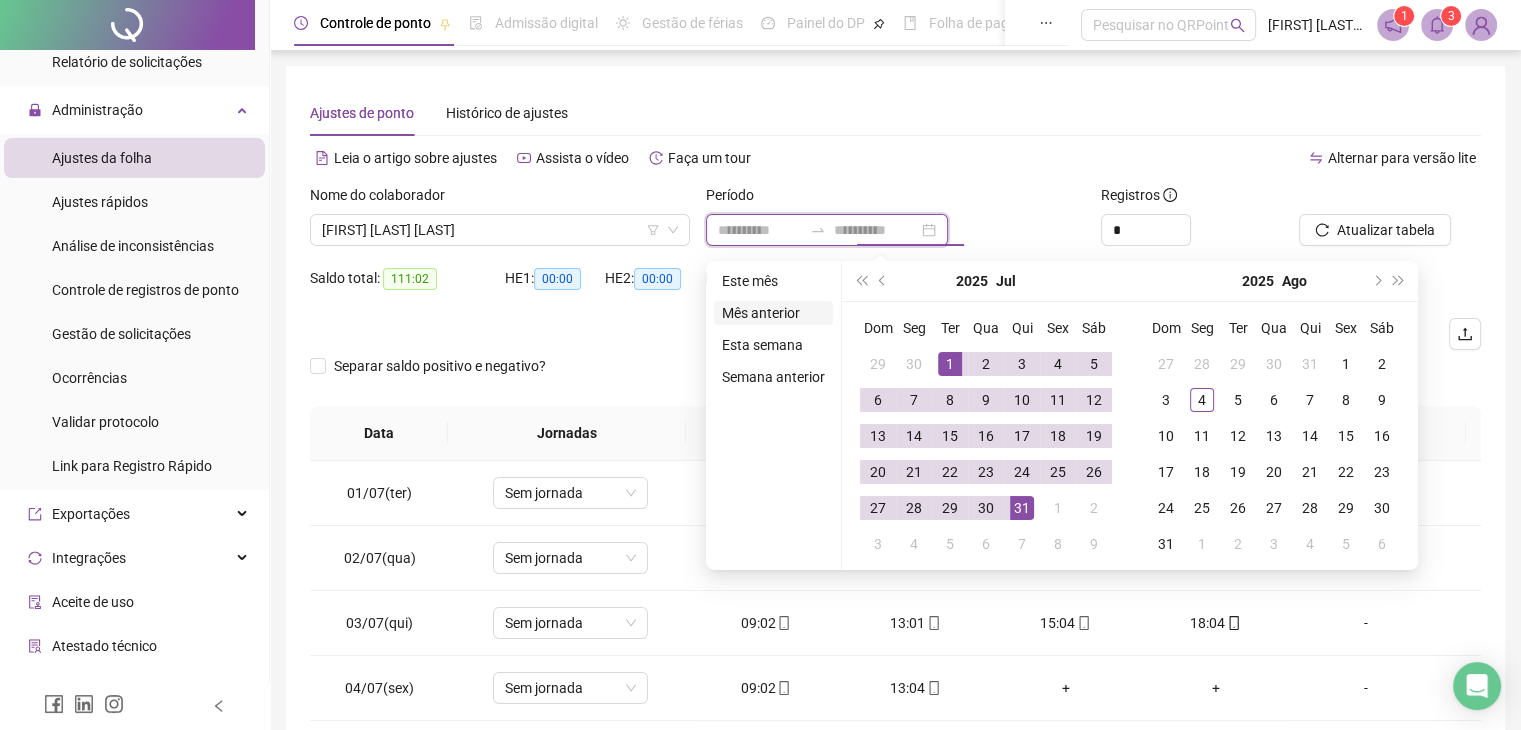 type on "**********" 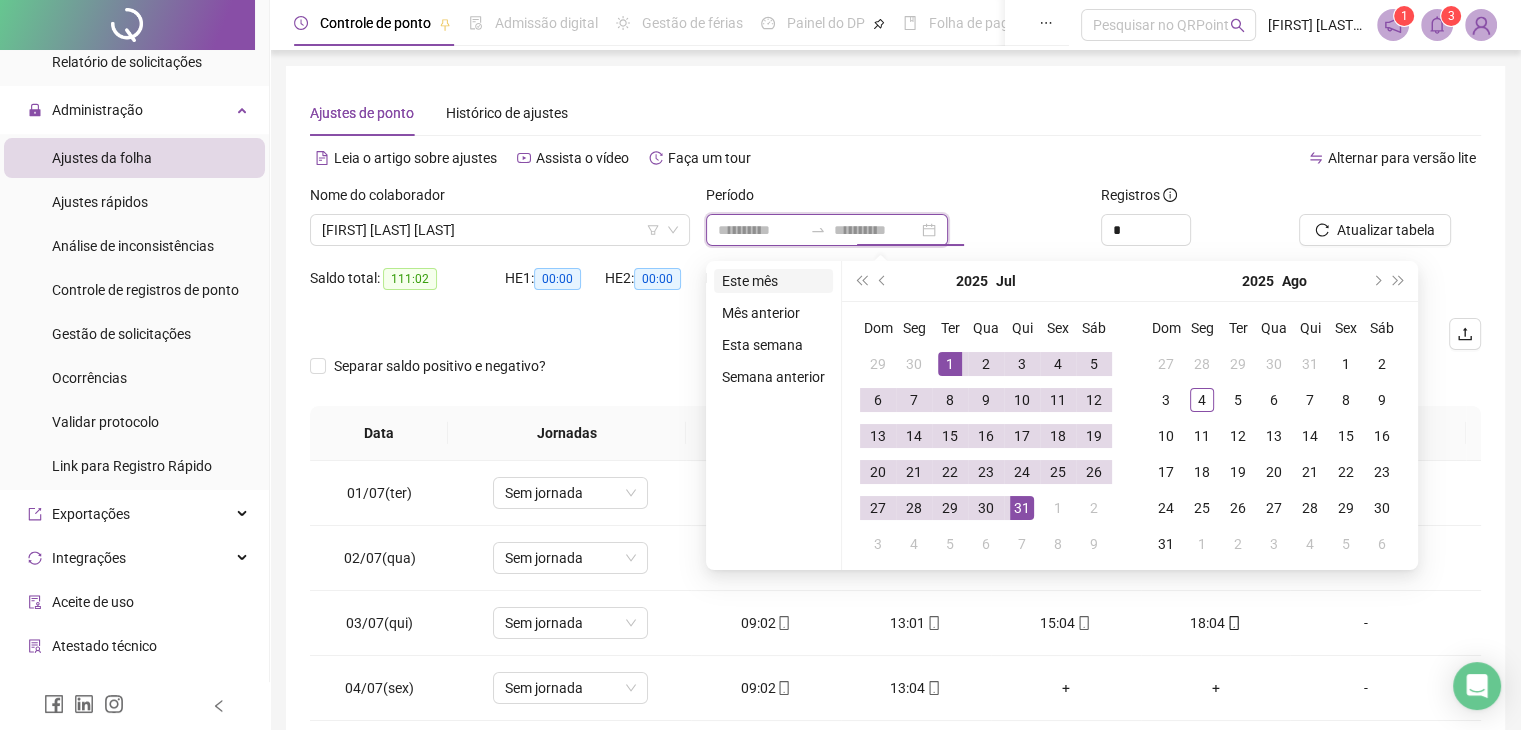 type on "**********" 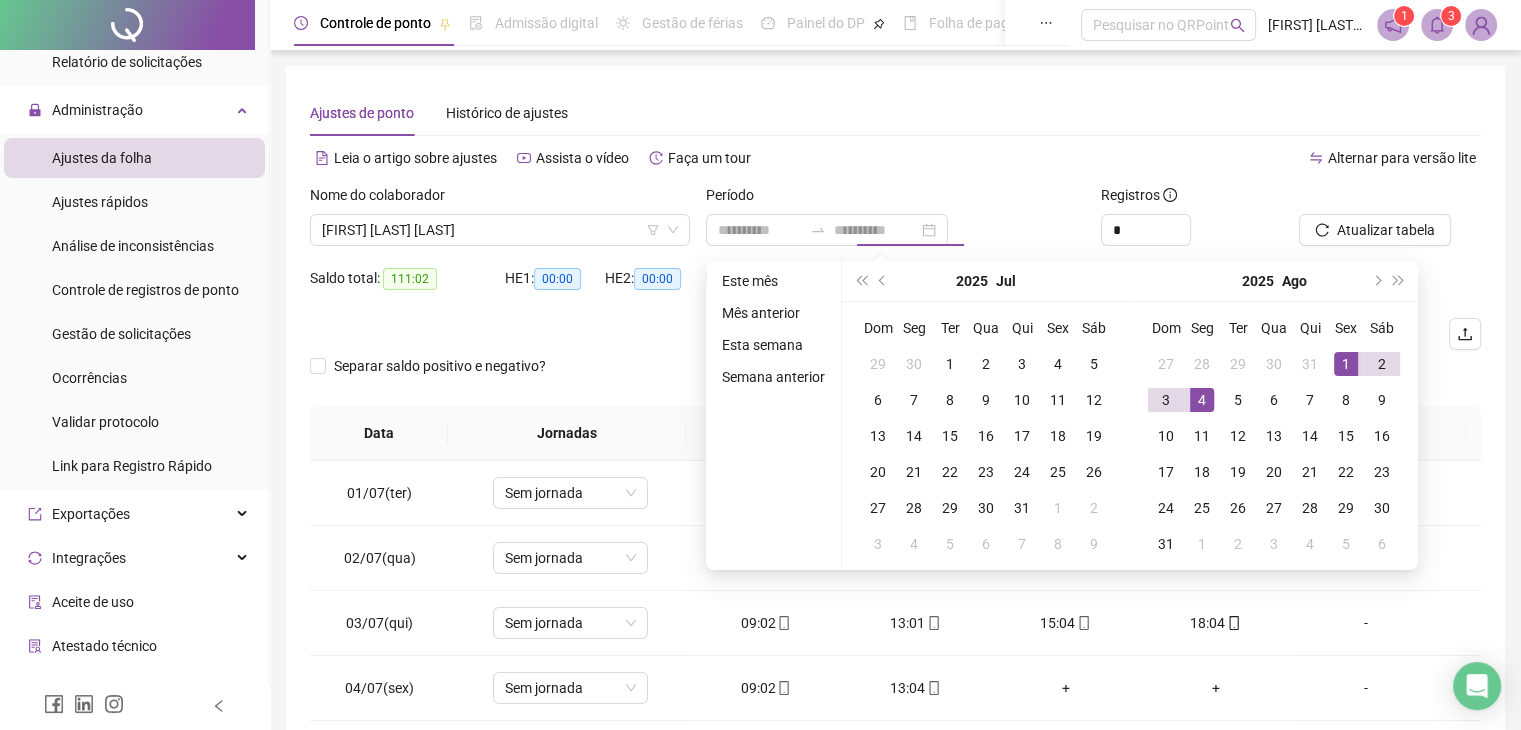 click on "Este mês" at bounding box center (773, 281) 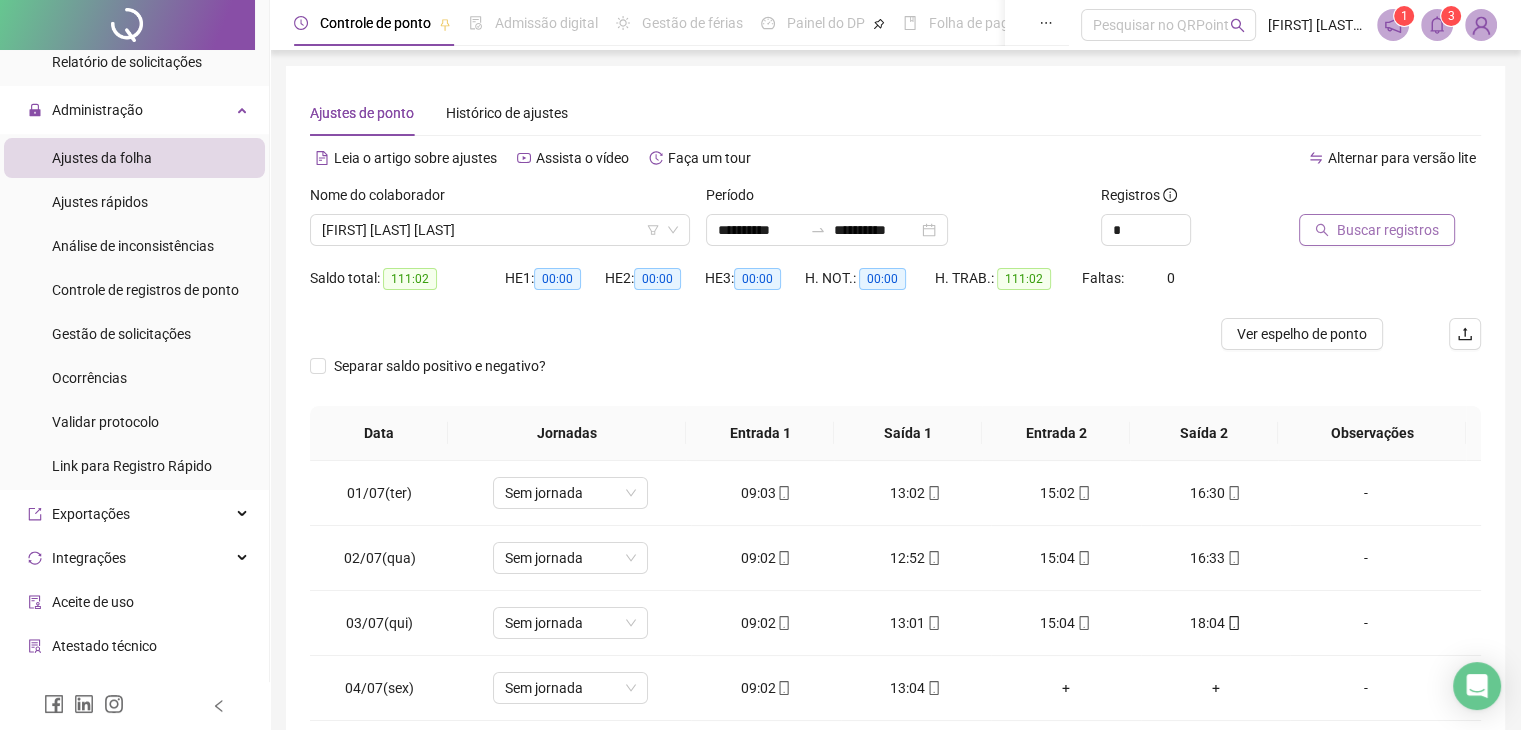 click on "Buscar registros" at bounding box center (1388, 230) 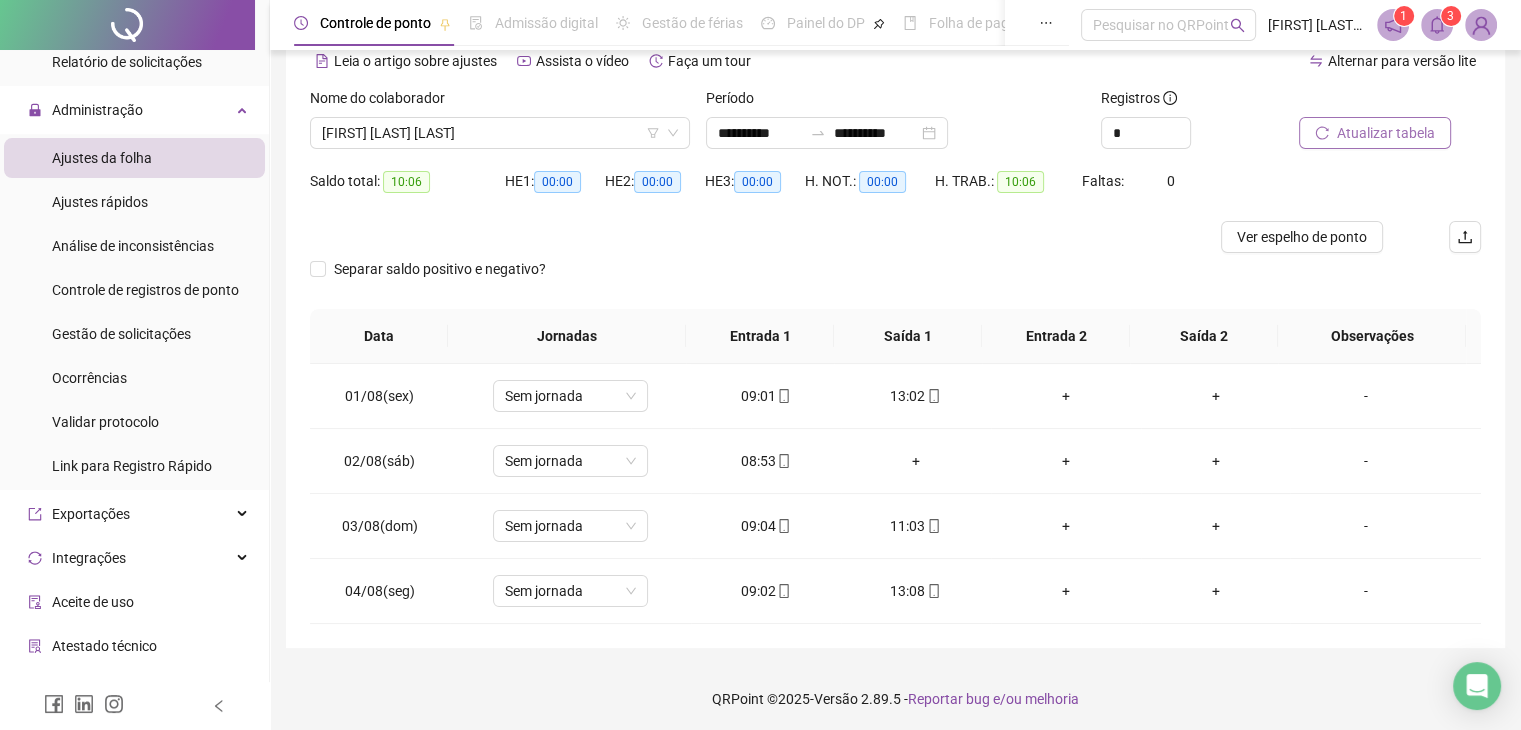 scroll, scrollTop: 100, scrollLeft: 0, axis: vertical 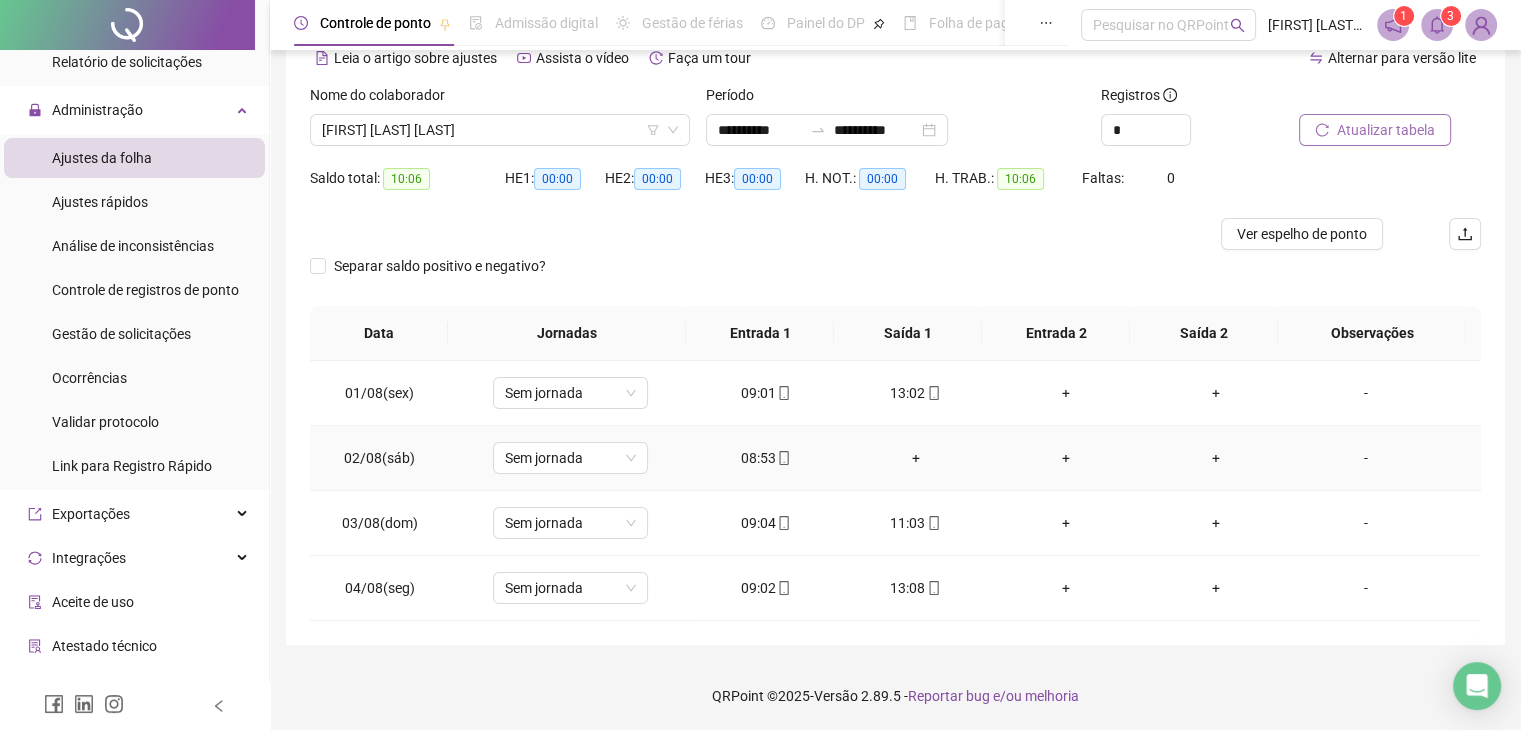 click on "+" at bounding box center [916, 458] 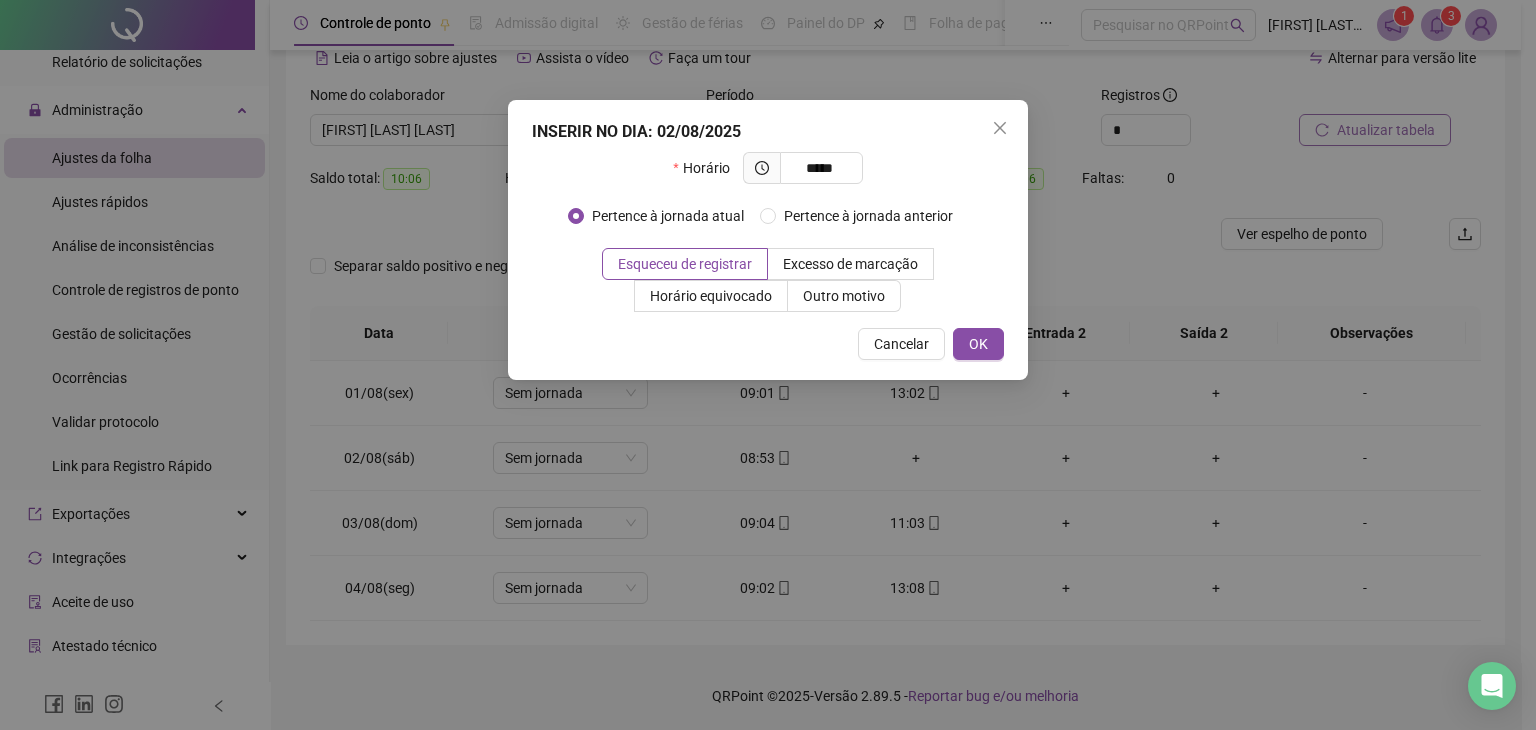 type on "*****" 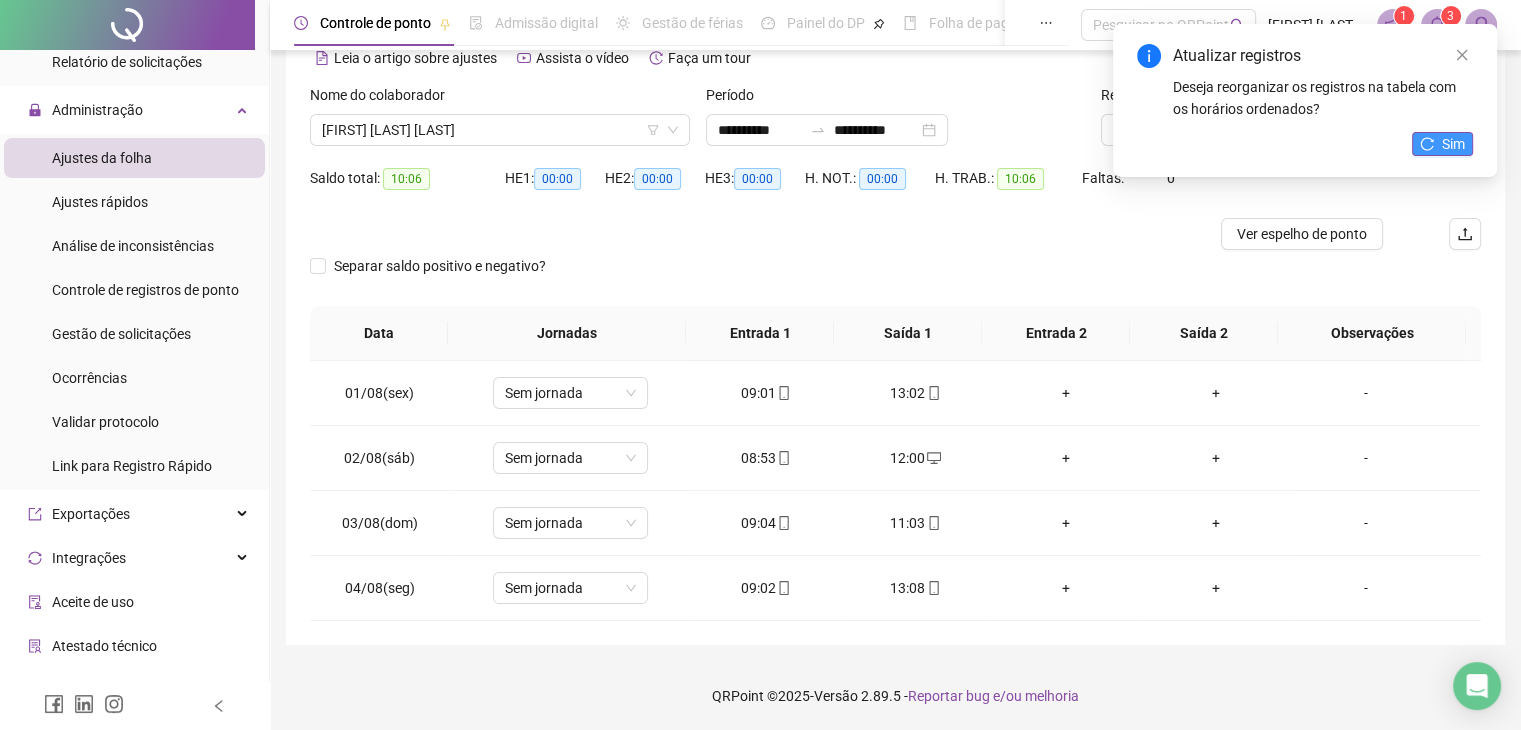 click on "Sim" at bounding box center (1453, 144) 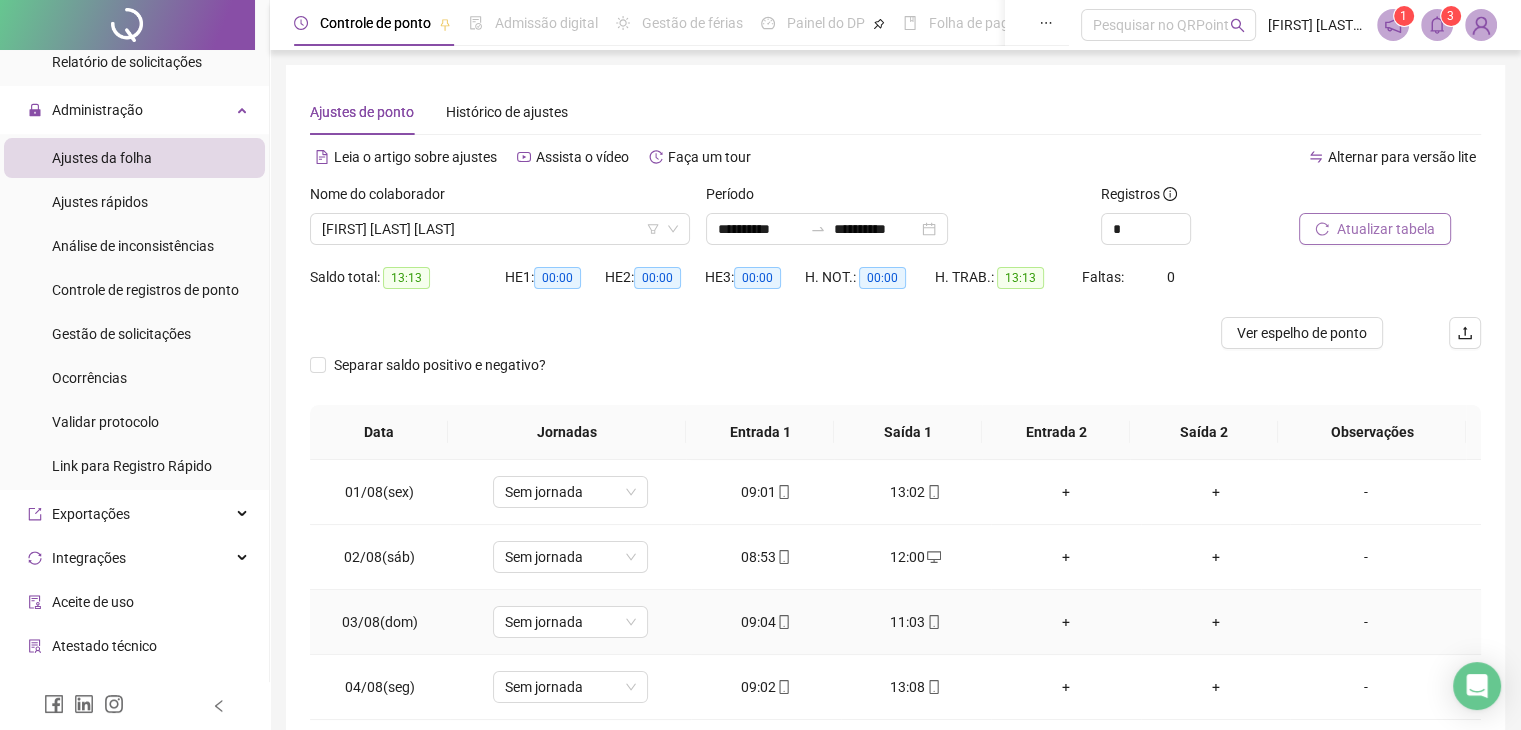 scroll, scrollTop: 0, scrollLeft: 0, axis: both 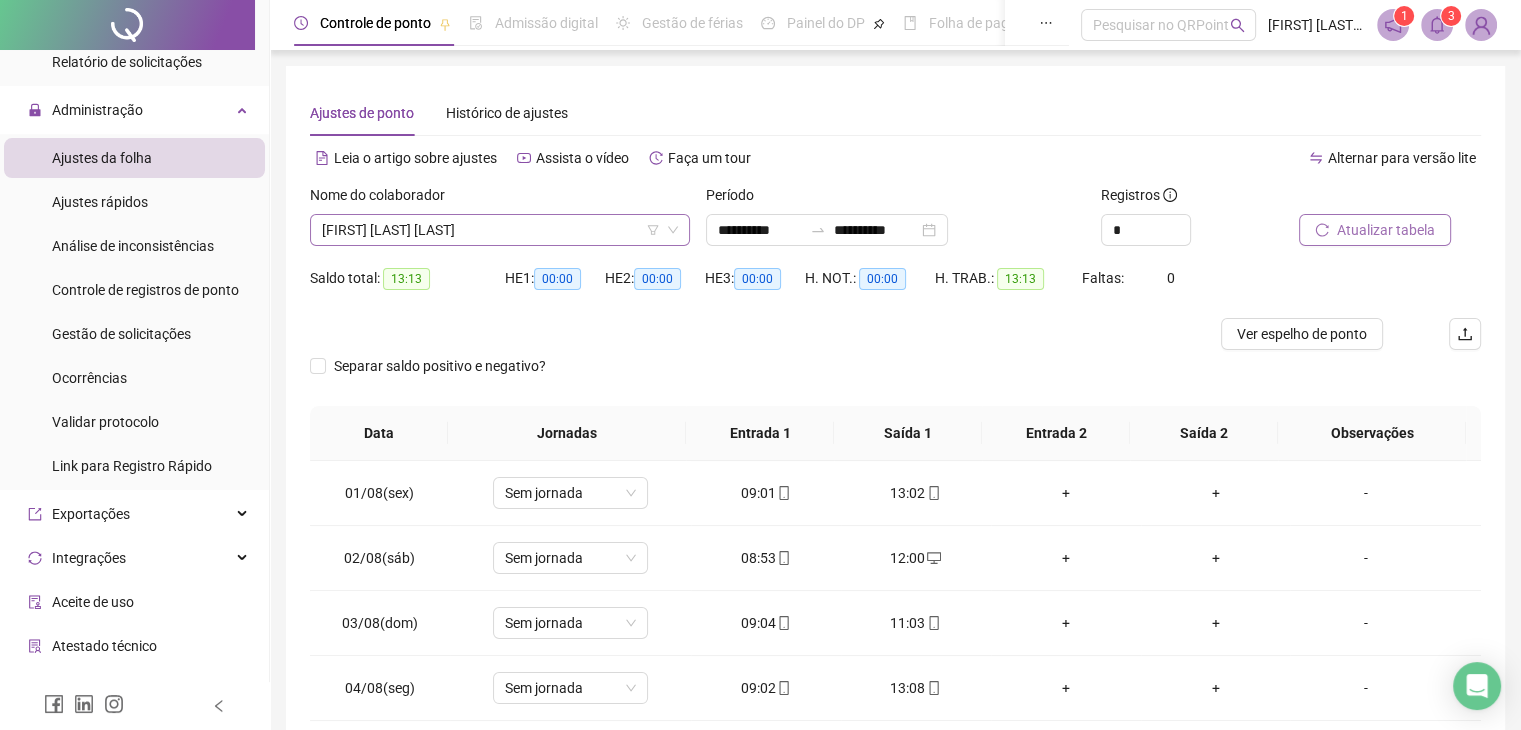 click on "[FIRST] [LAST] [LAST]" at bounding box center (500, 230) 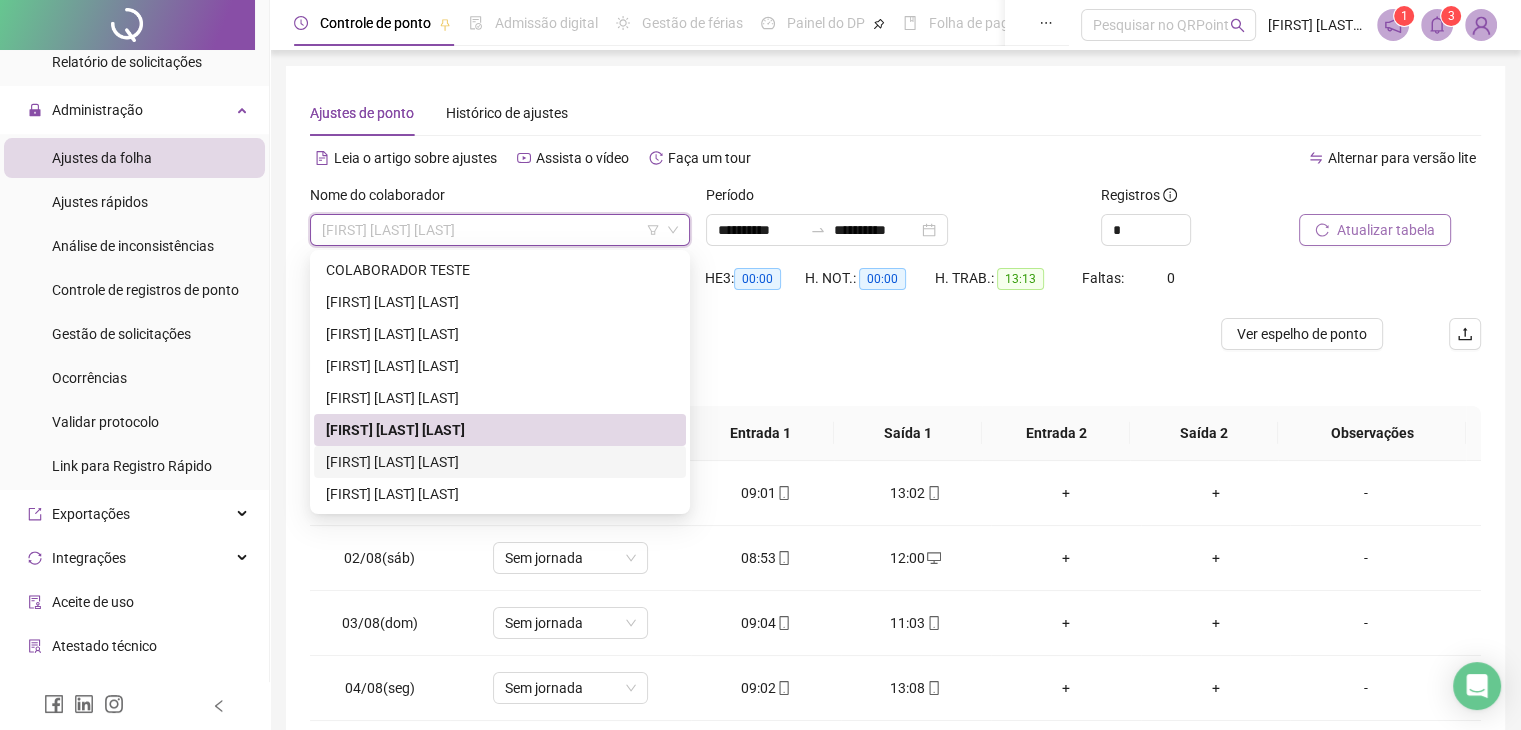 click on "[FIRST] [LAST] [LAST]" at bounding box center [500, 462] 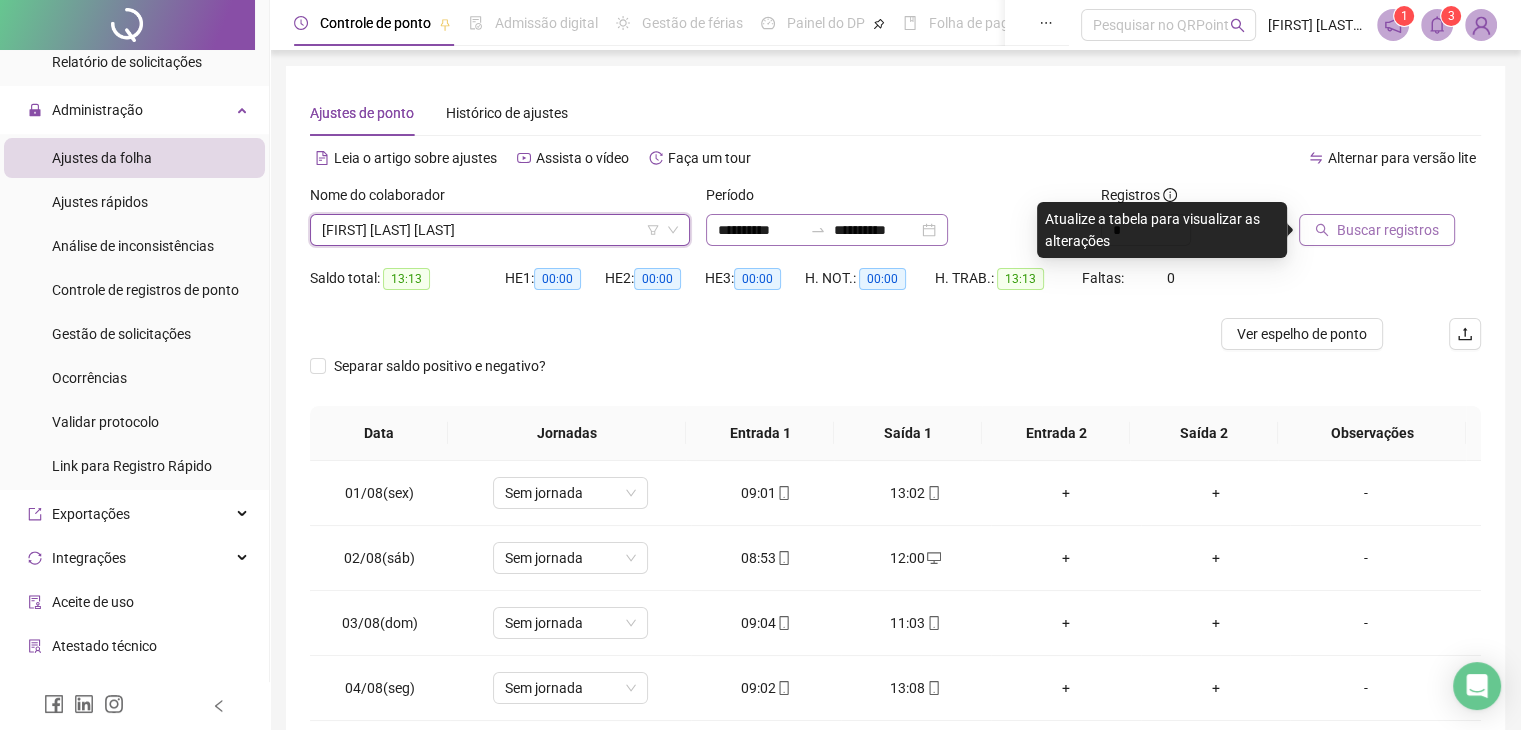 click on "**********" at bounding box center [827, 230] 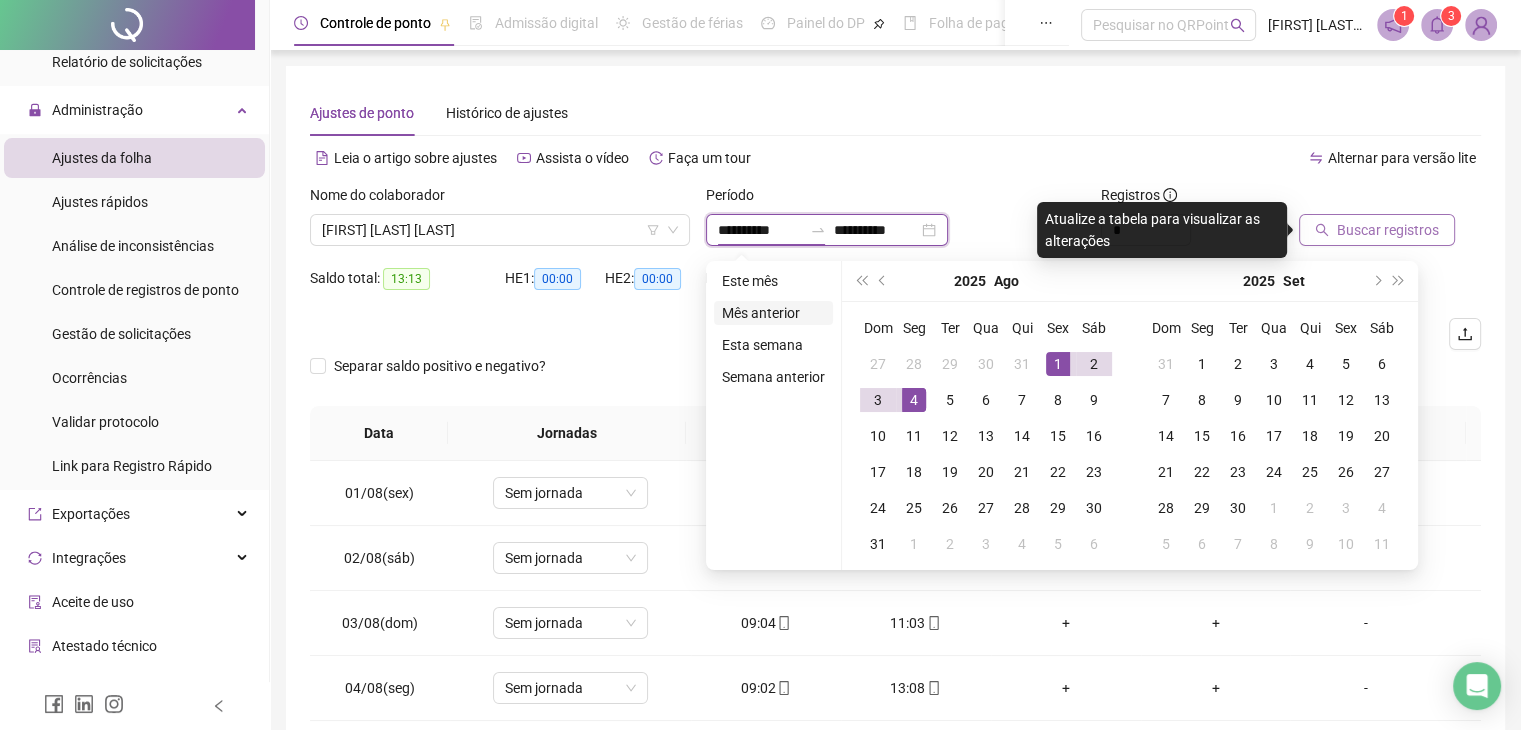 type on "**********" 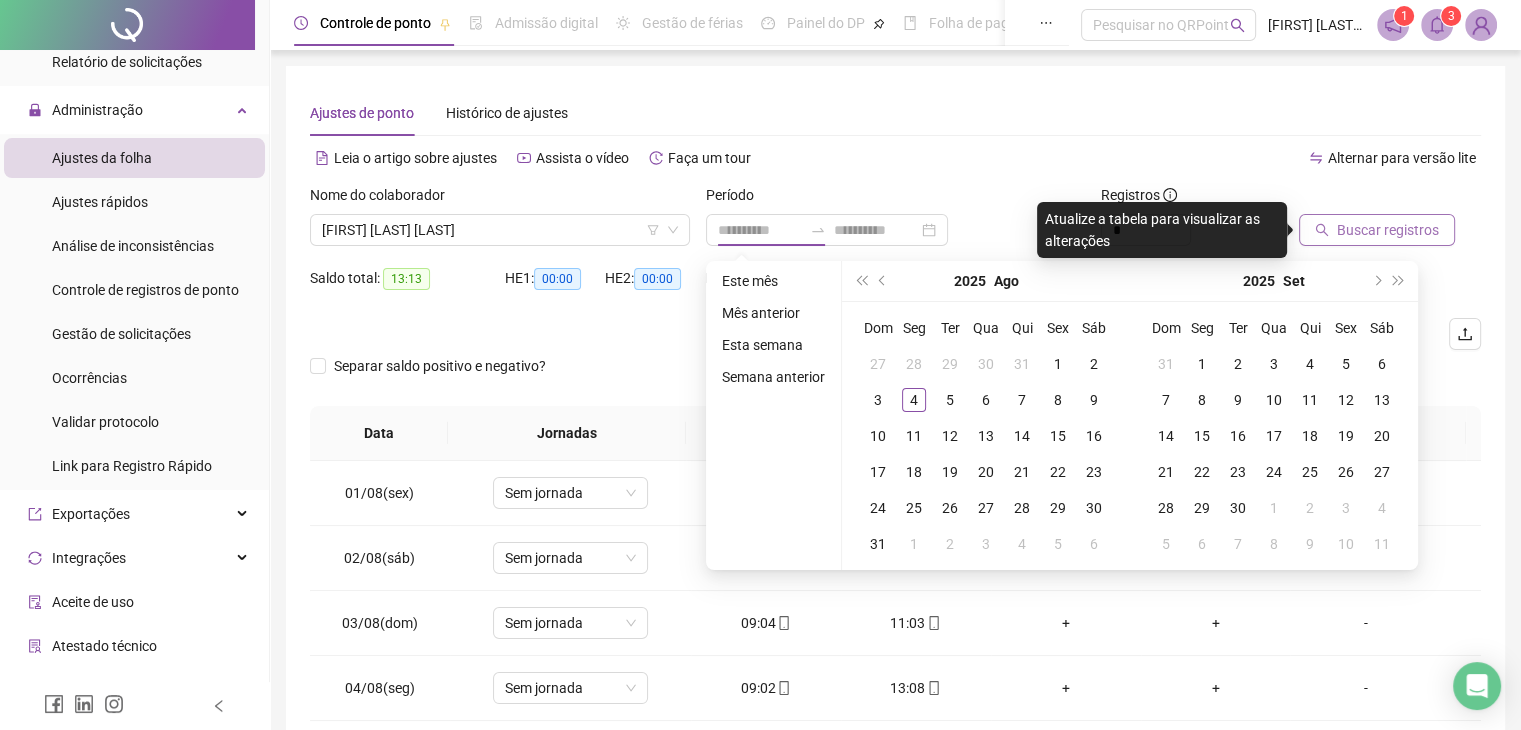 click on "Mês anterior" at bounding box center [773, 313] 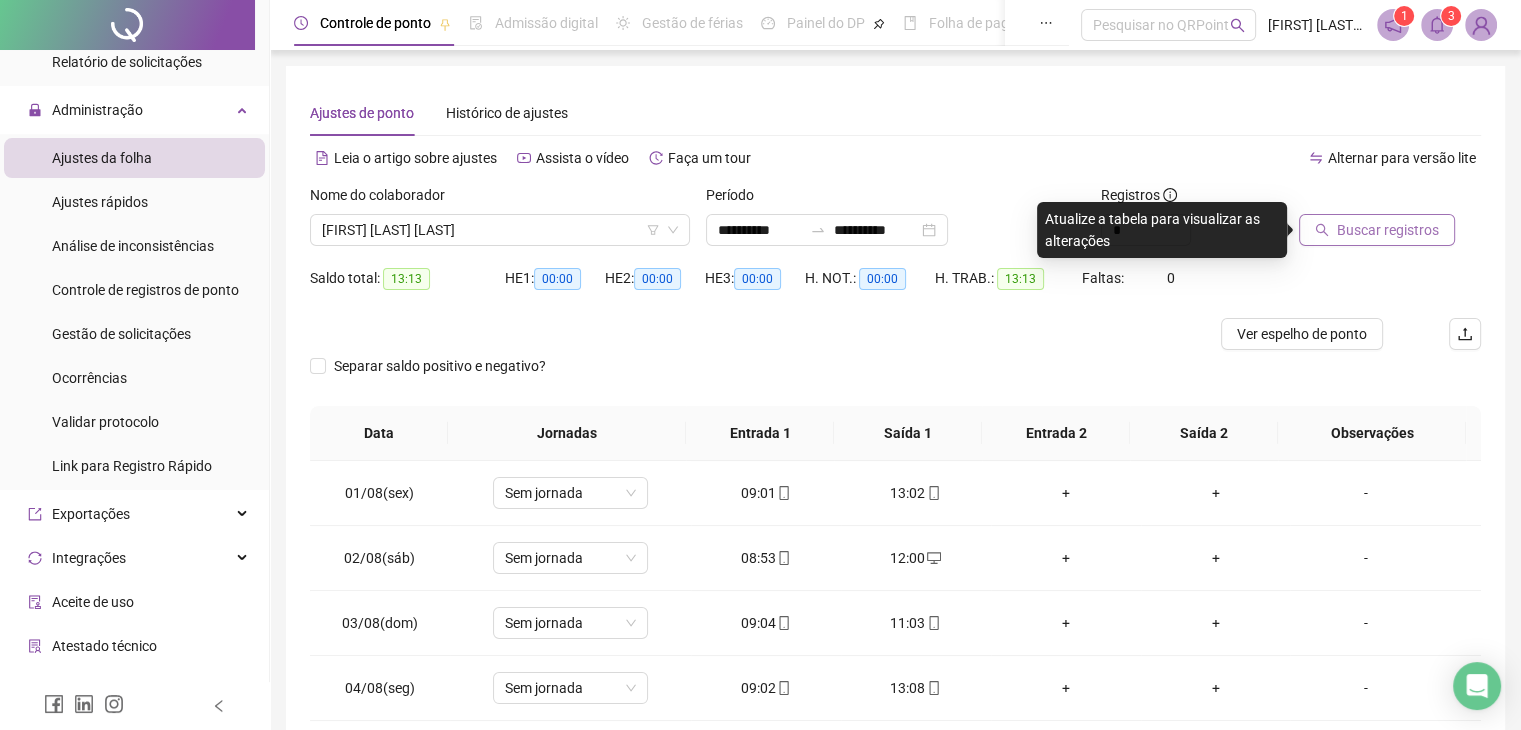 click on "Buscar registros" at bounding box center (1390, 223) 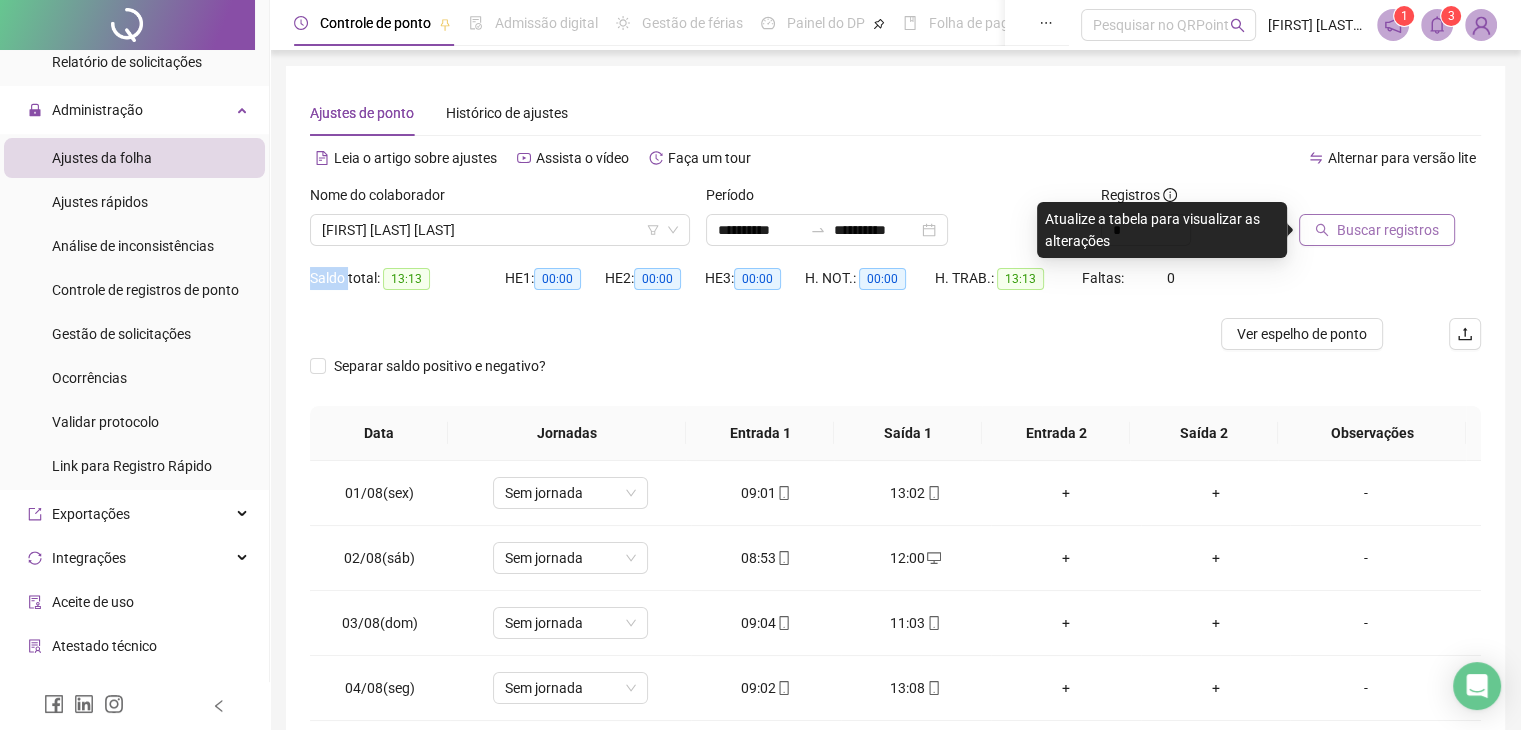 click on "Buscar registros" at bounding box center (1390, 223) 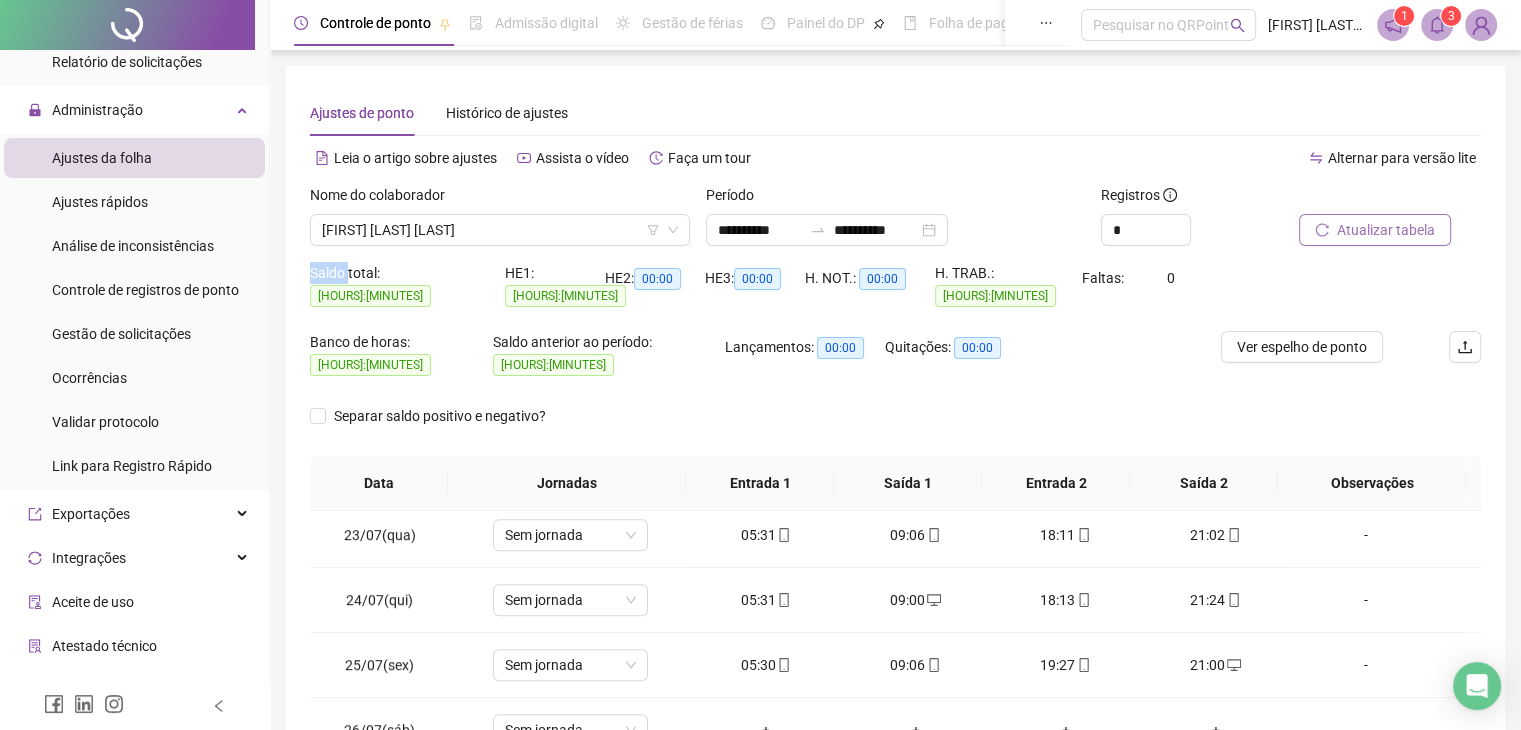 scroll, scrollTop: 1581, scrollLeft: 0, axis: vertical 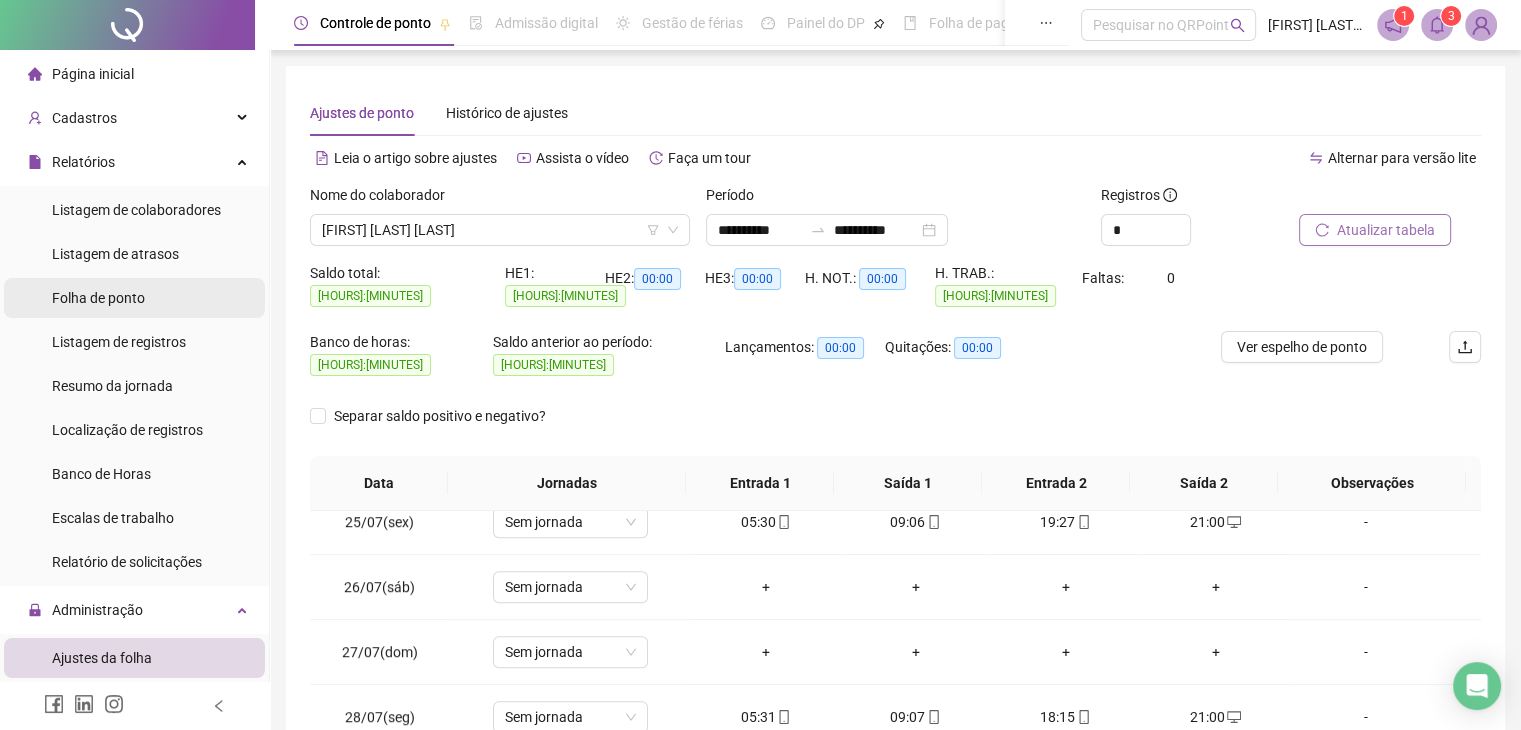 click on "Folha de ponto" at bounding box center [134, 298] 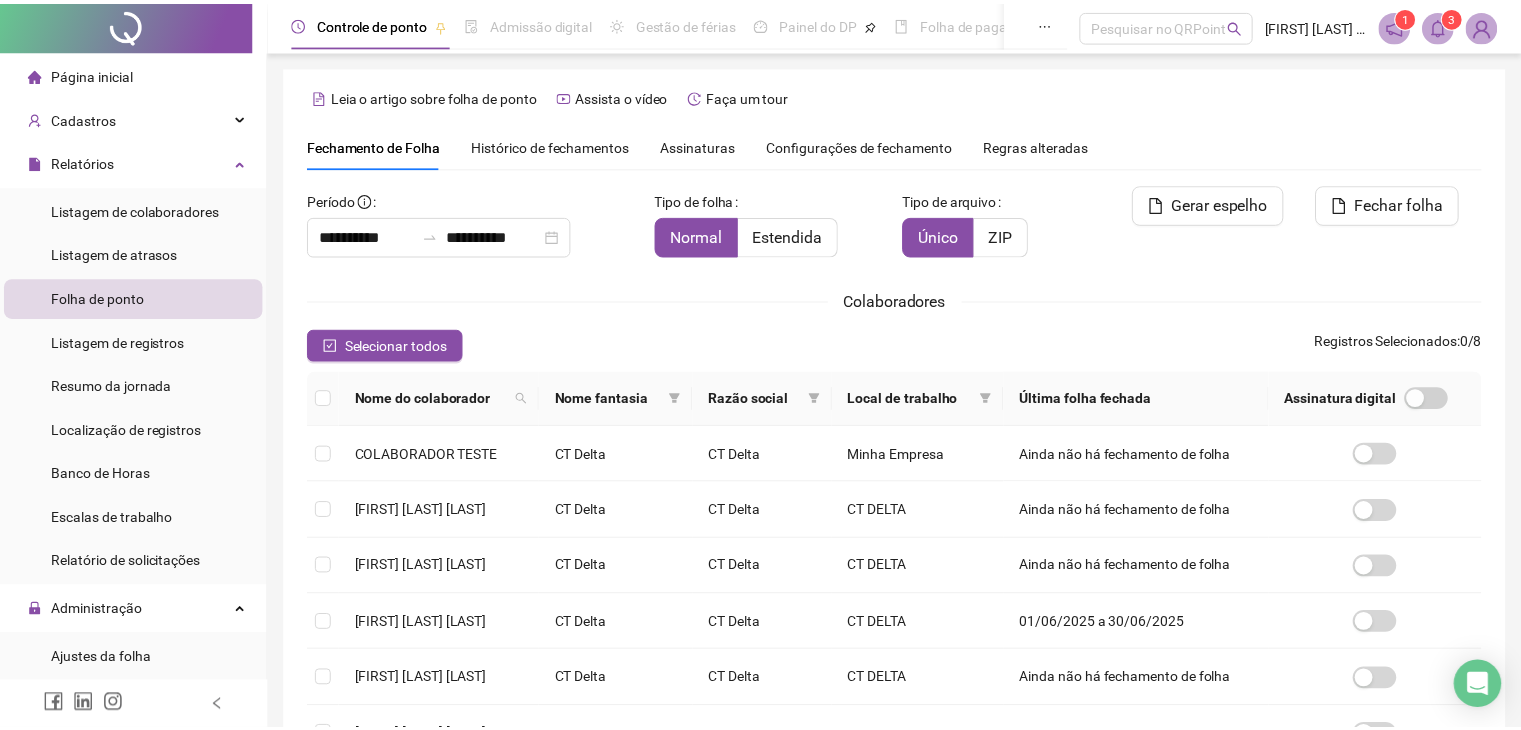 scroll, scrollTop: 33, scrollLeft: 0, axis: vertical 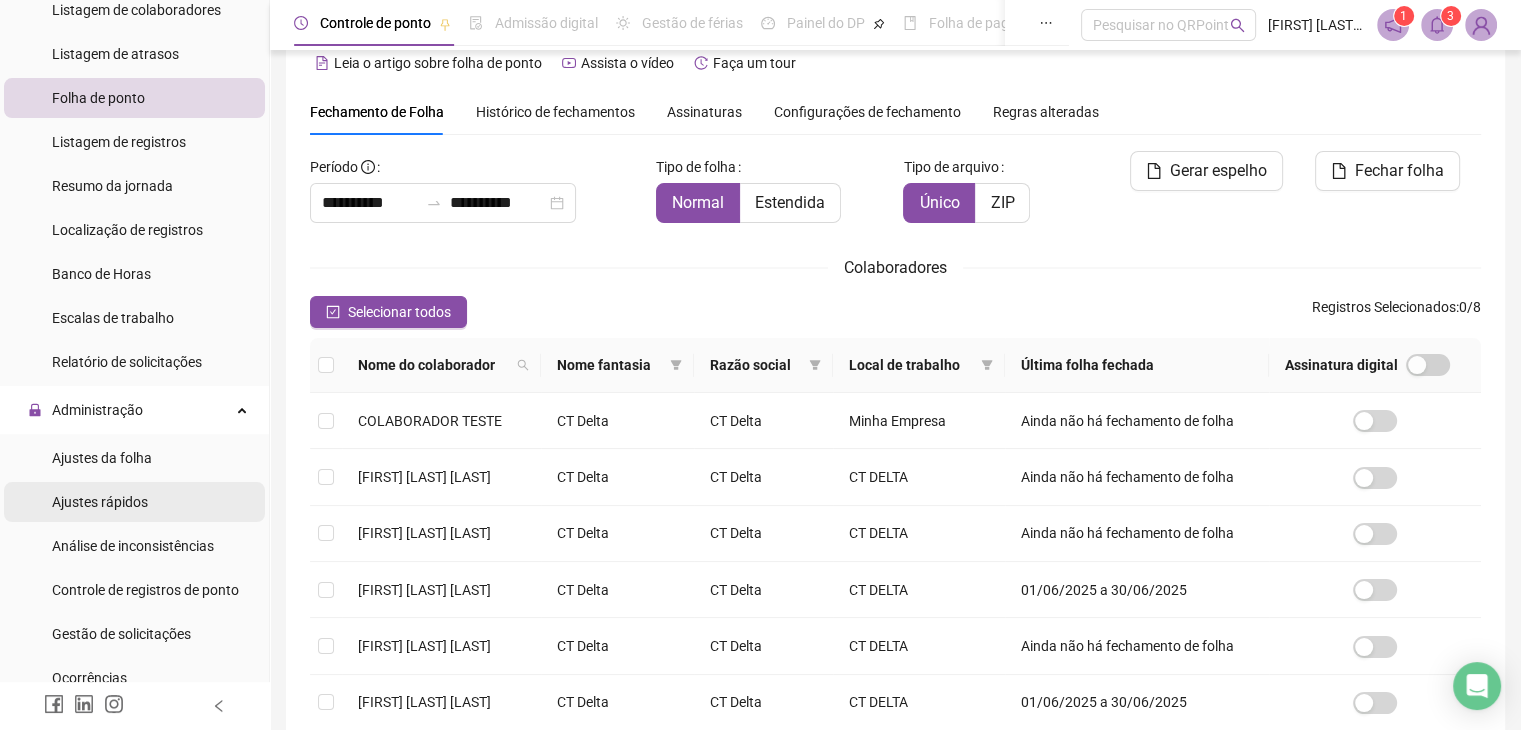 click on "Ajustes rápidos" at bounding box center (100, 502) 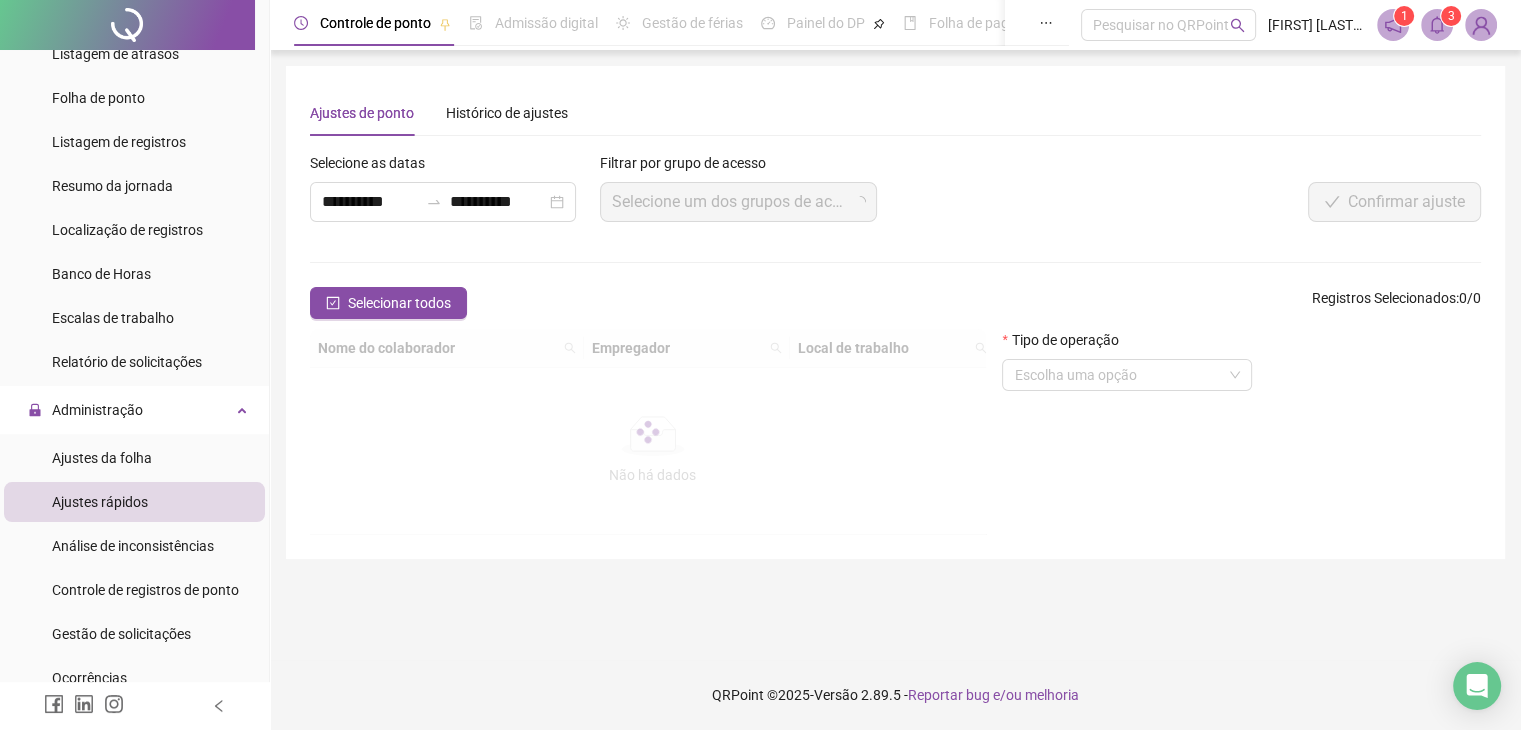 scroll, scrollTop: 0, scrollLeft: 0, axis: both 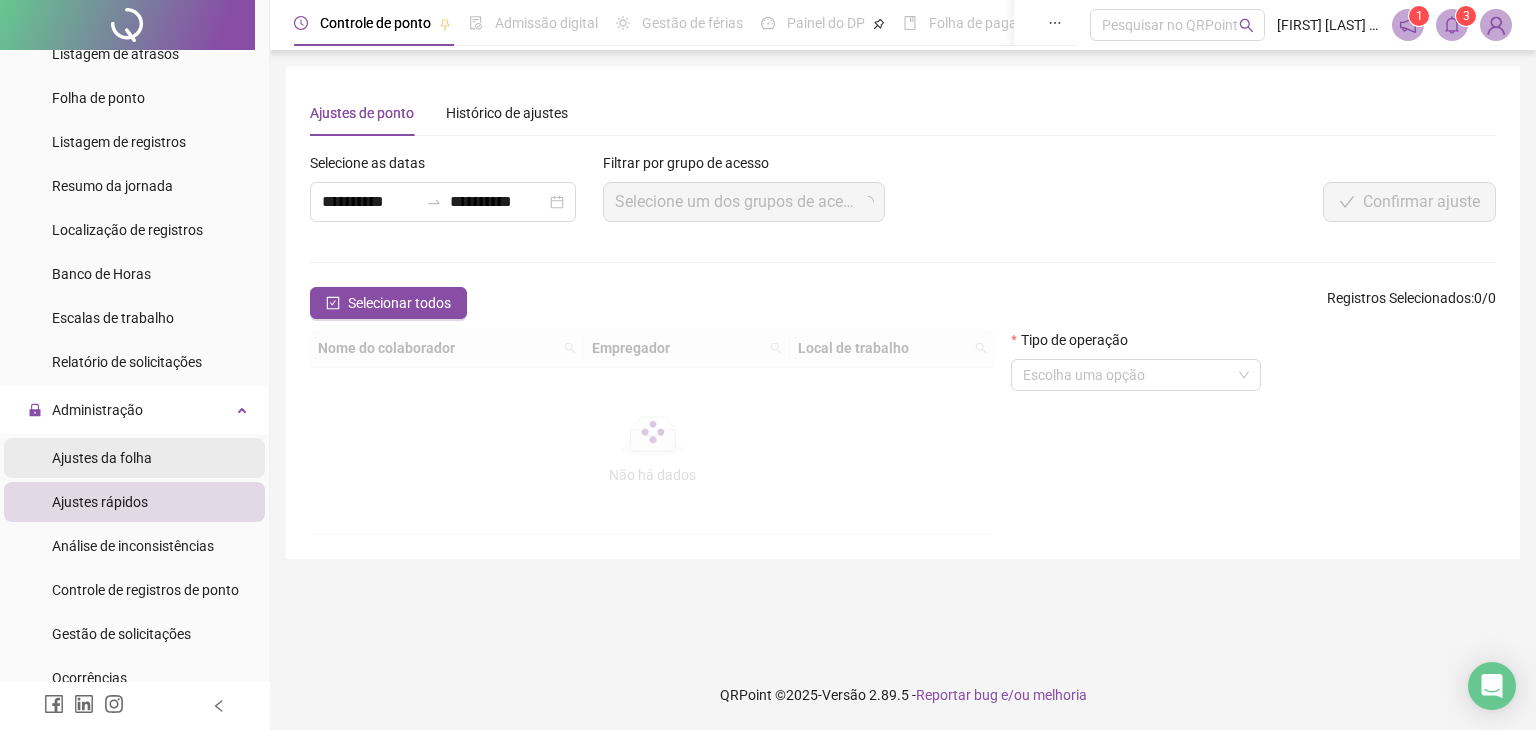 click on "Ajustes da folha" at bounding box center [134, 458] 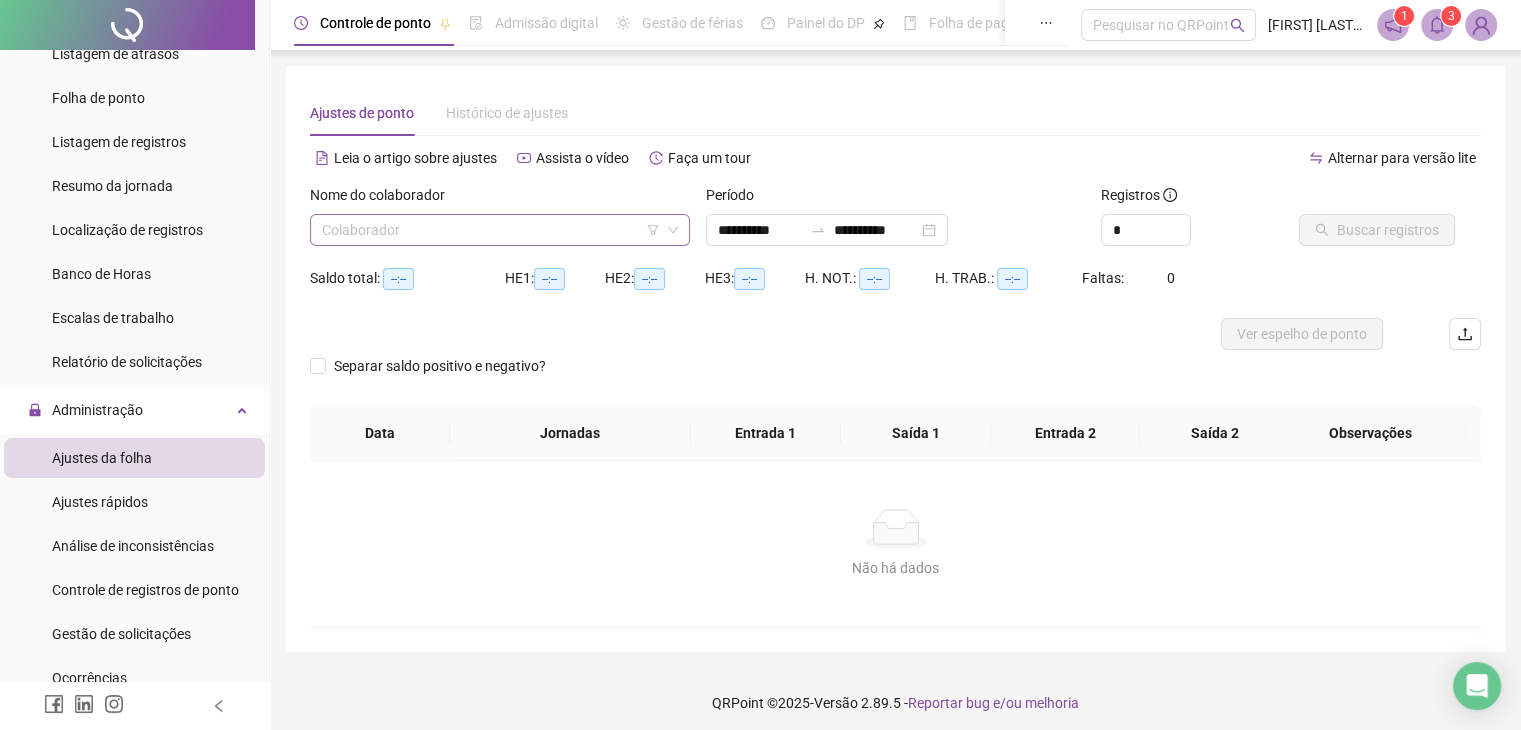 click at bounding box center [491, 230] 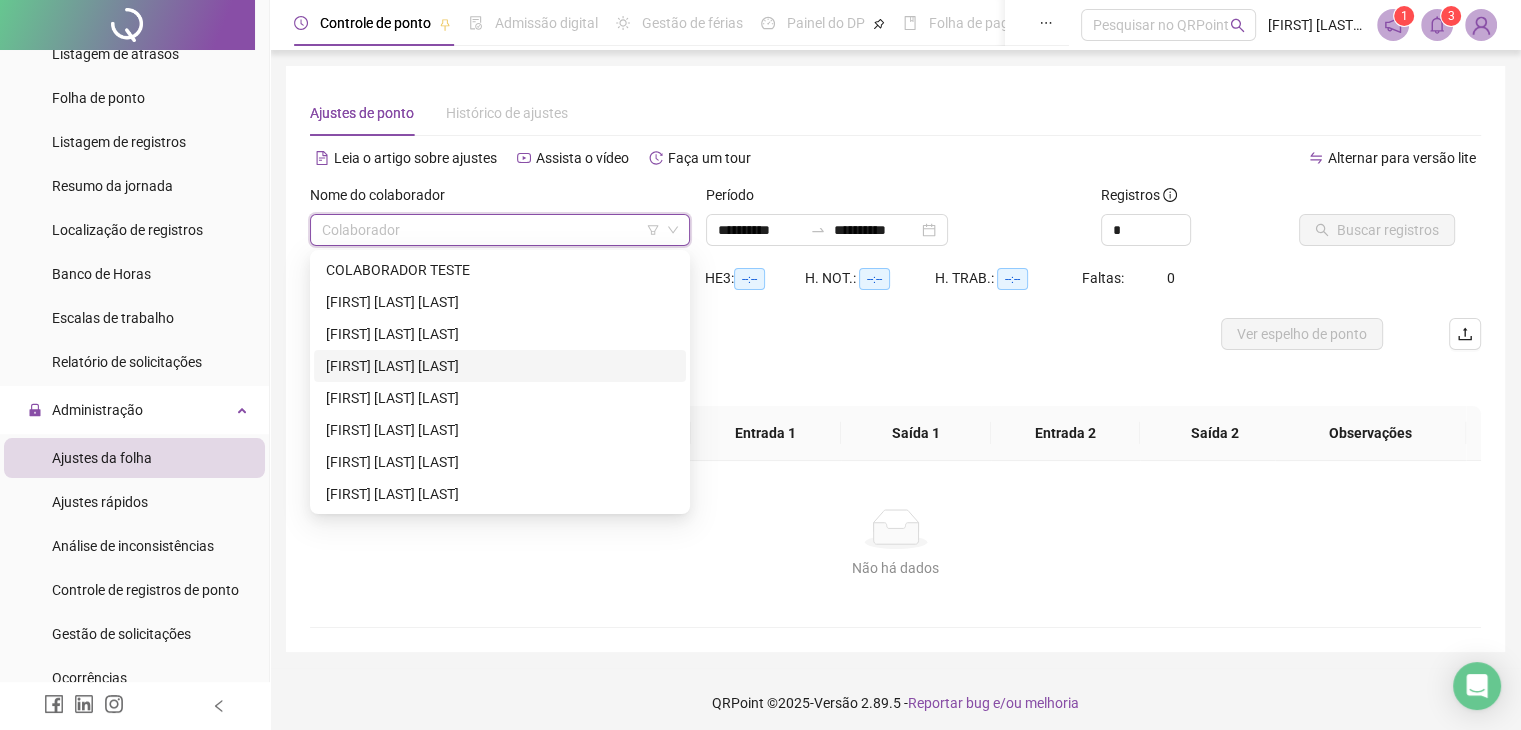 click on "[FIRST] [LAST] [LAST]" at bounding box center (500, 366) 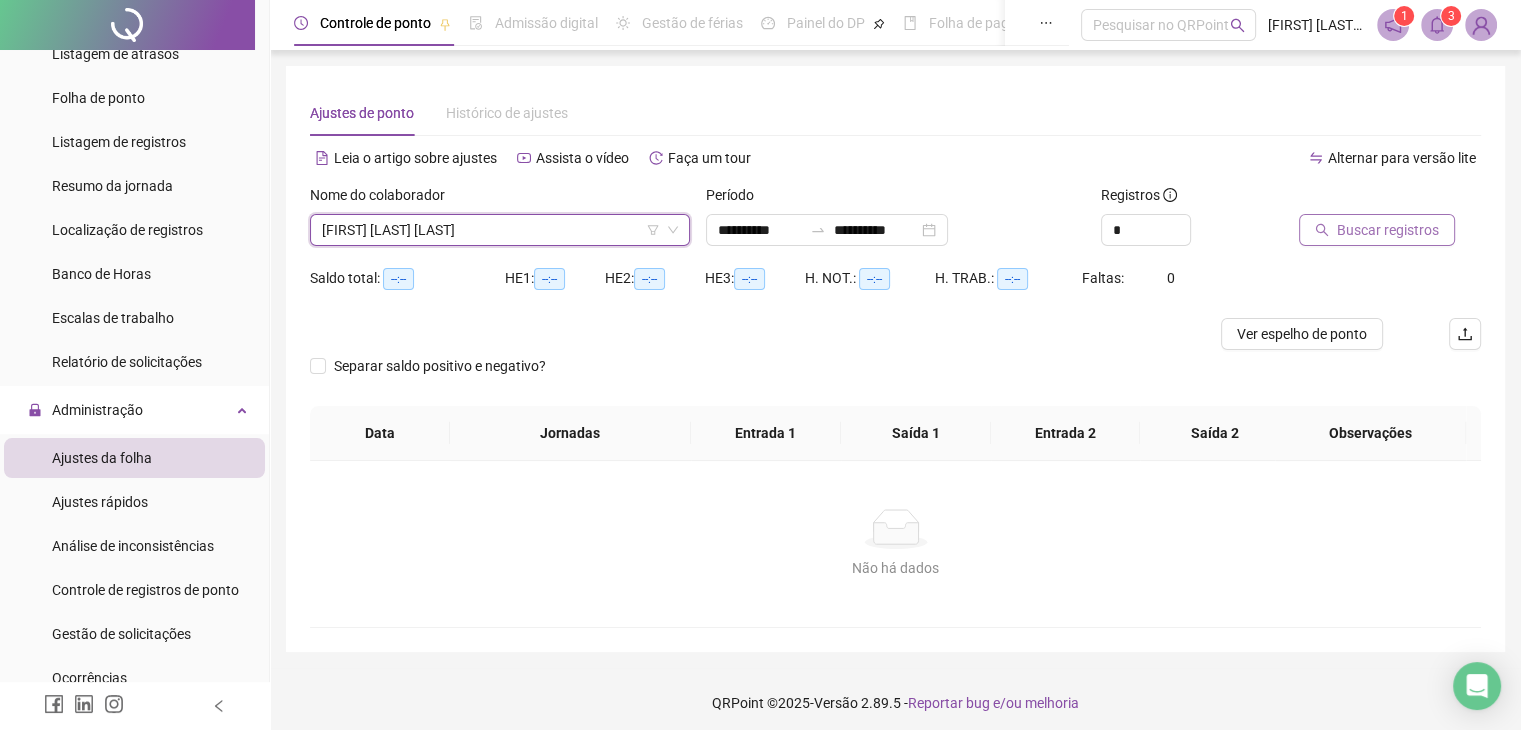 click on "Buscar registros" at bounding box center [1388, 230] 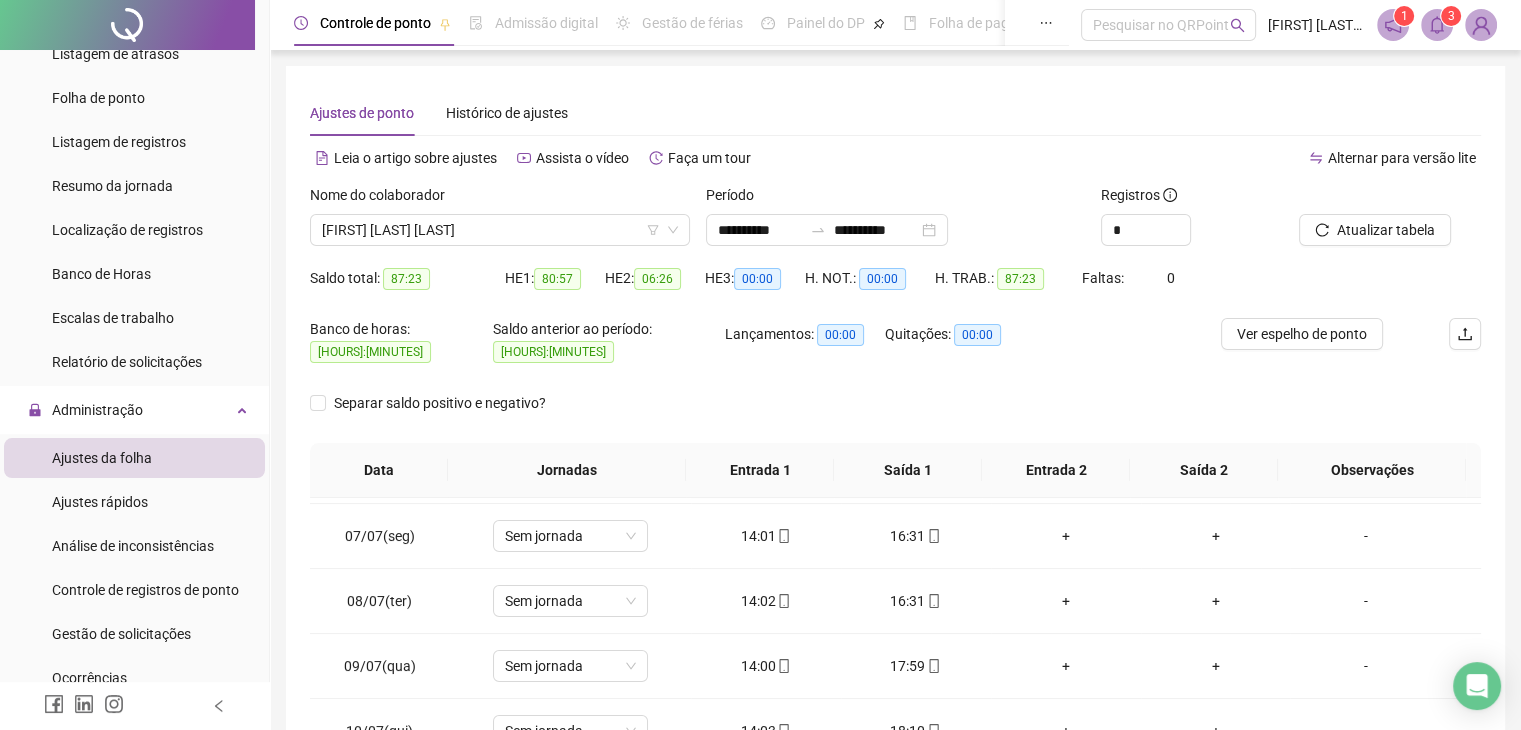 scroll, scrollTop: 600, scrollLeft: 0, axis: vertical 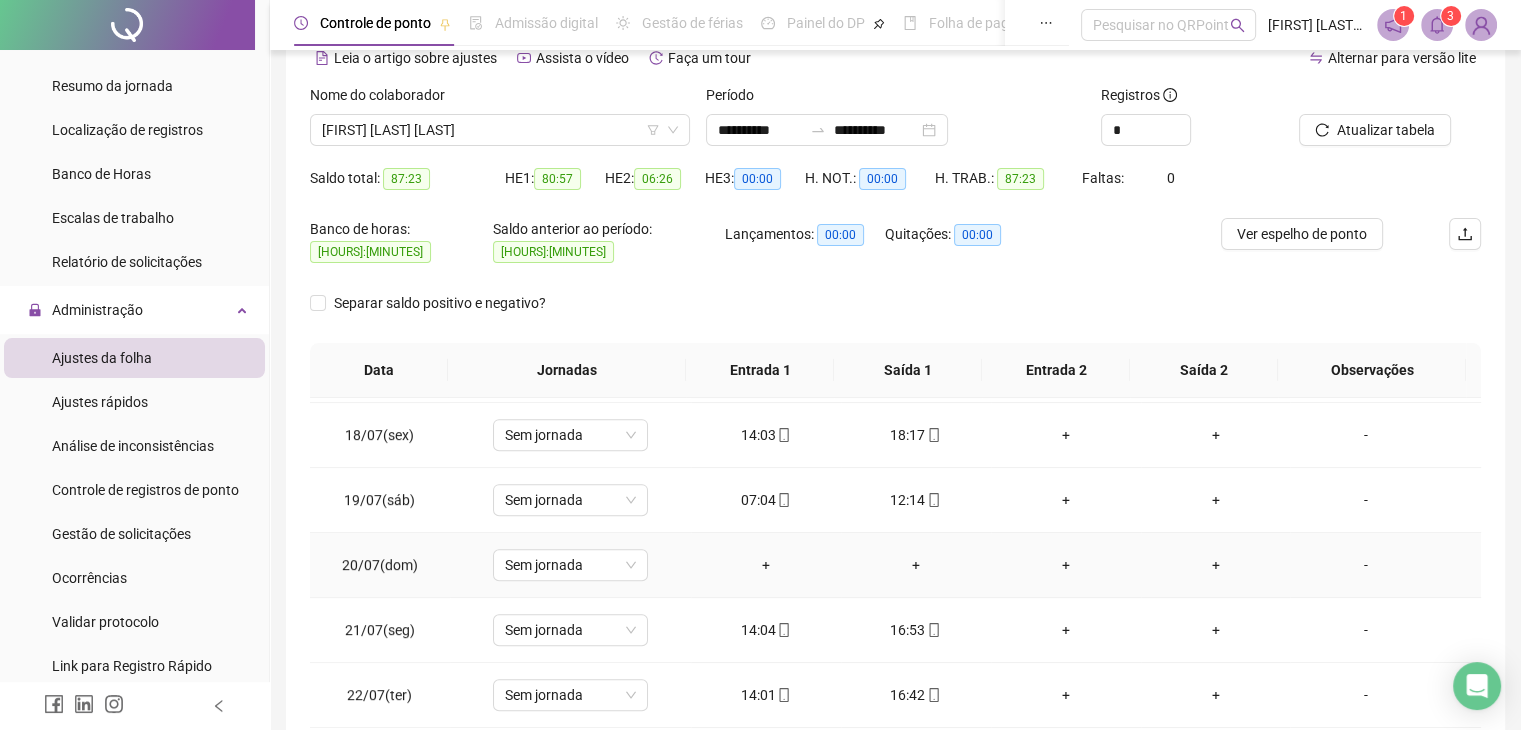 click on "+" at bounding box center [766, 565] 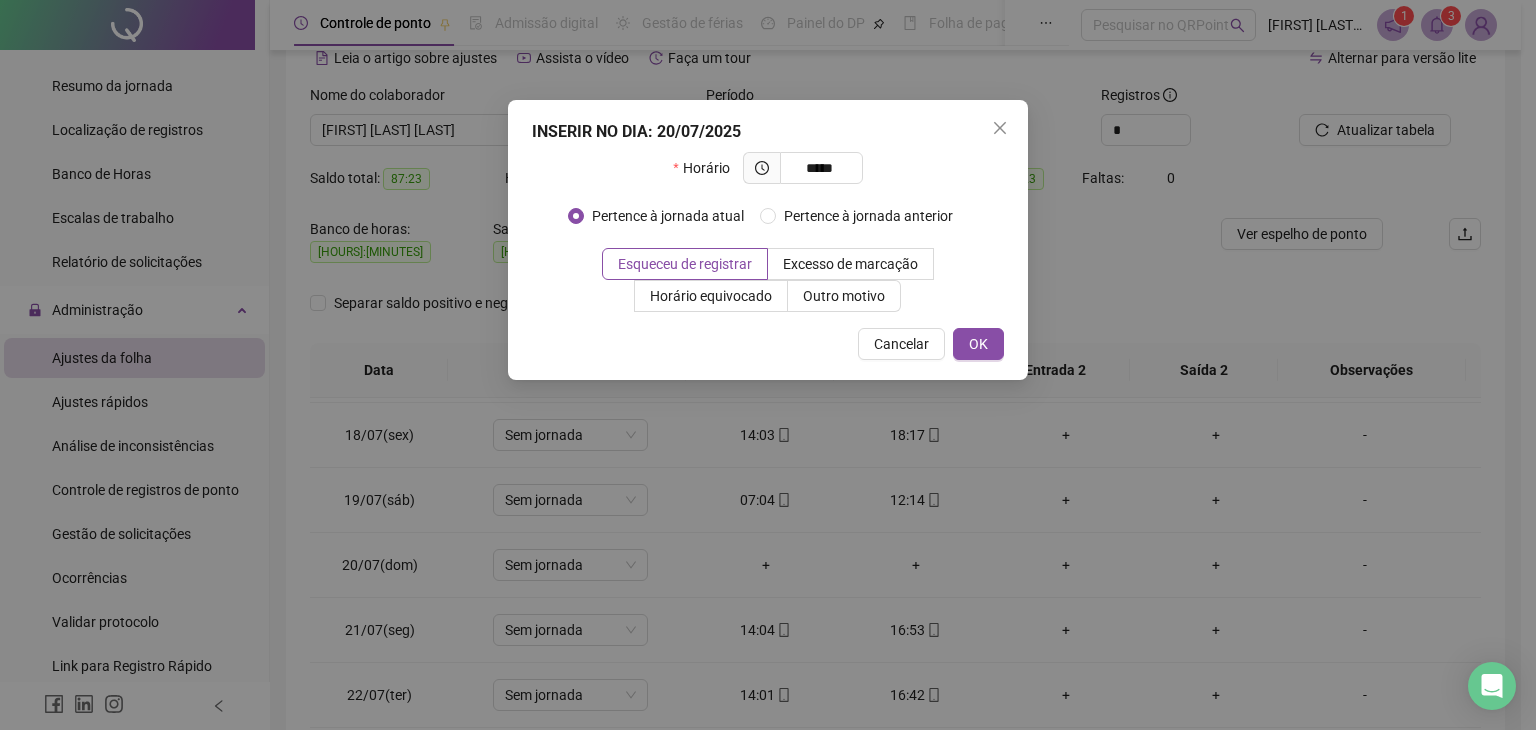 type on "*****" 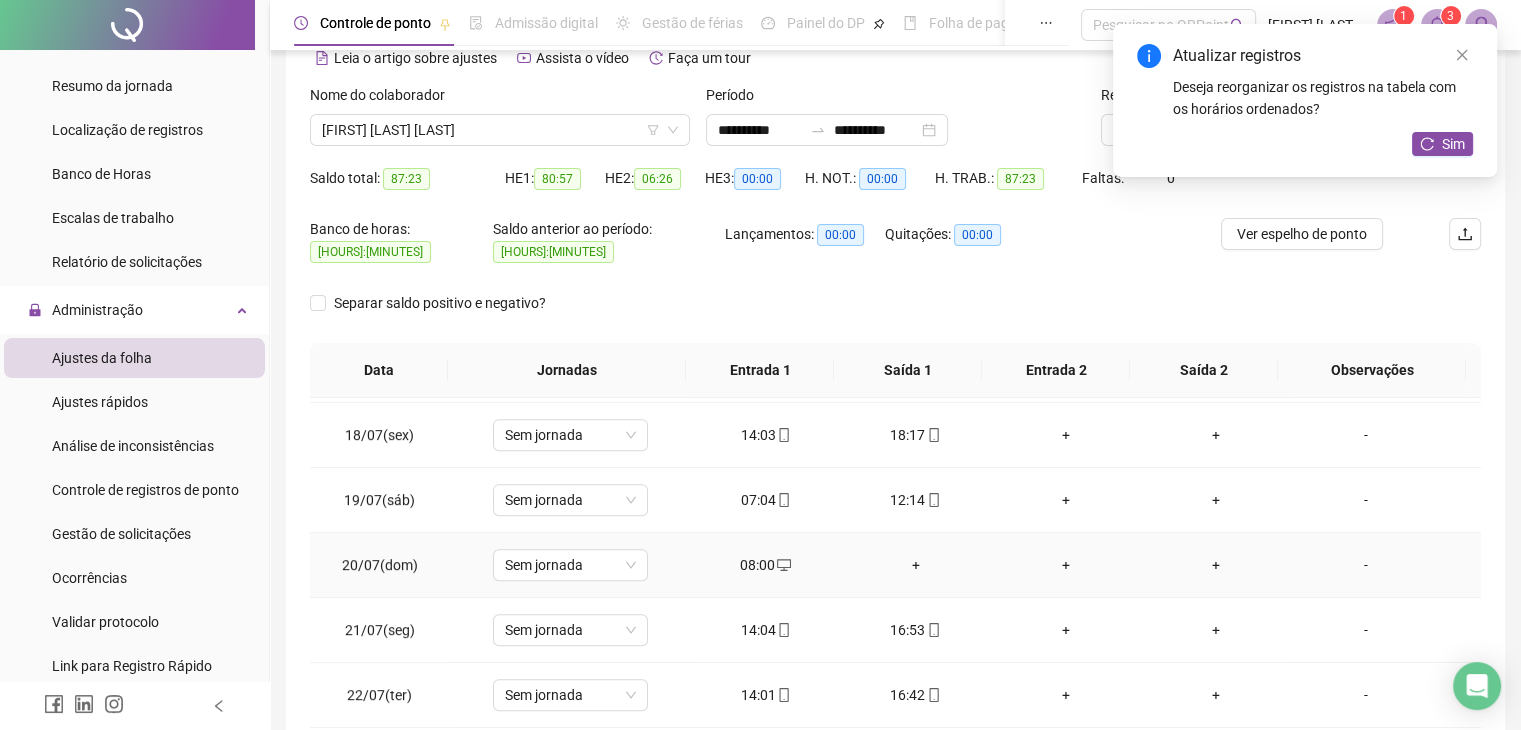 click on "+" at bounding box center [916, 565] 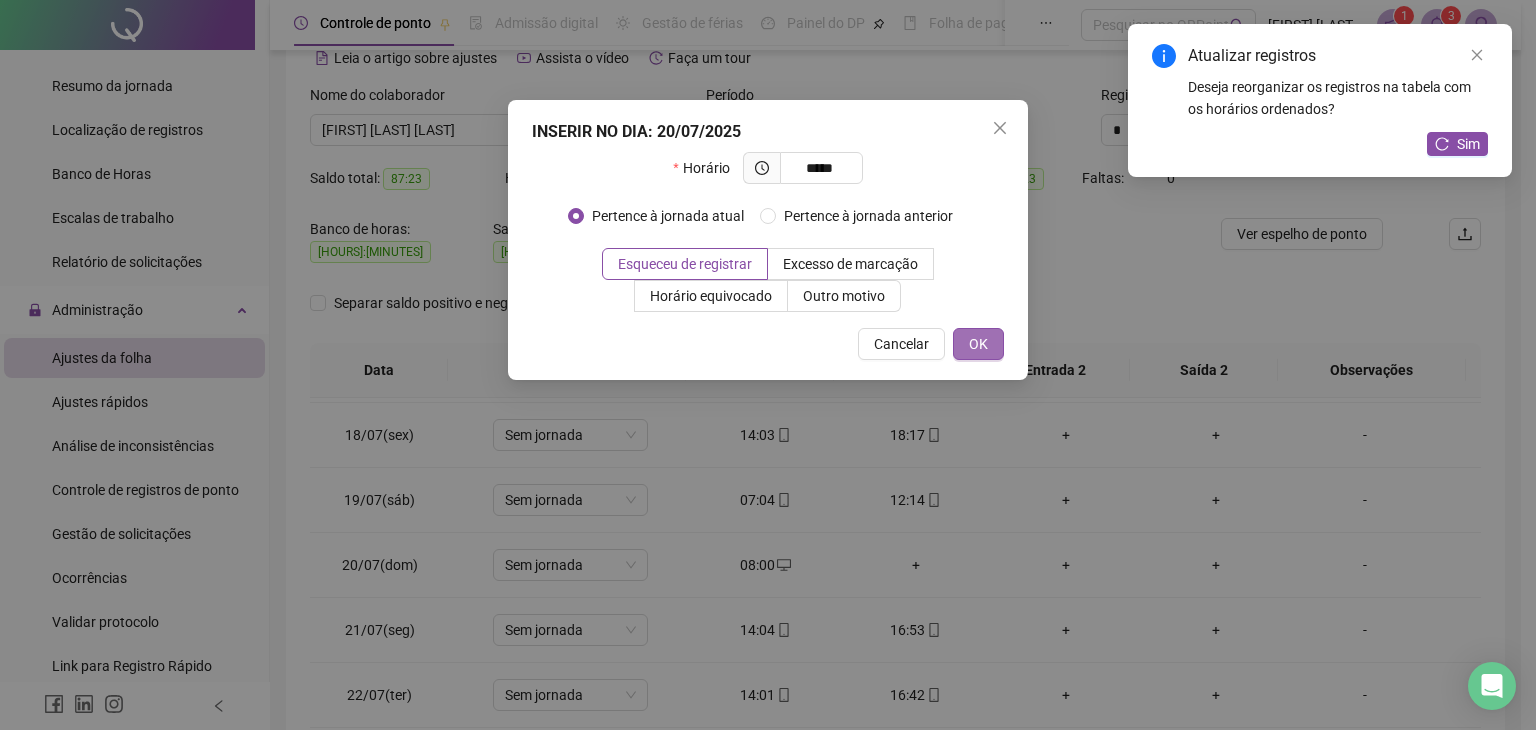 type on "*****" 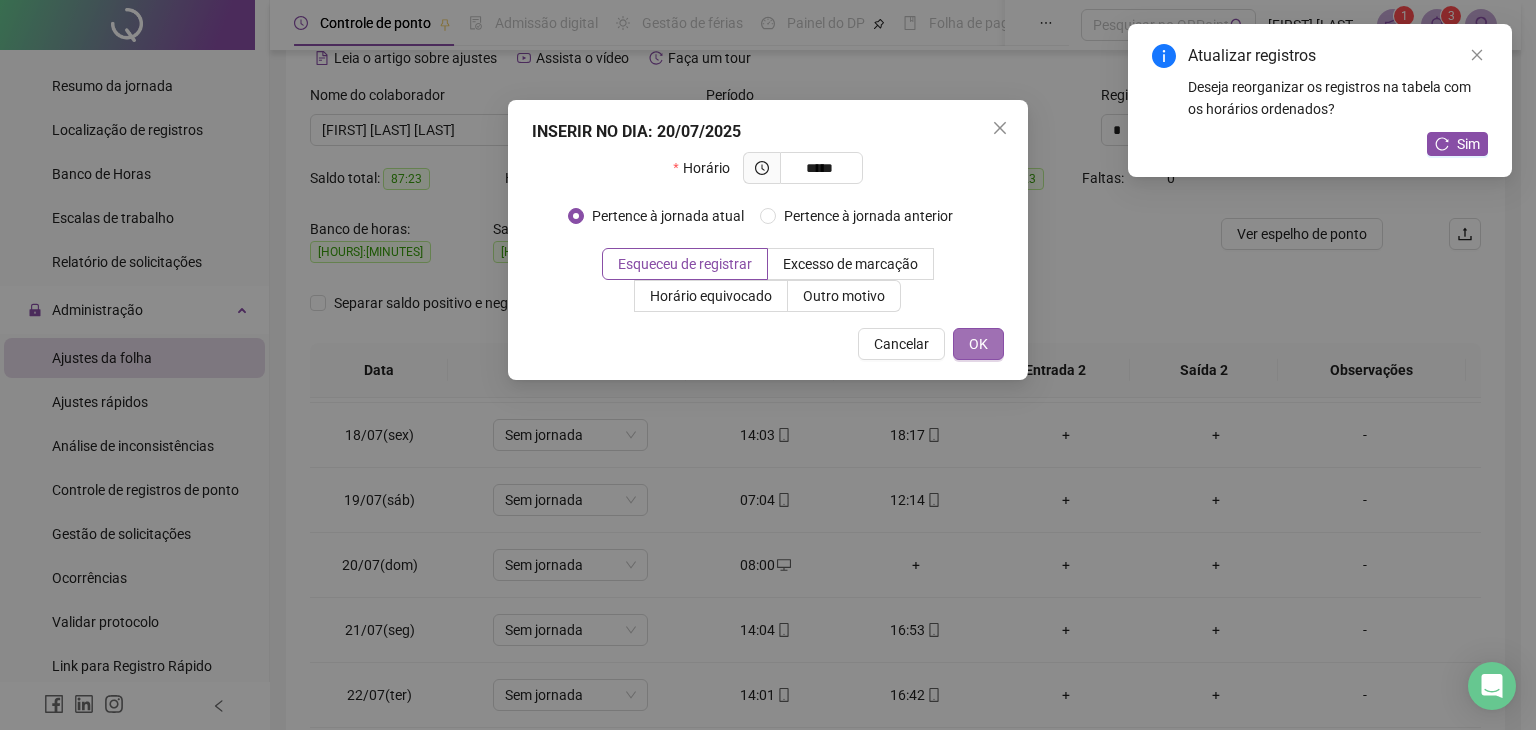 click on "OK" at bounding box center [978, 344] 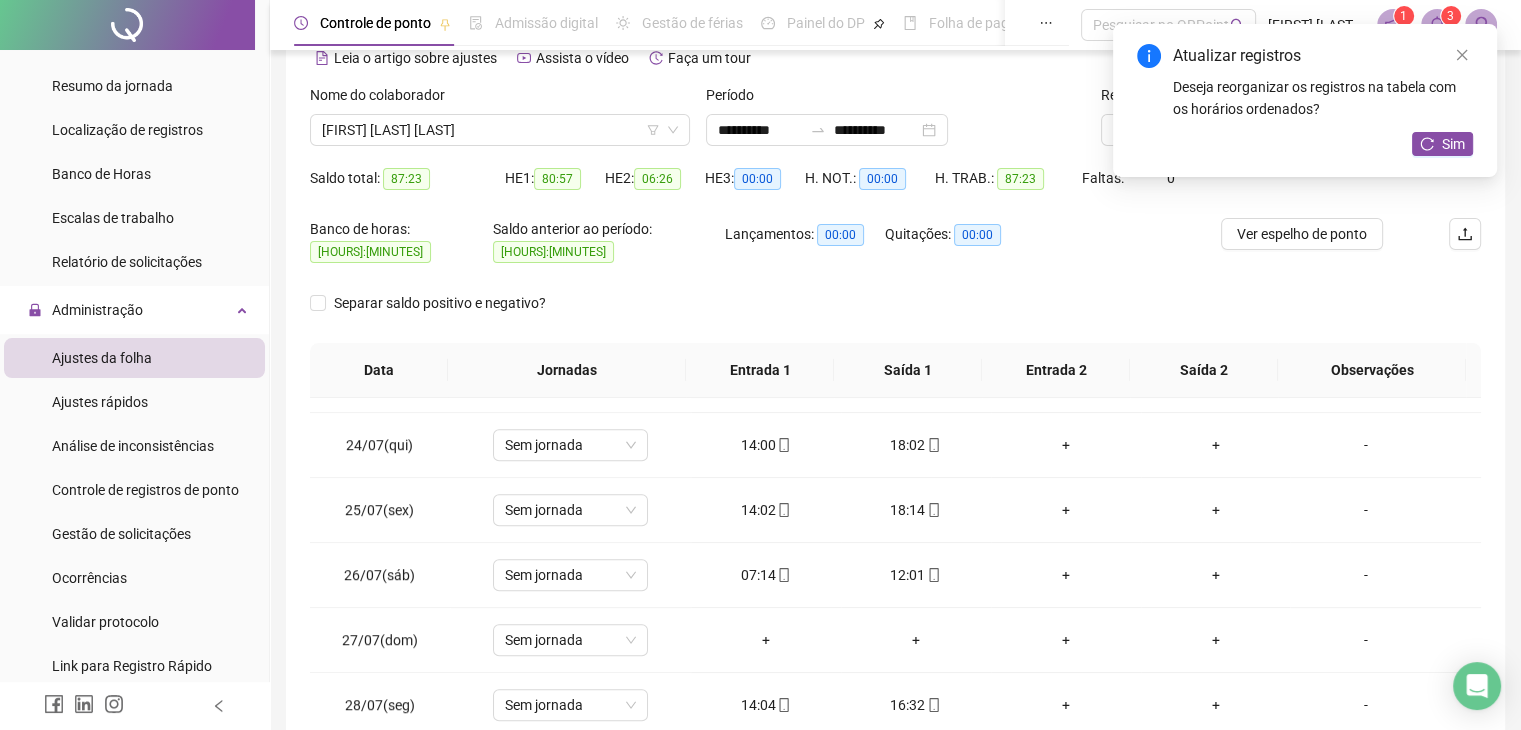 scroll, scrollTop: 1500, scrollLeft: 0, axis: vertical 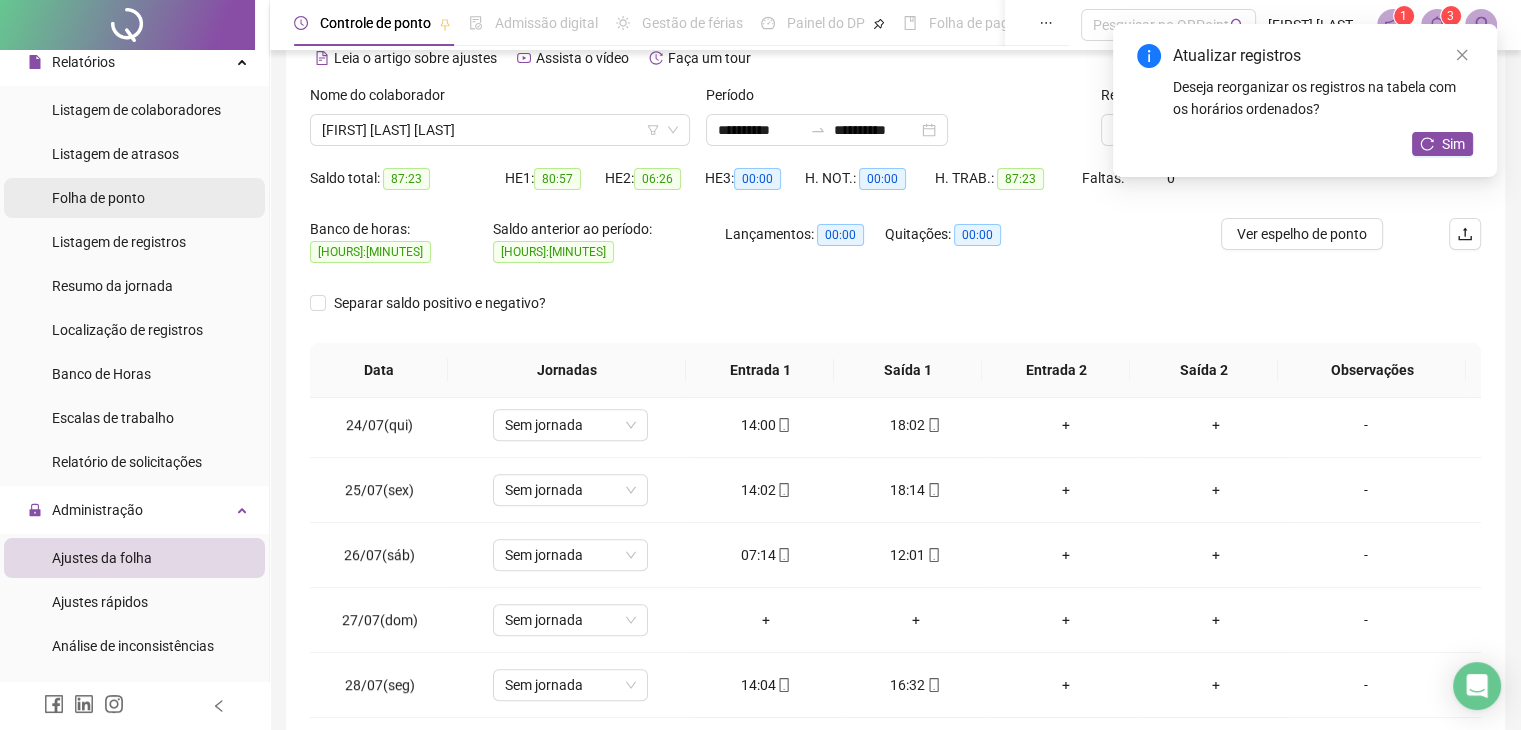 click on "Folha de ponto" at bounding box center [98, 198] 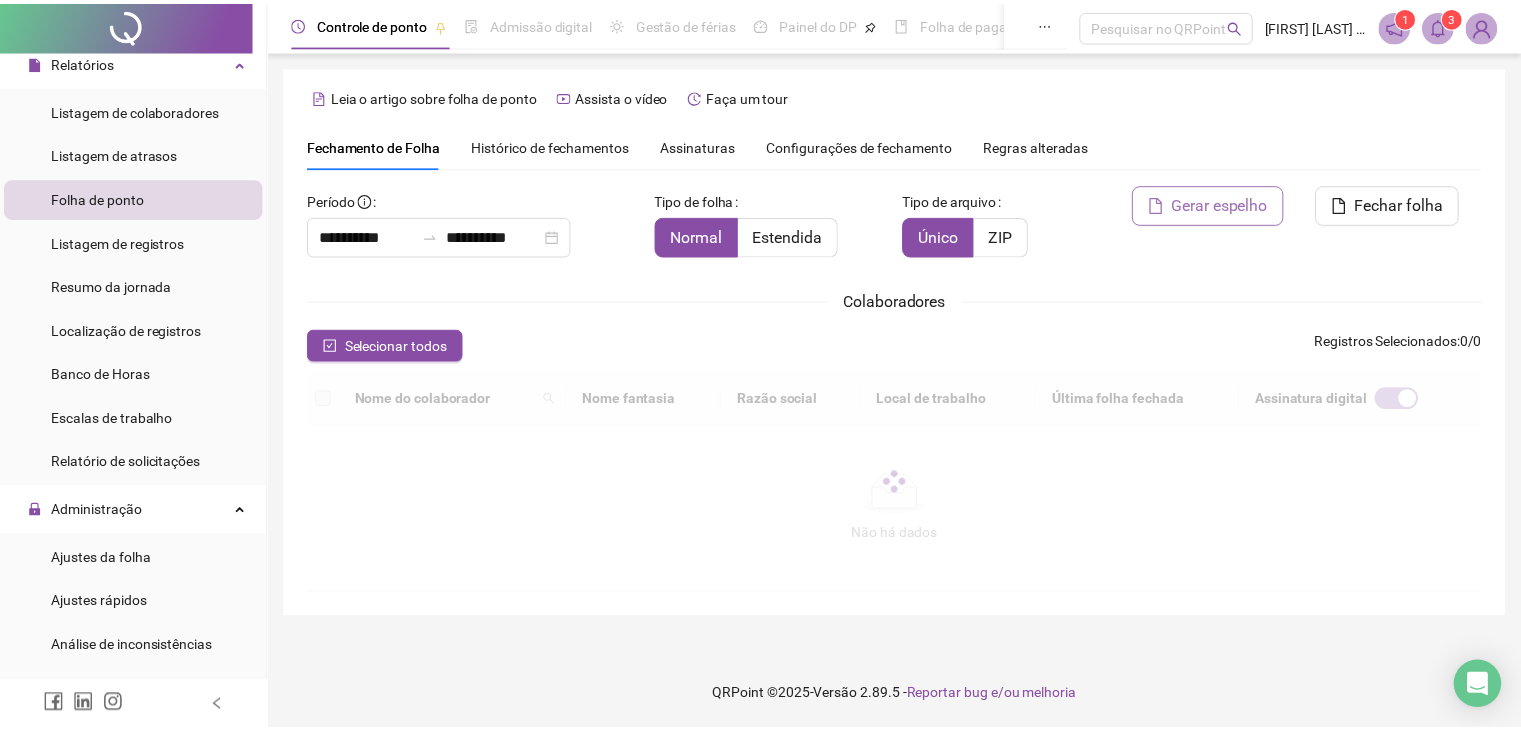 scroll, scrollTop: 33, scrollLeft: 0, axis: vertical 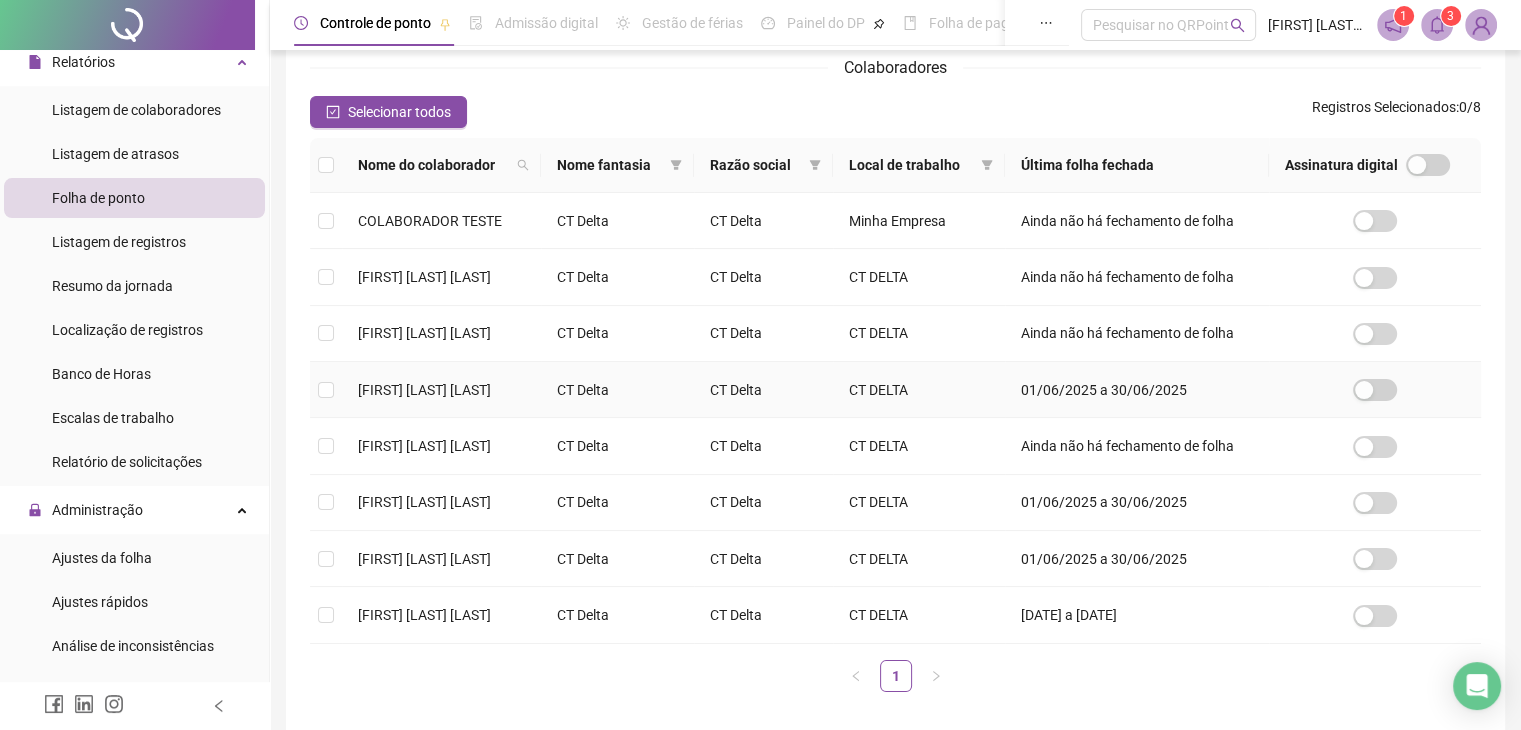 click on "[FIRST] [LAST] [LAST]" at bounding box center [424, 390] 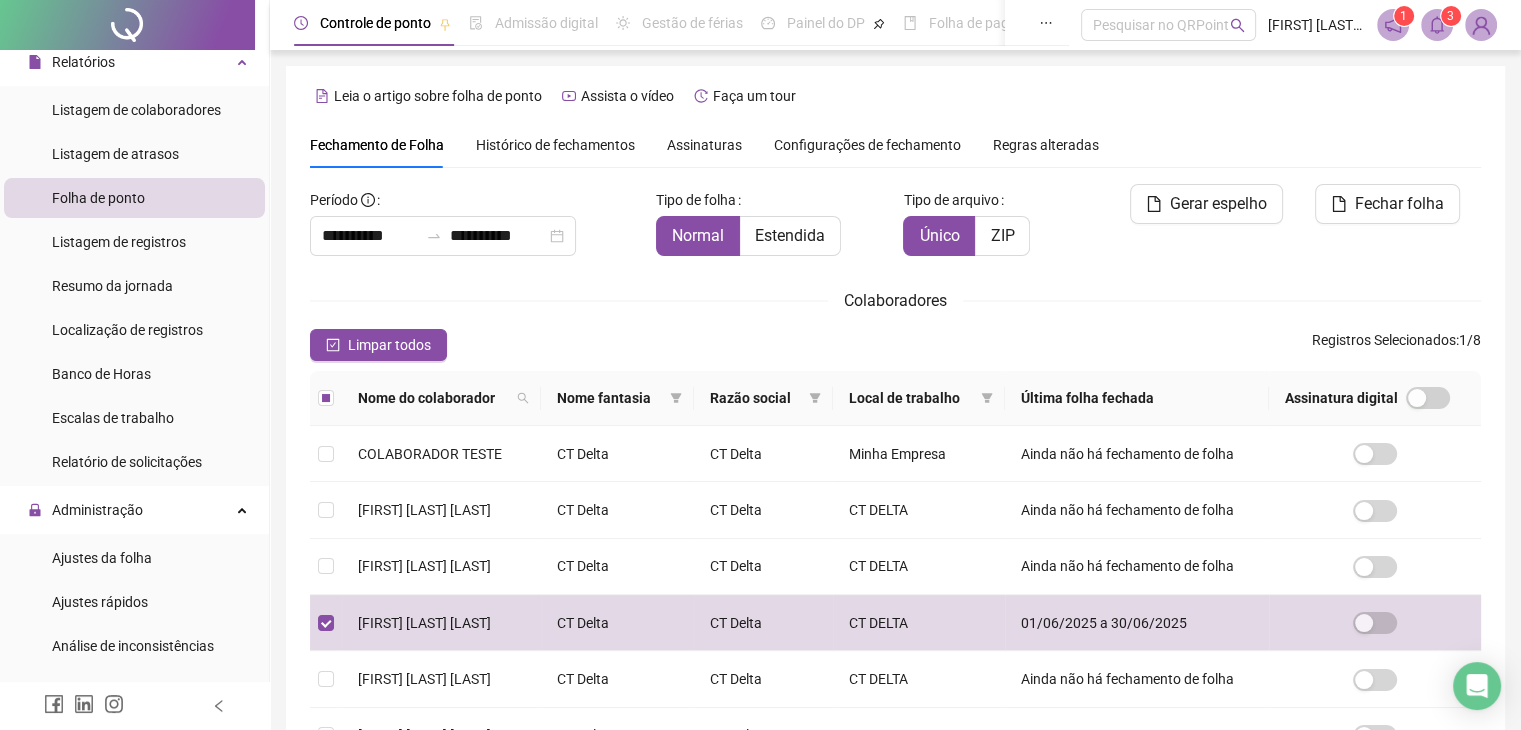 scroll, scrollTop: 0, scrollLeft: 0, axis: both 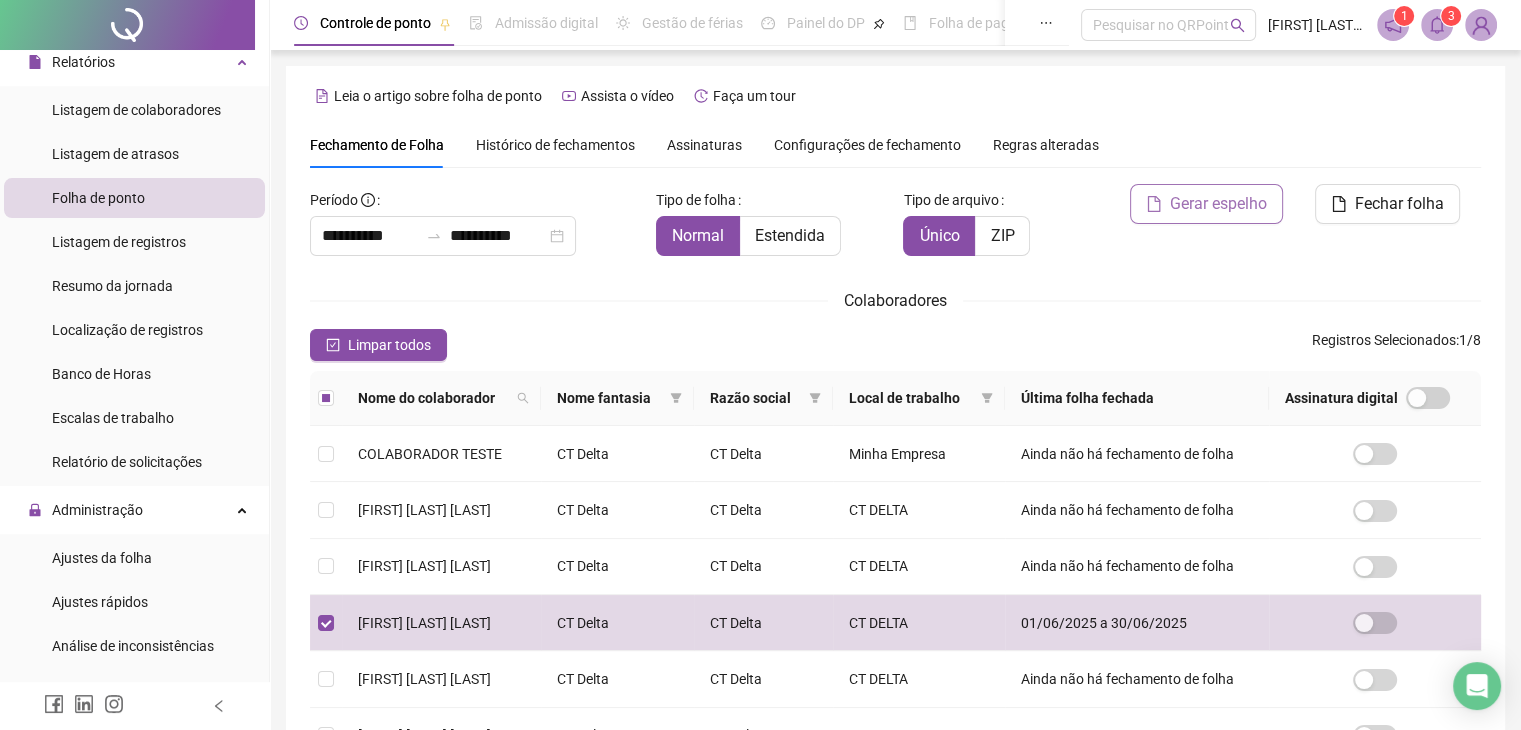 click on "Gerar espelho" at bounding box center (1206, 204) 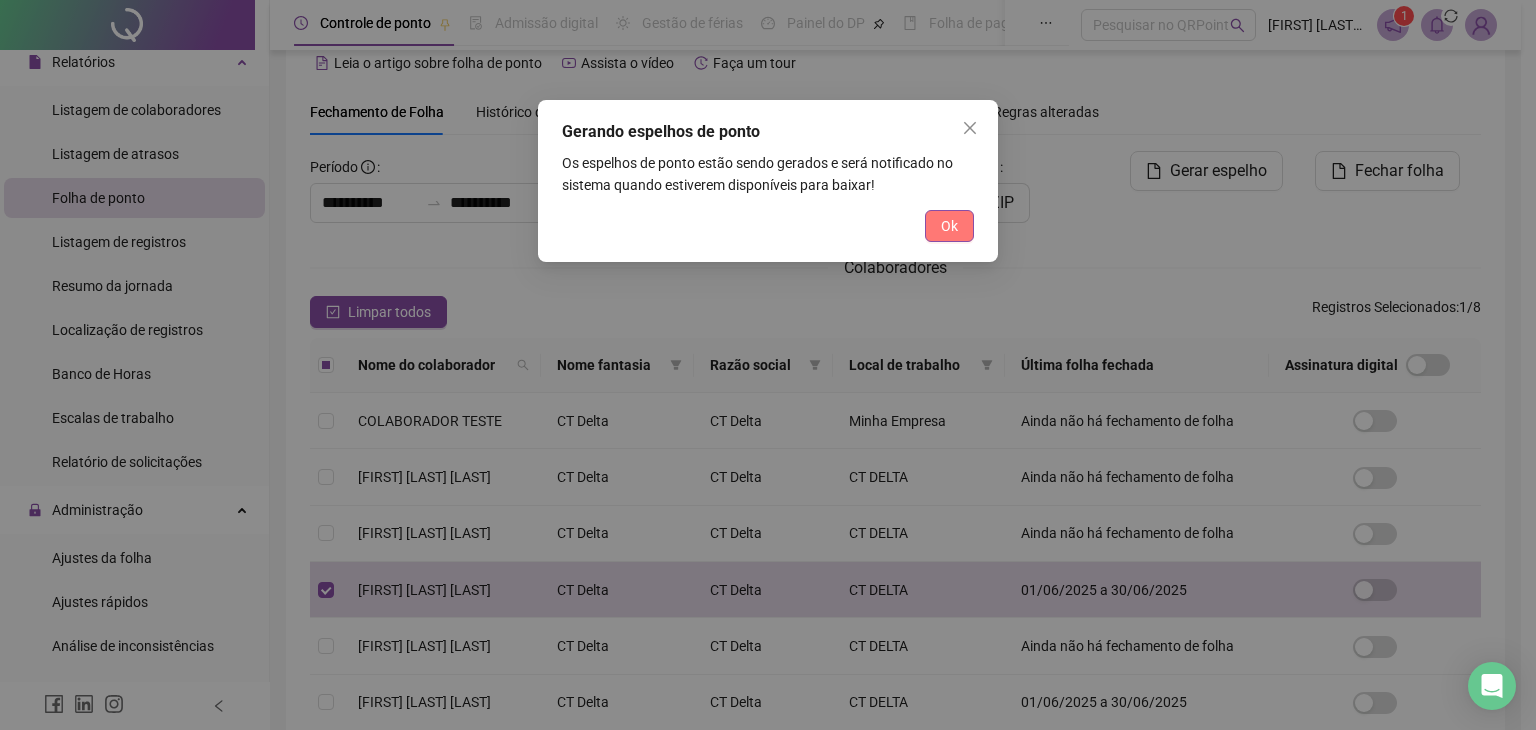 click on "Ok" at bounding box center [949, 226] 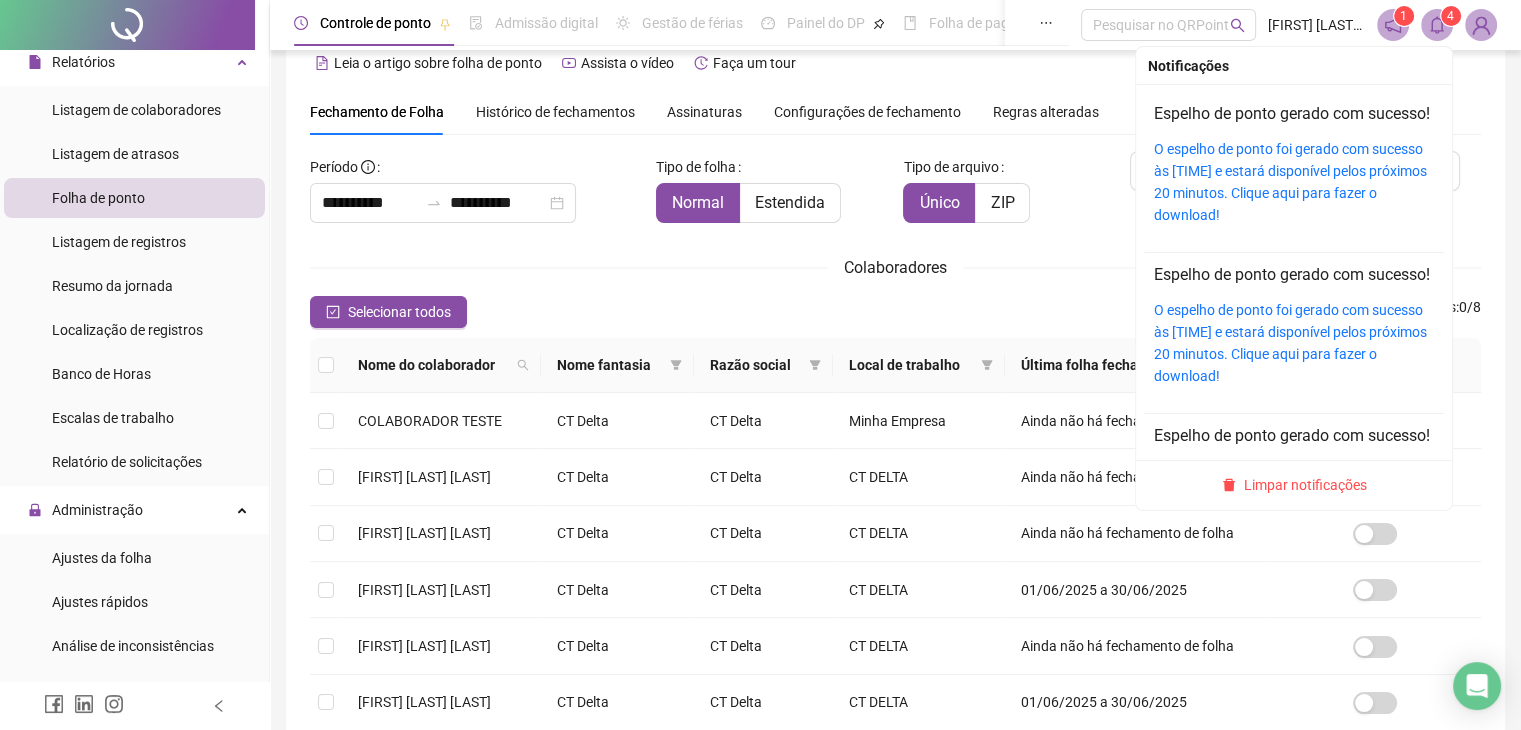click 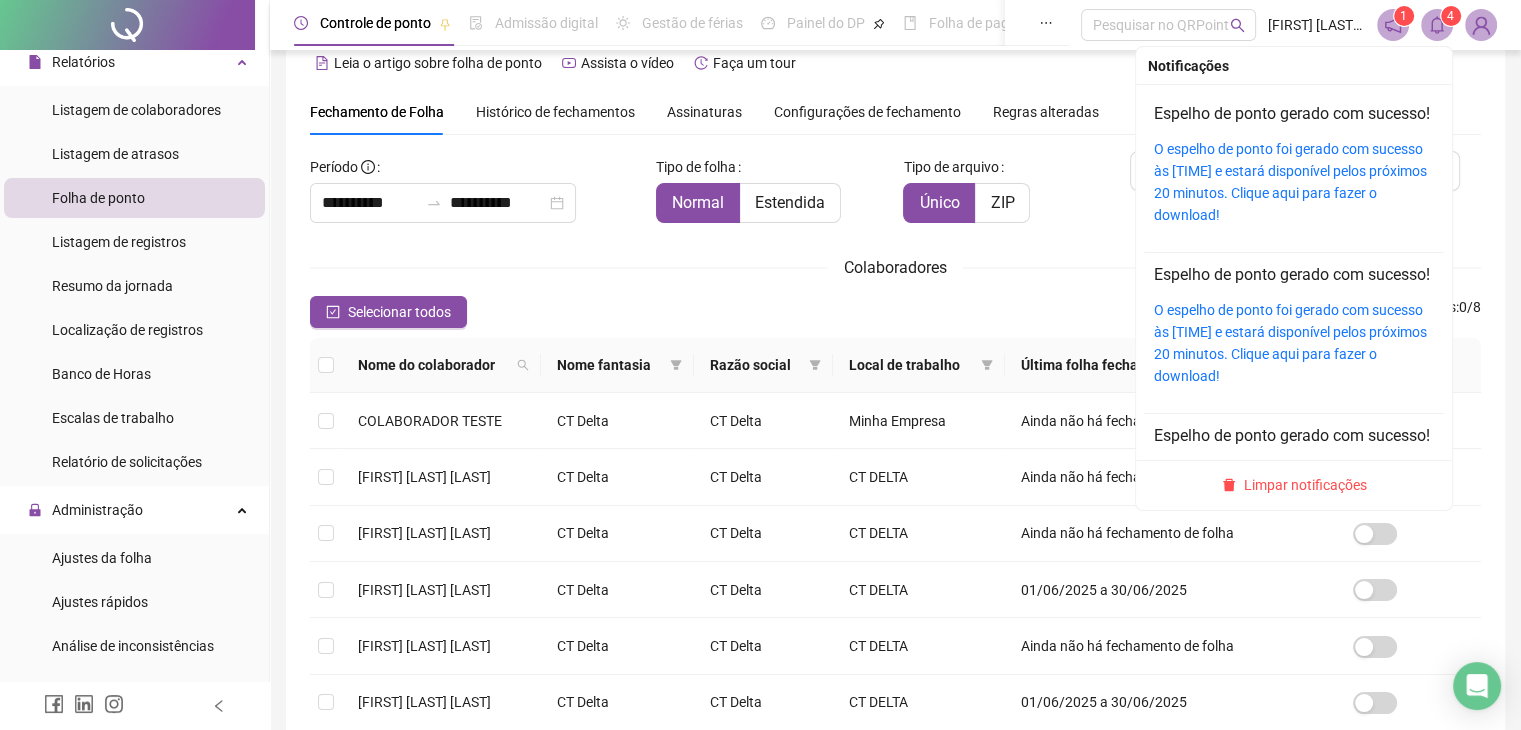 drag, startPoint x: 1355, startPoint y: 153, endPoint x: 1355, endPoint y: 167, distance: 14 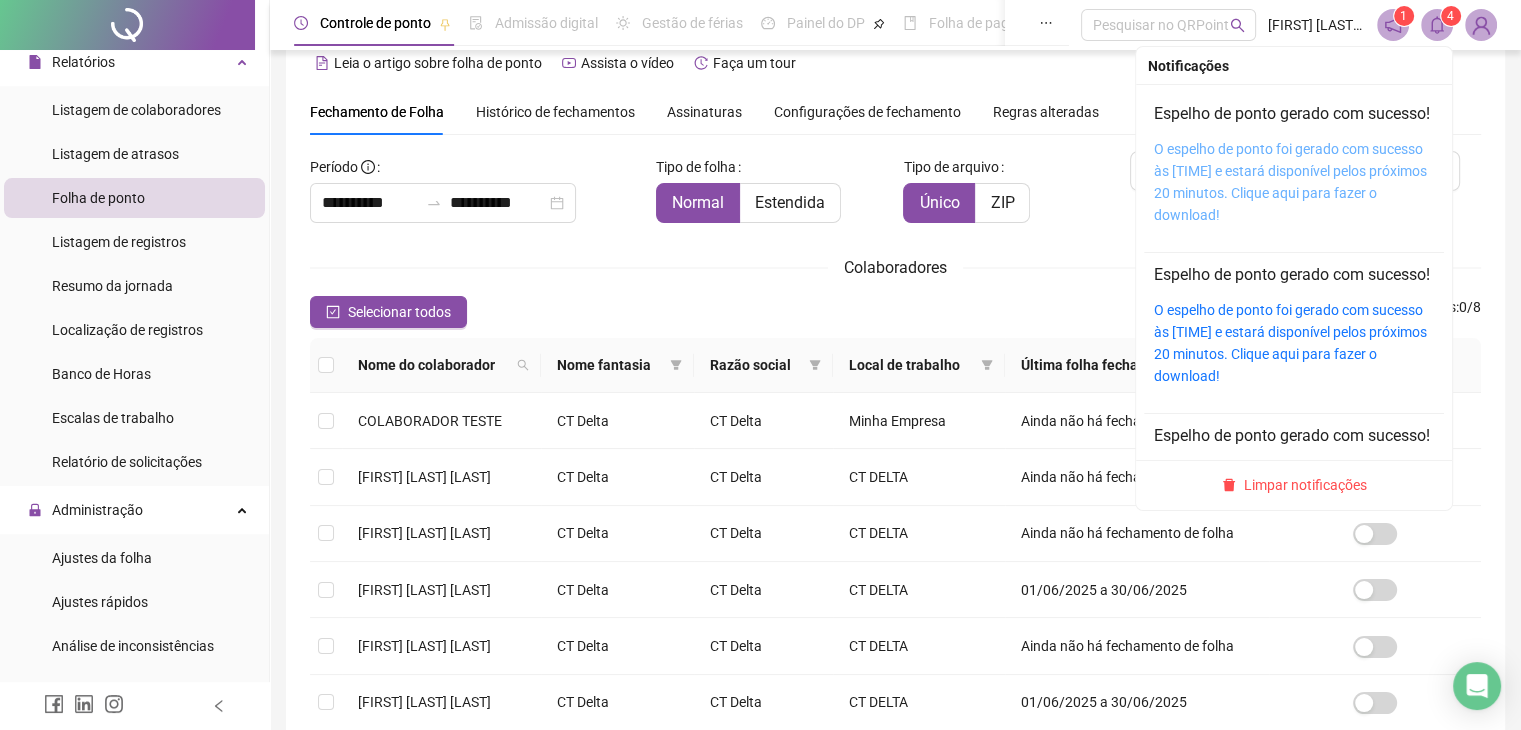 click on "O espelho de ponto foi gerado com sucesso às [TIME] e estará disponível pelos próximos 20 minutos.
Clique aqui para fazer o download!" at bounding box center (1290, 182) 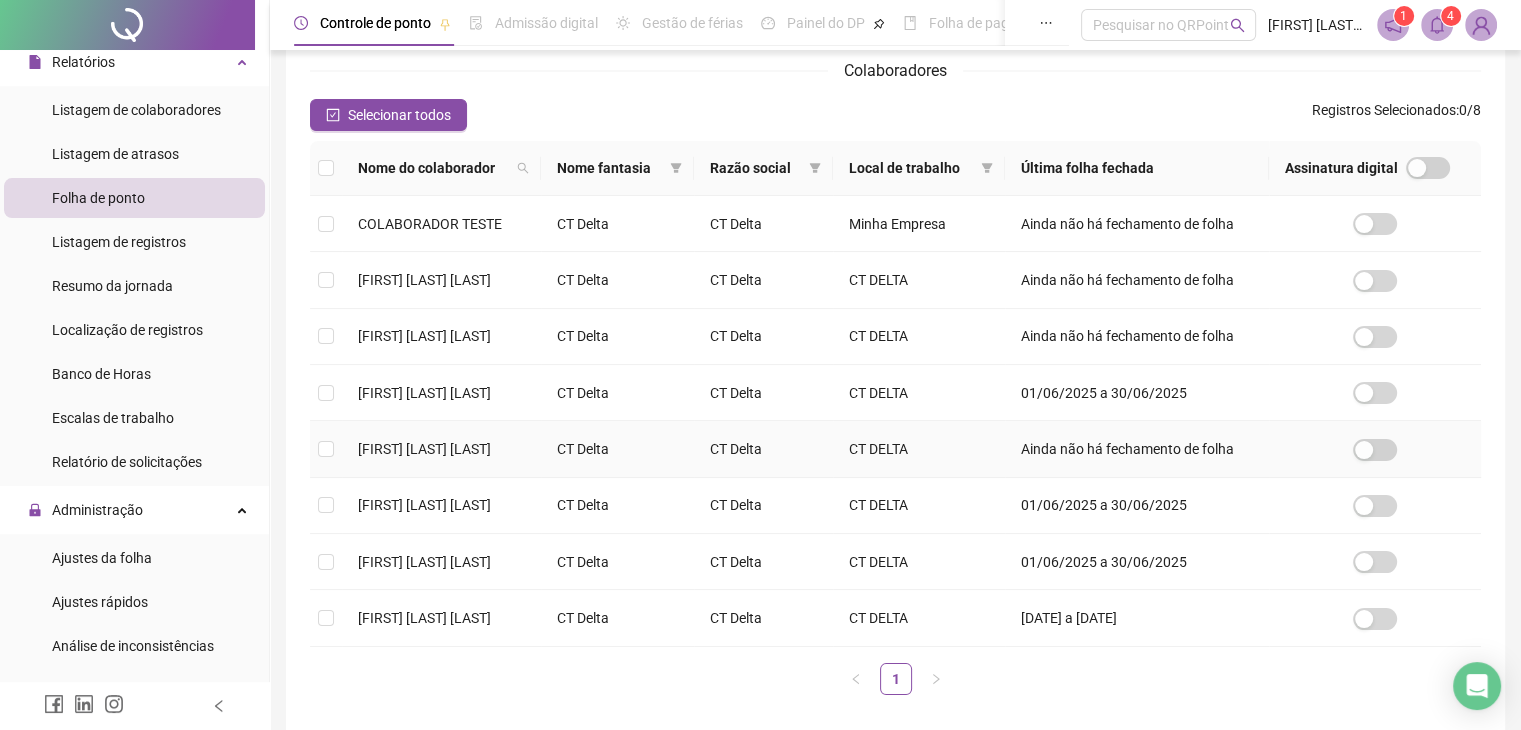 scroll, scrollTop: 233, scrollLeft: 0, axis: vertical 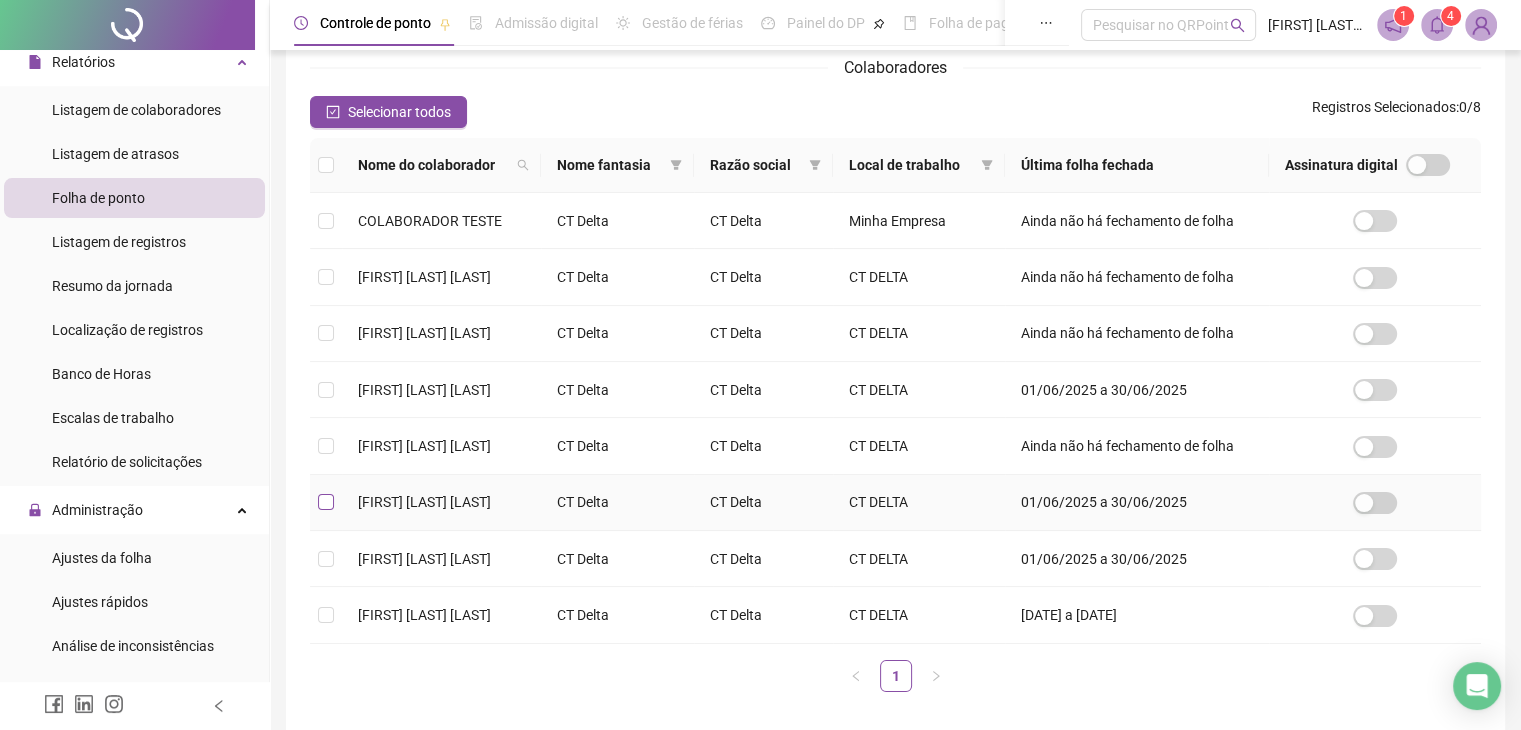 click at bounding box center [326, 502] 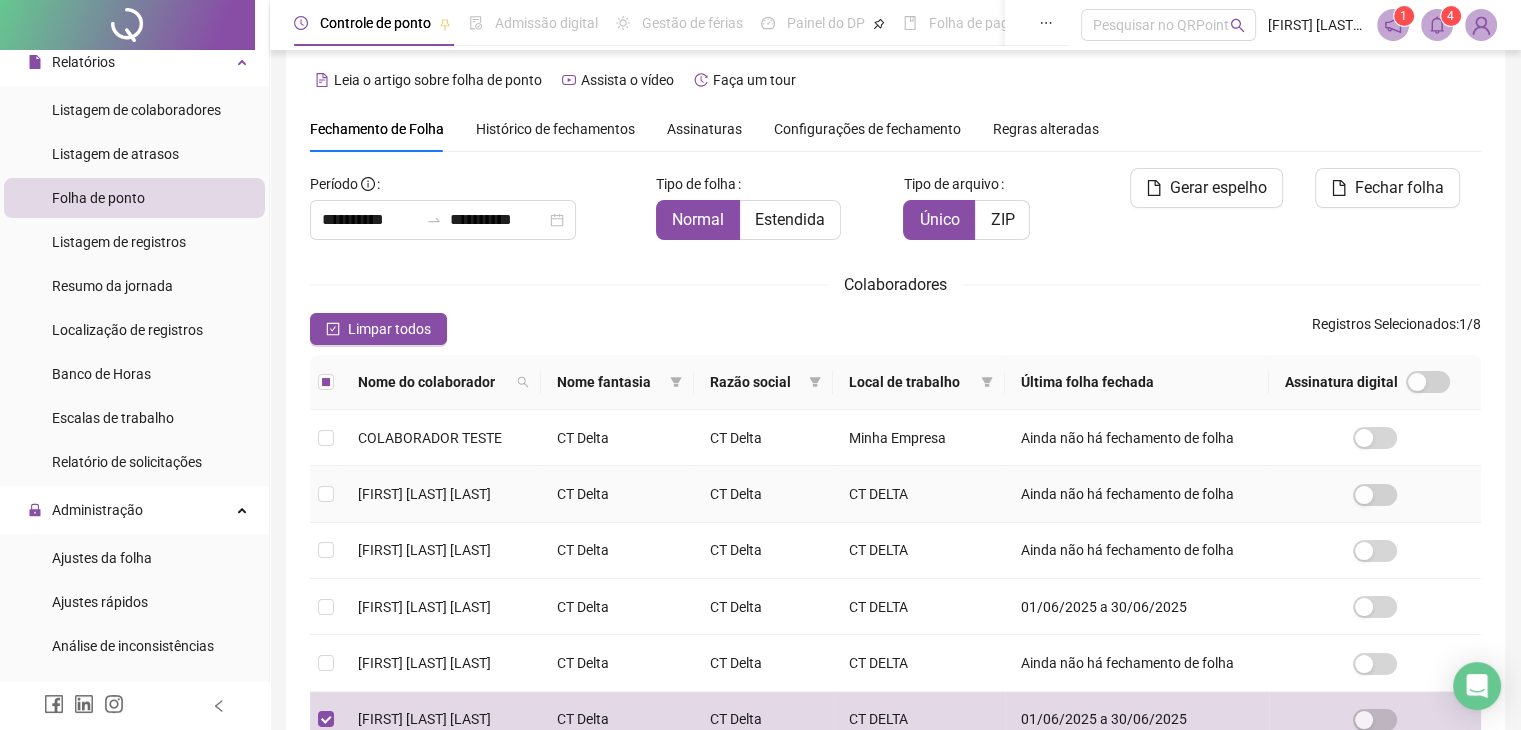 scroll, scrollTop: 0, scrollLeft: 0, axis: both 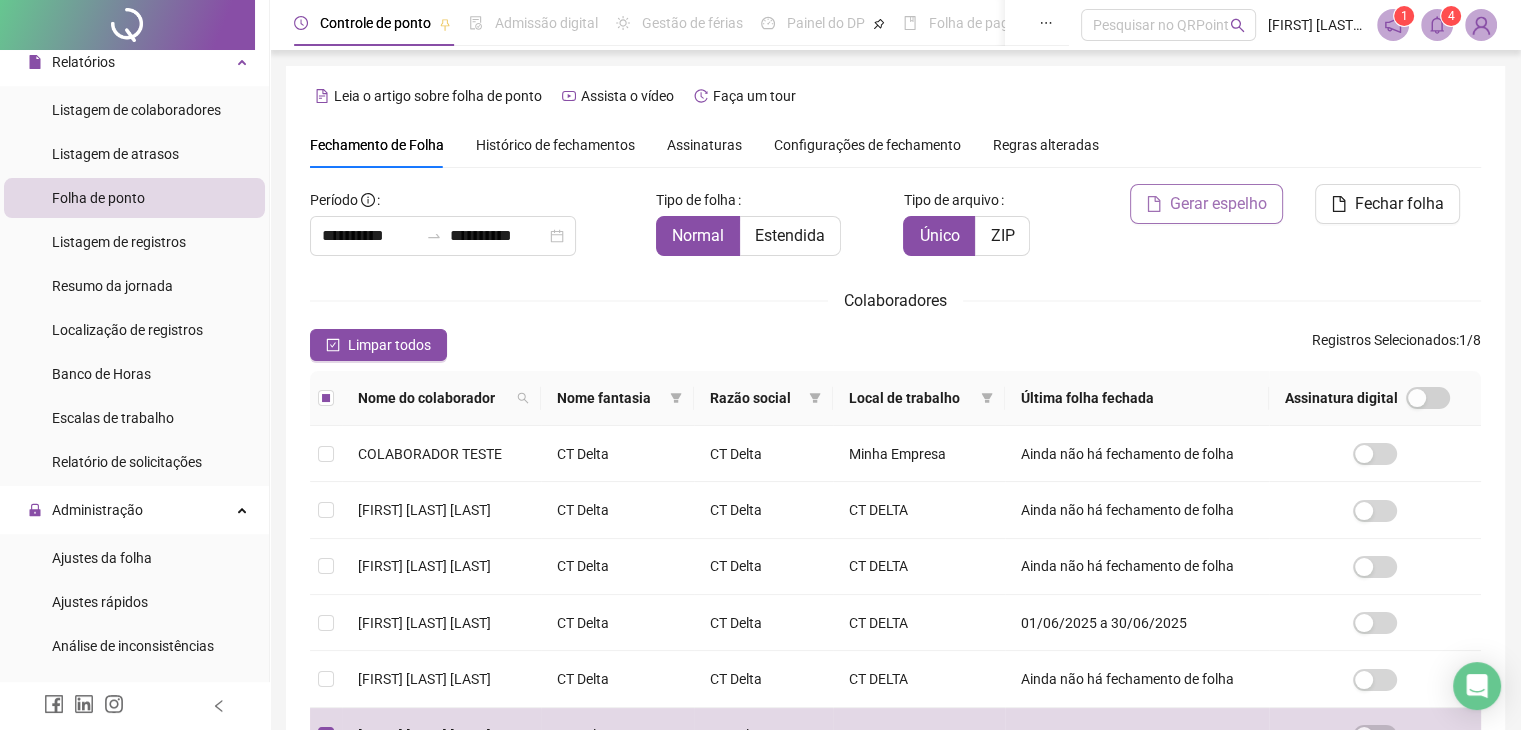 click on "Gerar espelho" at bounding box center (1206, 204) 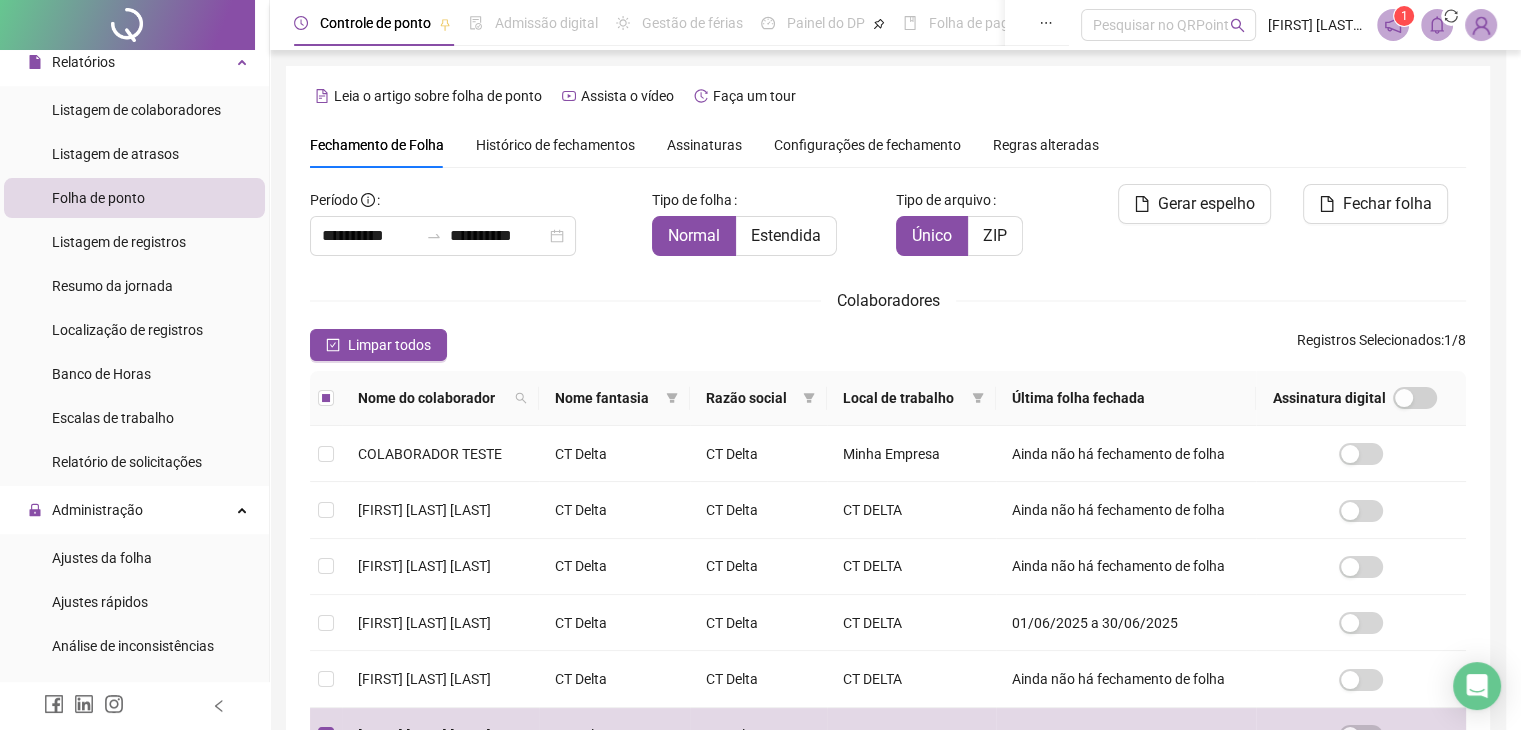 scroll, scrollTop: 33, scrollLeft: 0, axis: vertical 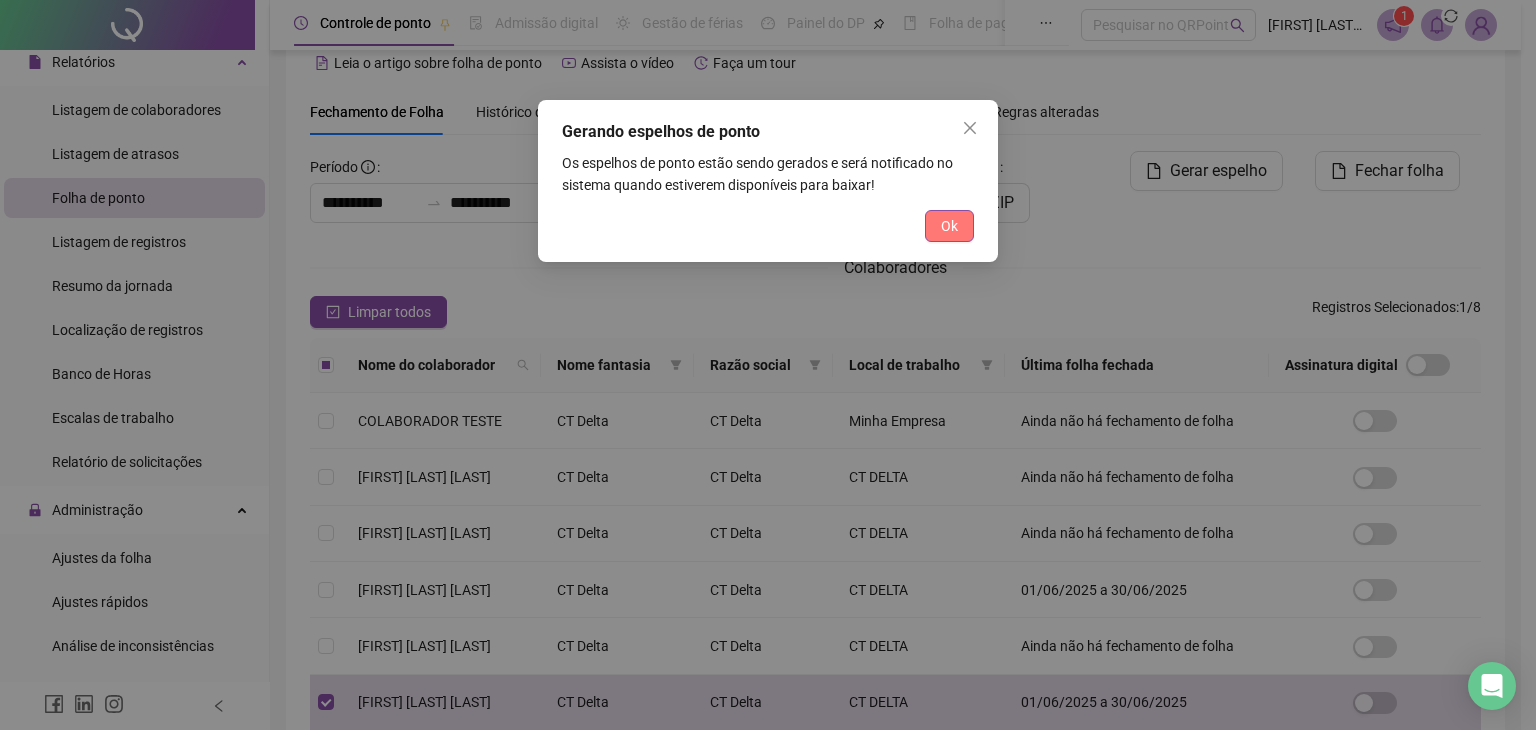 click on "Ok" at bounding box center [949, 226] 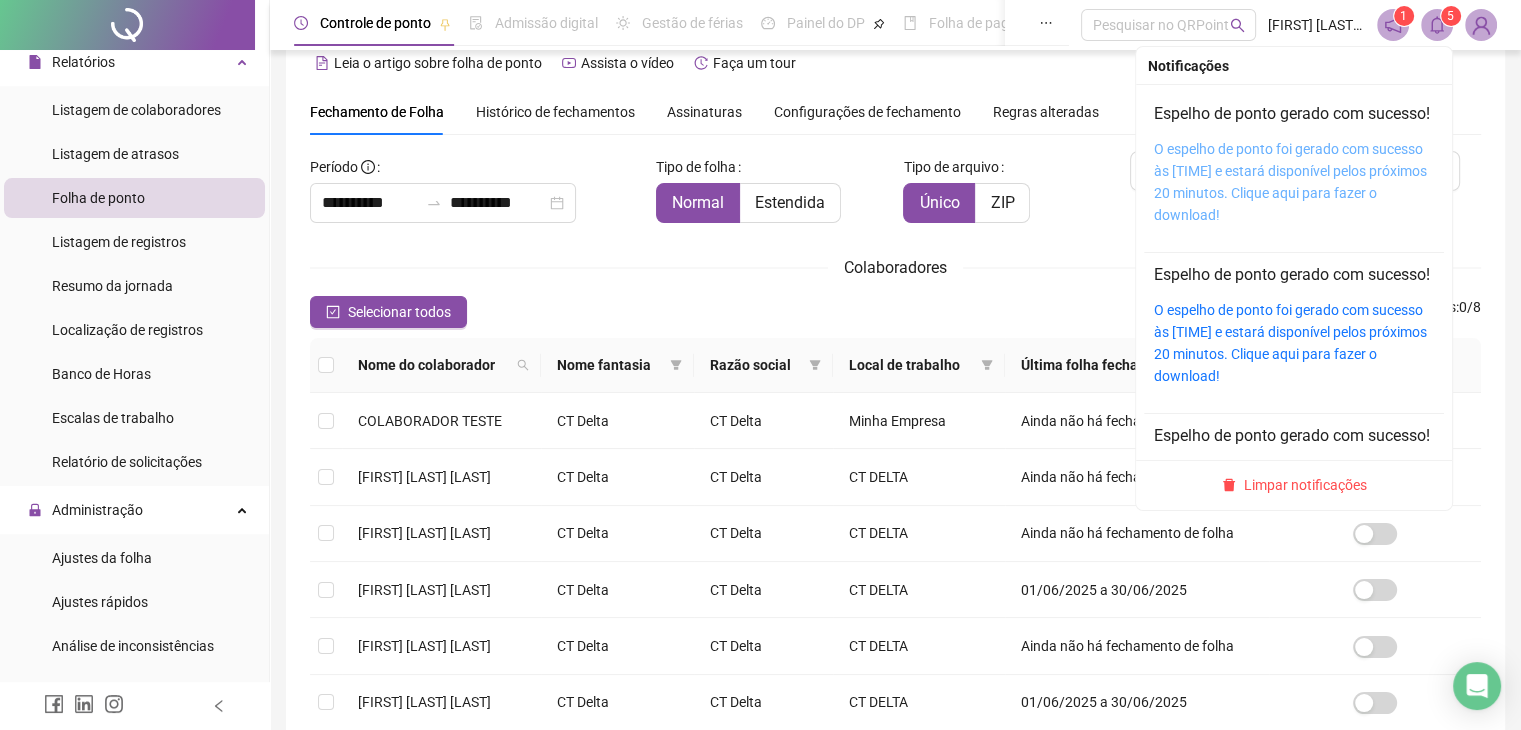 click on "O espelho de ponto foi gerado com sucesso às [TIME] e estará disponível pelos próximos 20 minutos.
Clique aqui para fazer o download!" at bounding box center (1290, 182) 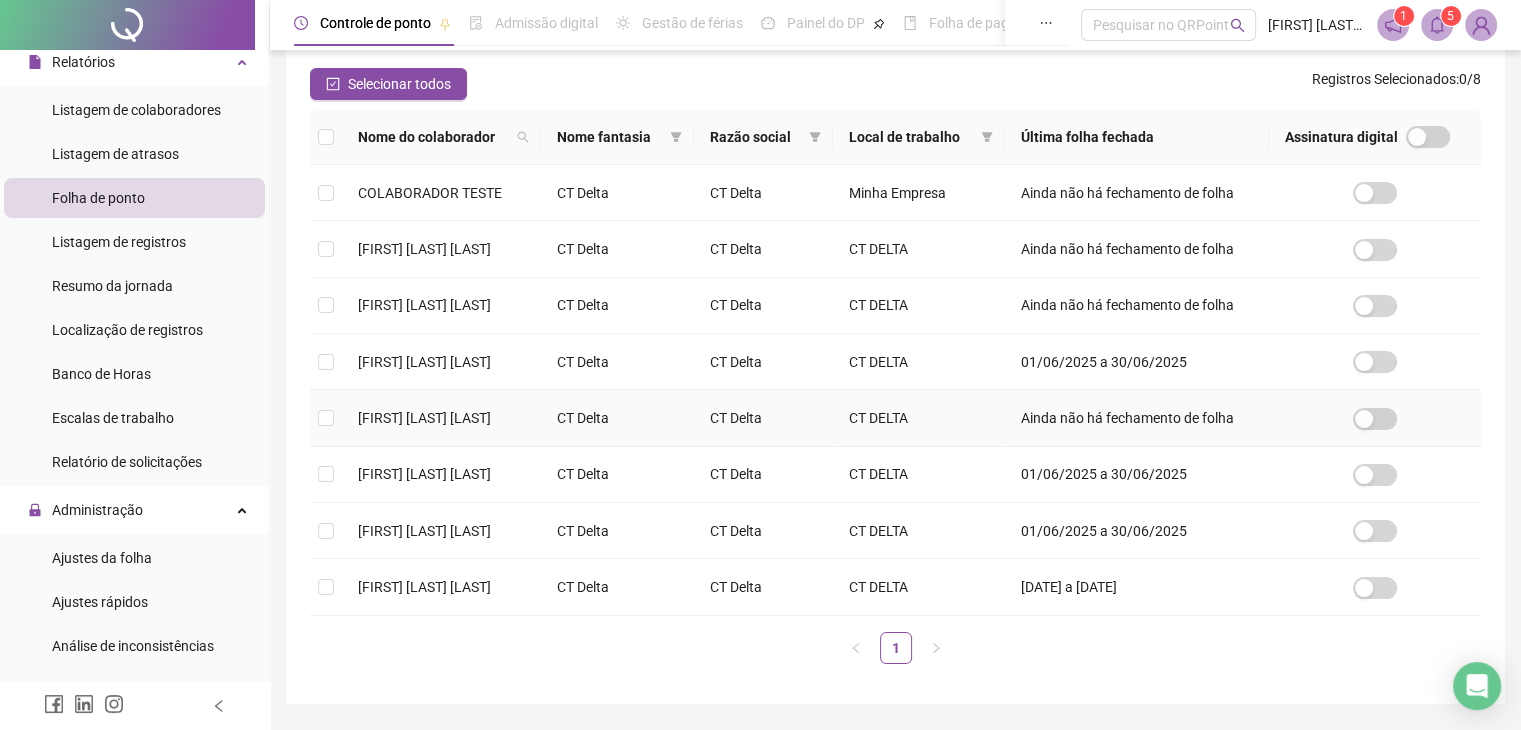 scroll, scrollTop: 327, scrollLeft: 0, axis: vertical 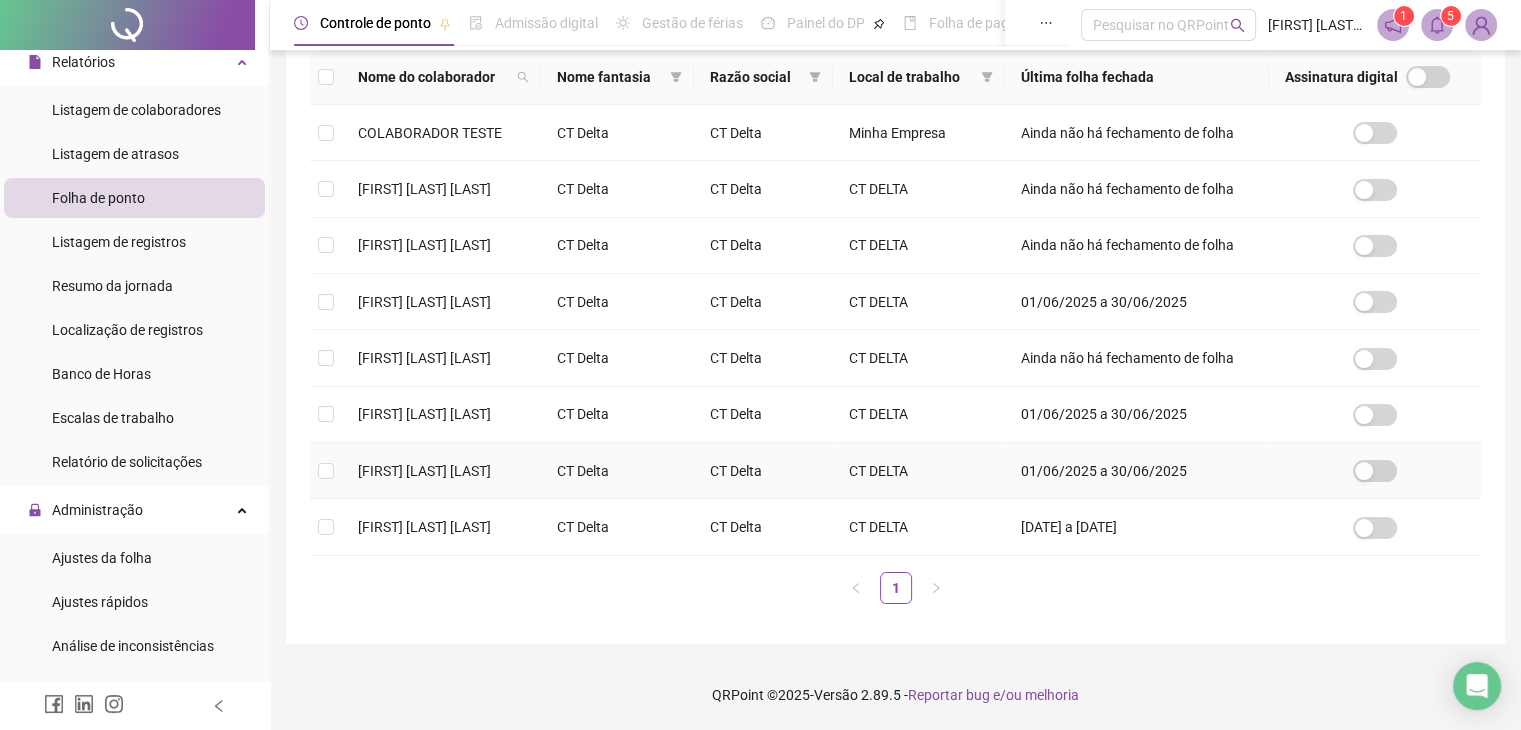 click on "[FIRST] [LAST] [LAST]" at bounding box center (424, 471) 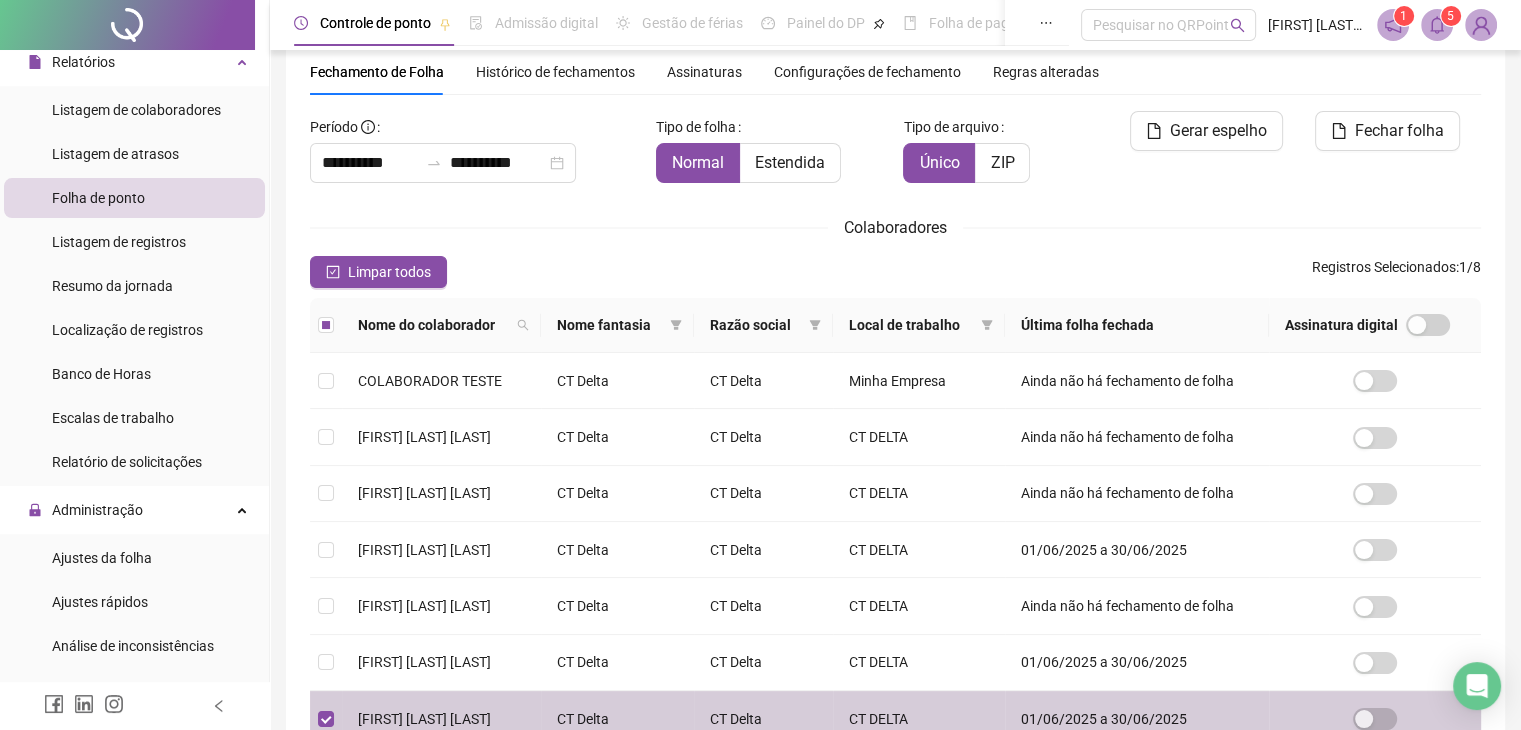 scroll, scrollTop: 27, scrollLeft: 0, axis: vertical 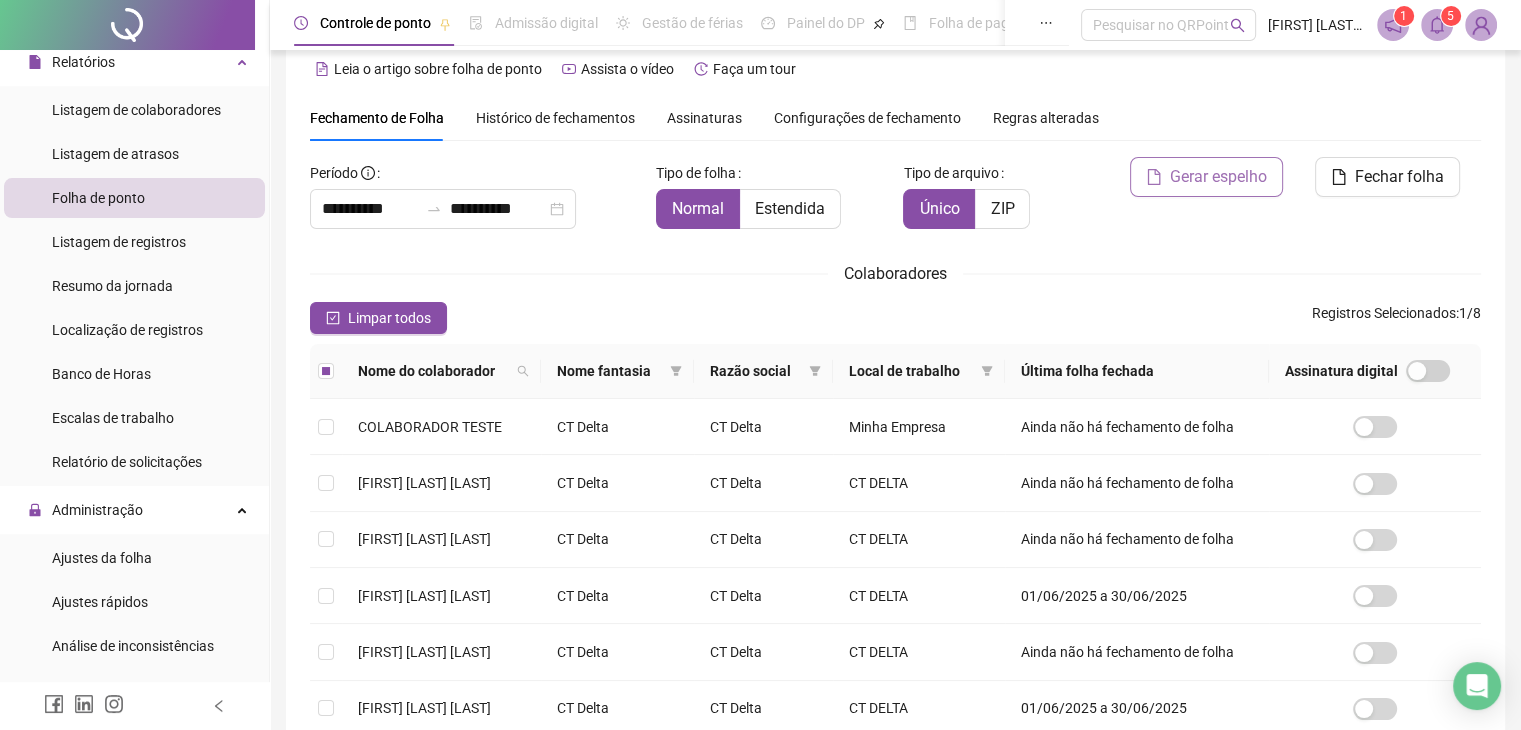 click on "Gerar espelho" at bounding box center [1218, 177] 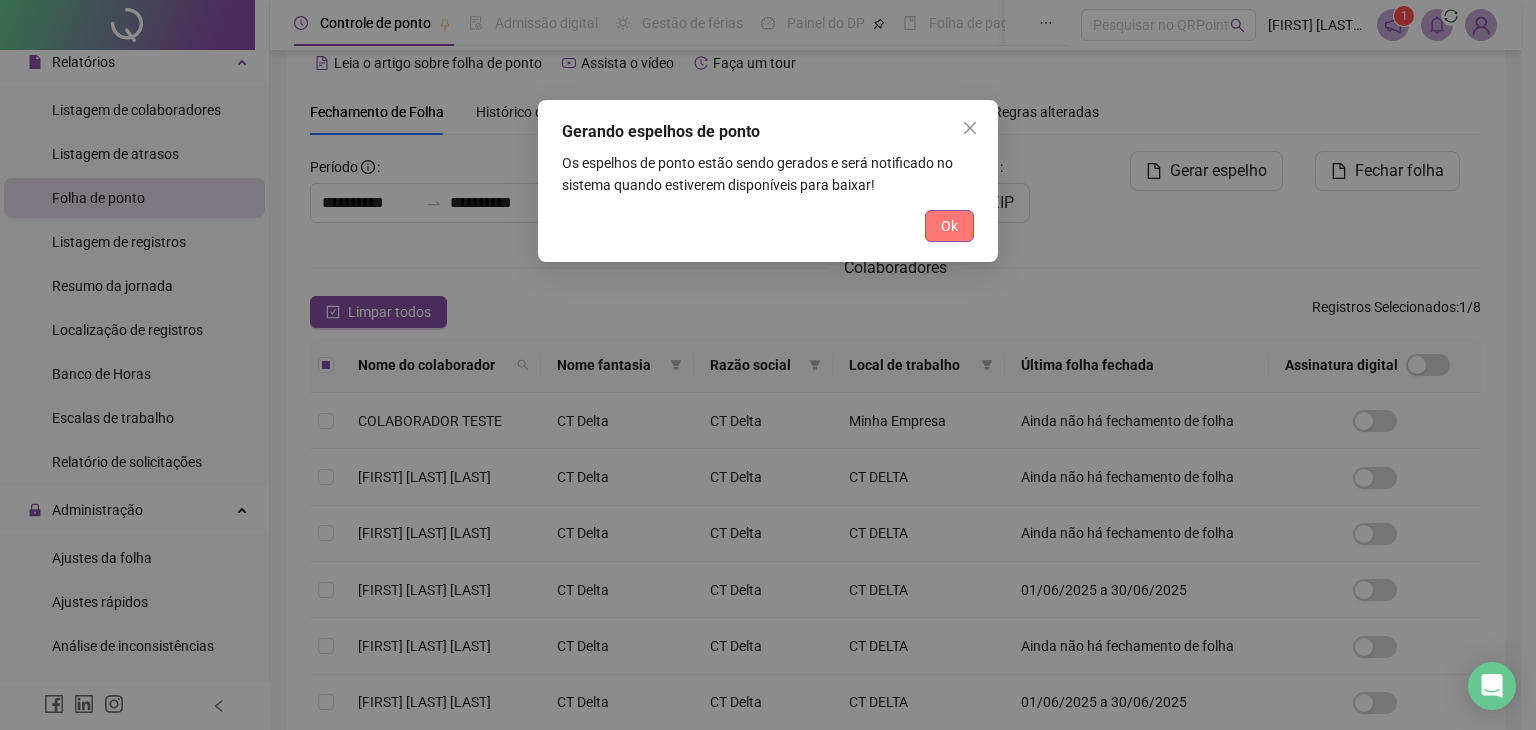 click on "Ok" at bounding box center [949, 226] 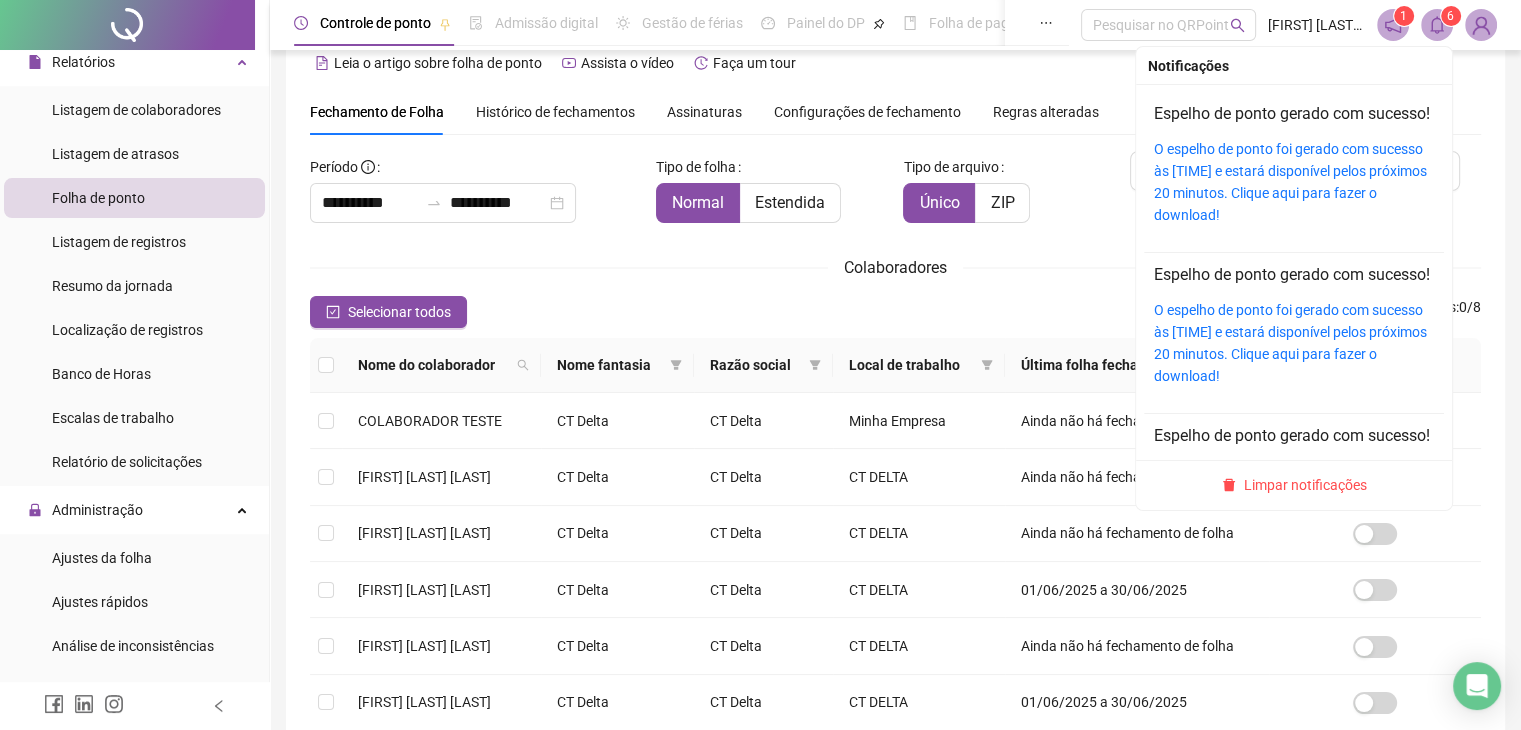 click 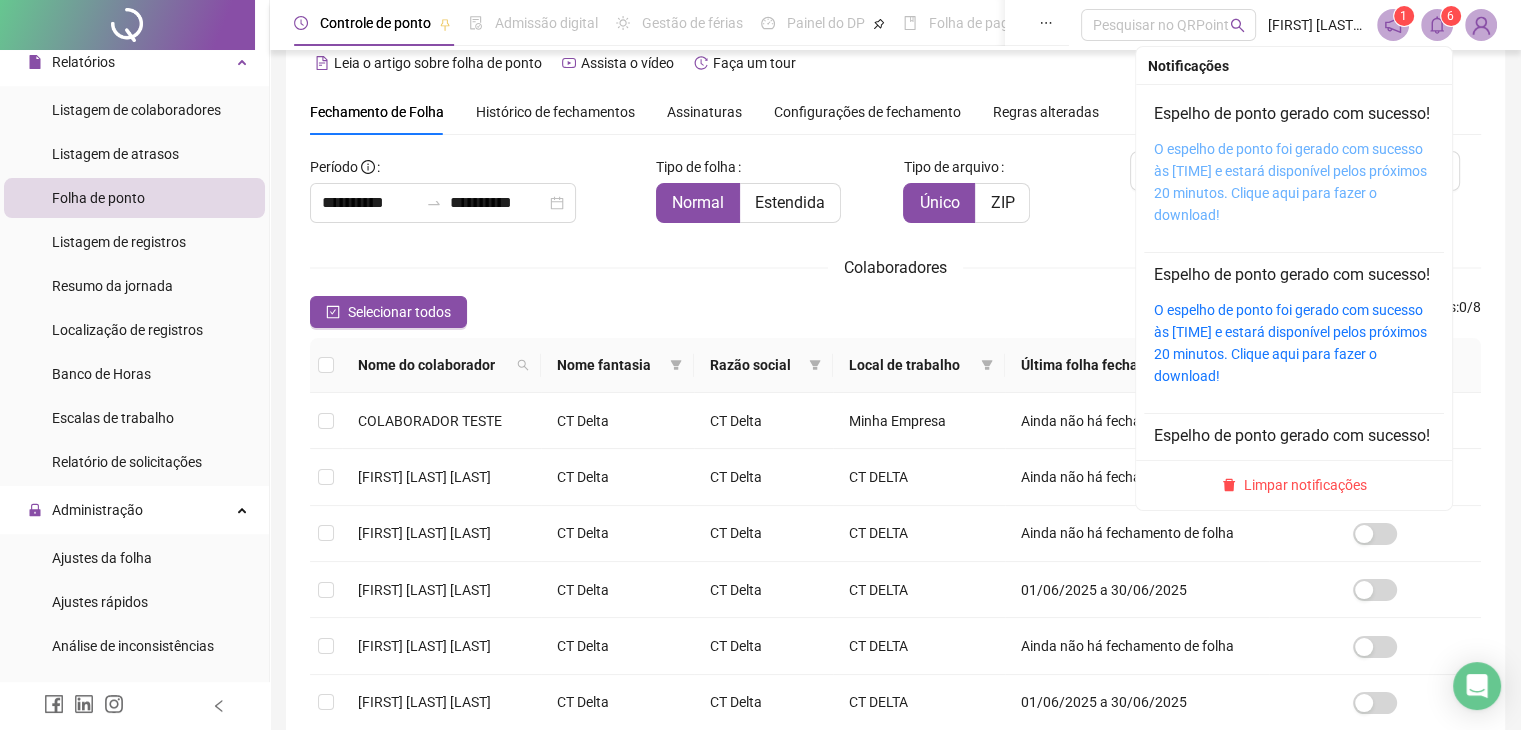 click on "O espelho de ponto foi gerado com sucesso às [TIME] e estará disponível pelos próximos 20 minutos.
Clique aqui para fazer o download!" at bounding box center [1290, 182] 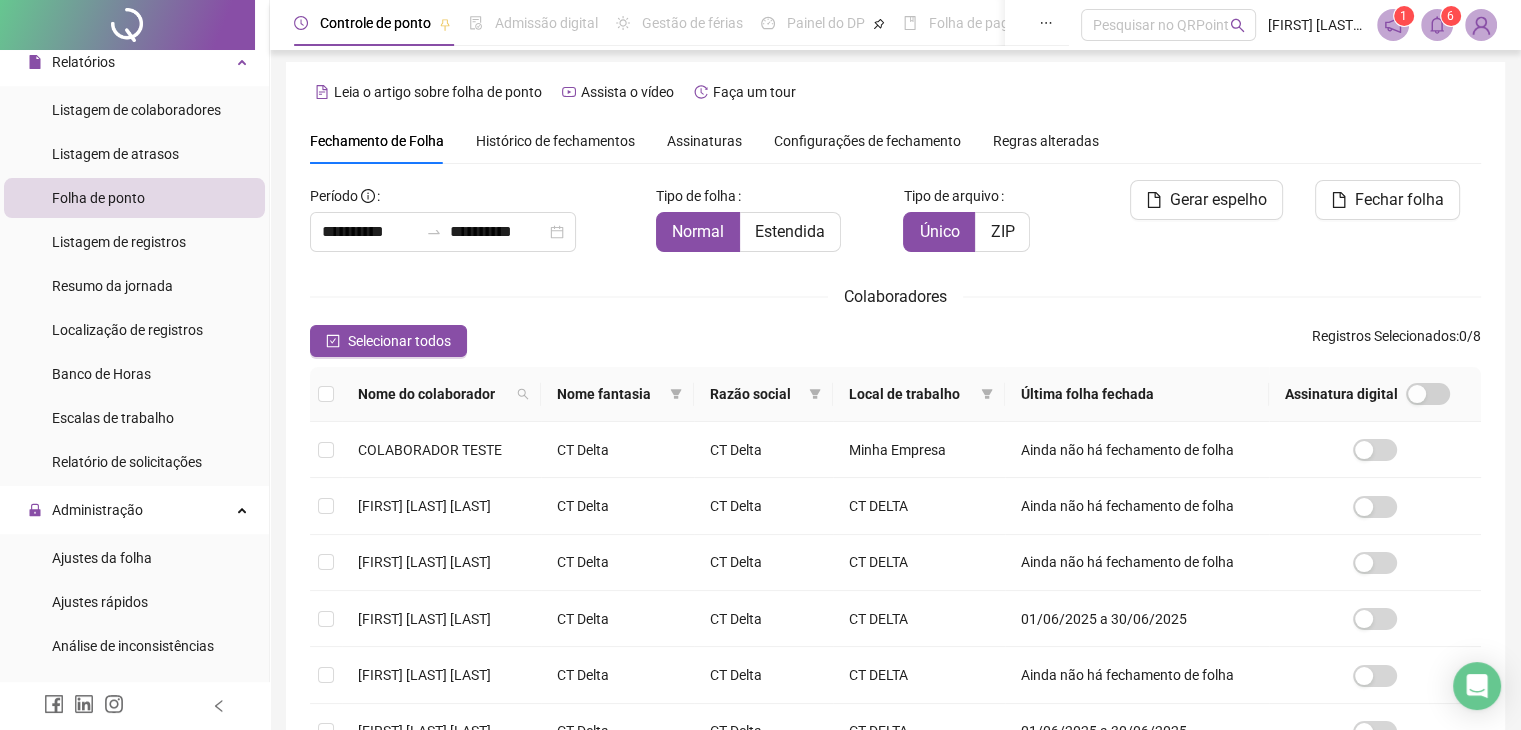 scroll, scrollTop: 0, scrollLeft: 0, axis: both 